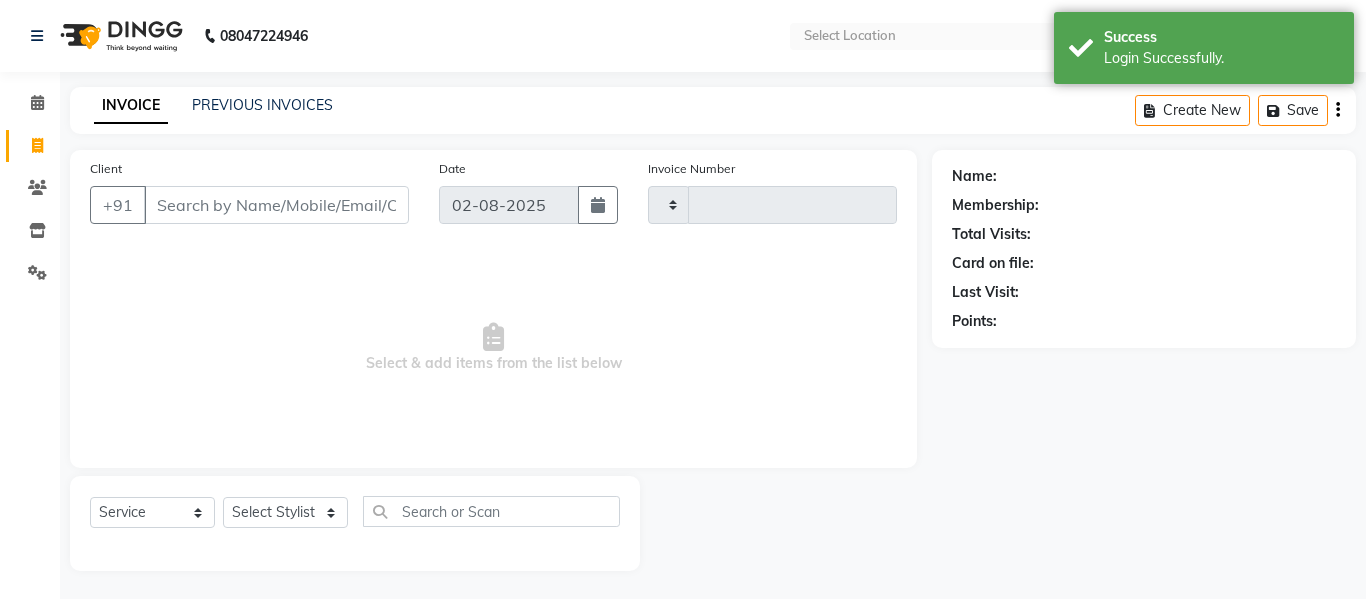 select on "service" 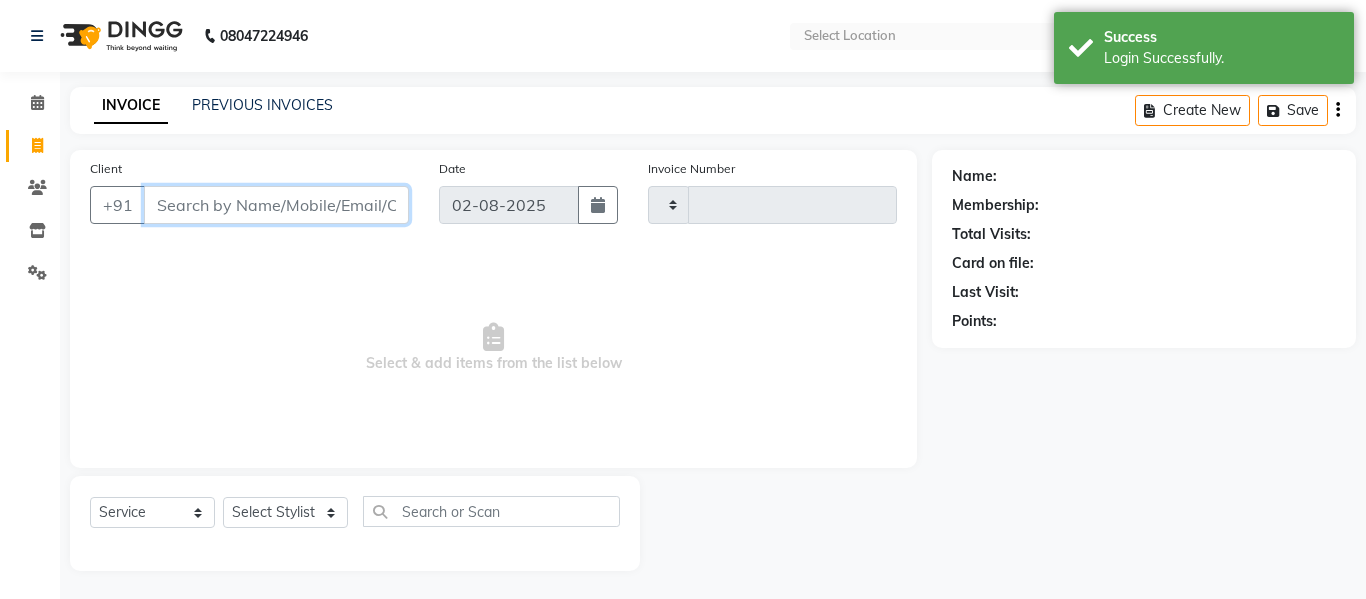 select on "en" 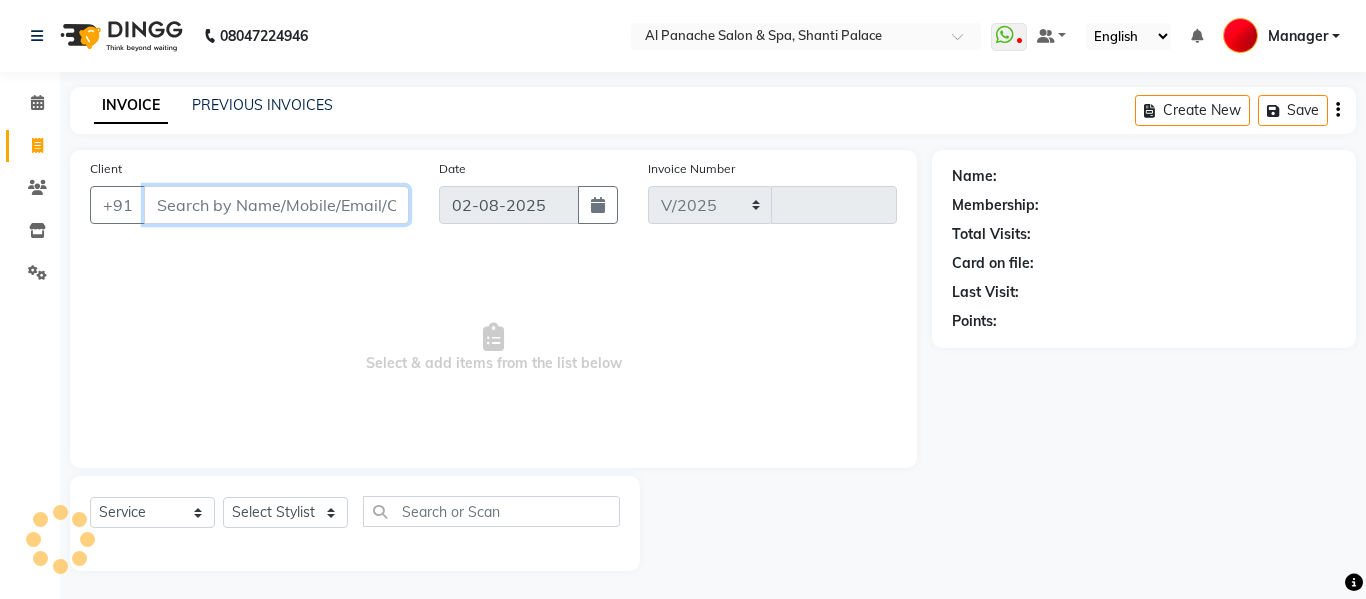 select on "751" 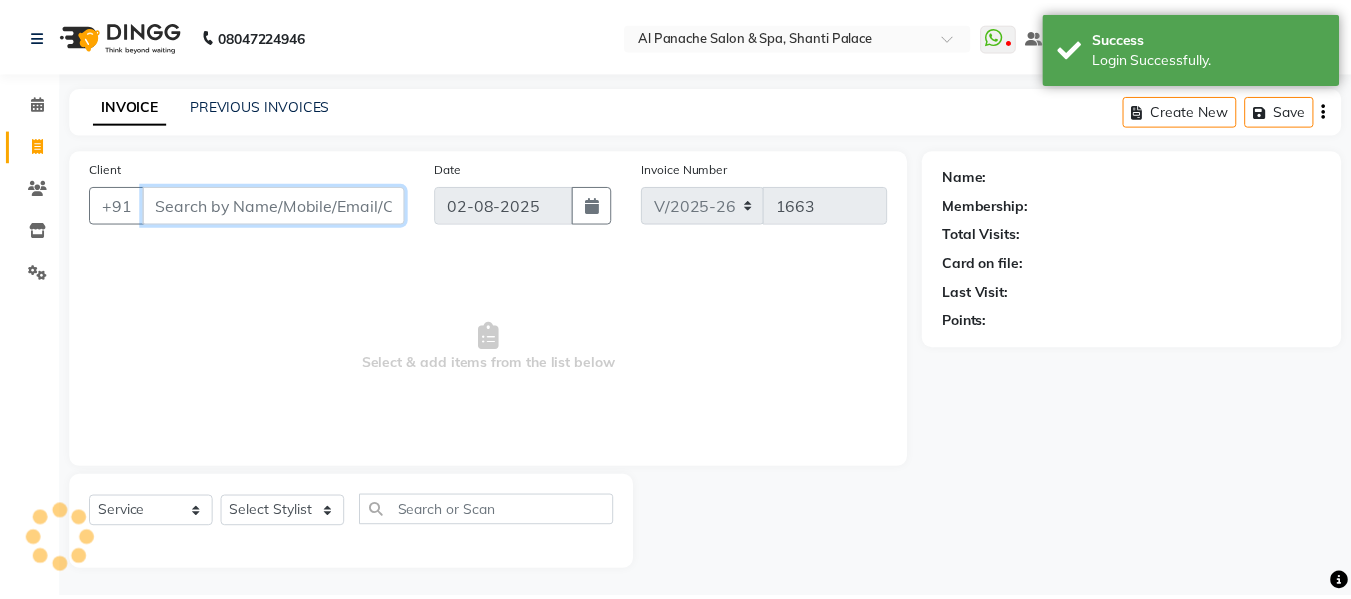 scroll, scrollTop: 0, scrollLeft: 0, axis: both 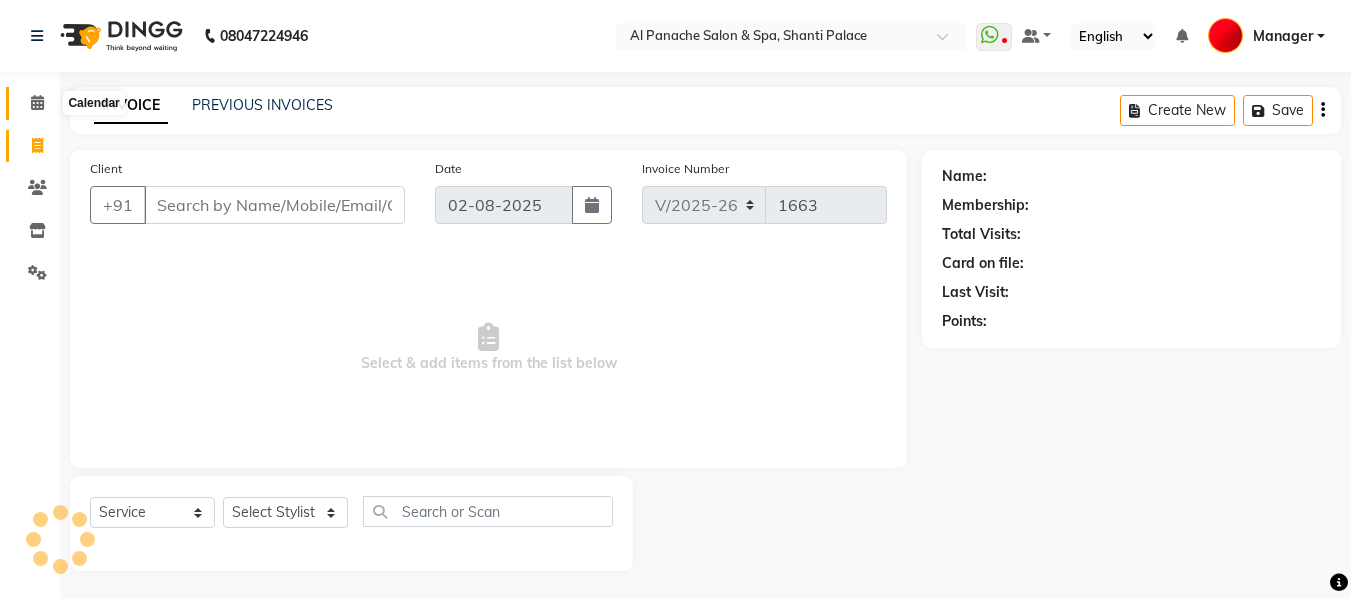 click 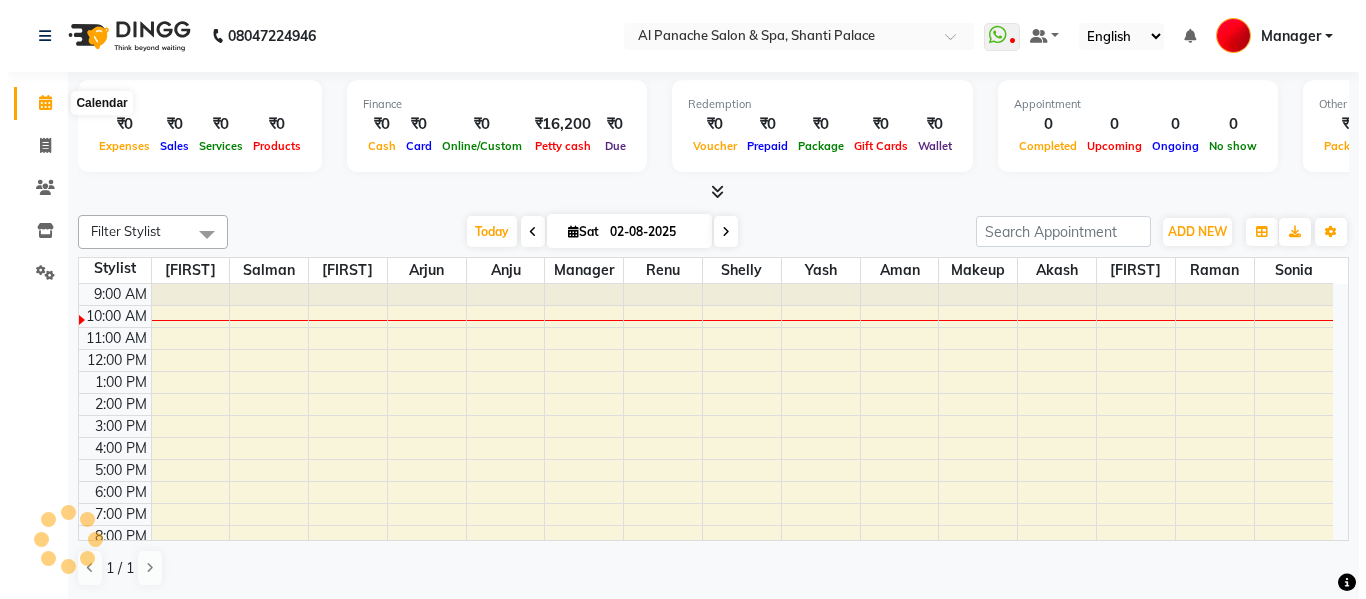 scroll, scrollTop: 0, scrollLeft: 0, axis: both 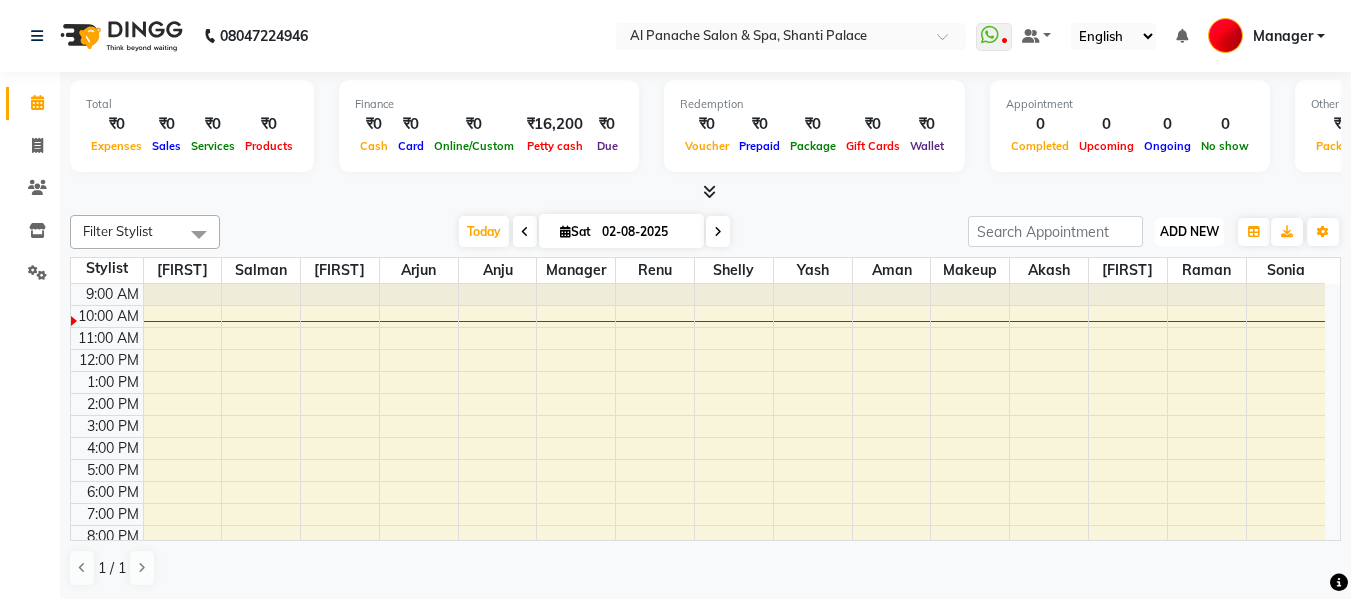 click on "ADD NEW" at bounding box center (1189, 231) 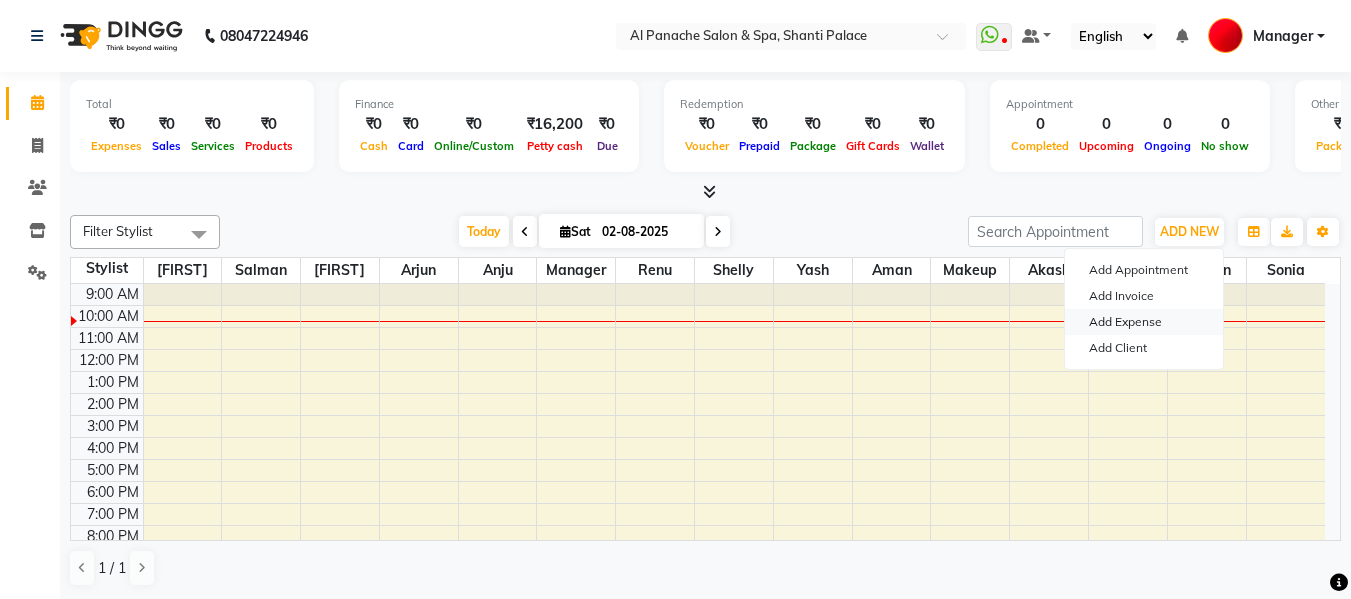 click on "Add Expense" at bounding box center [1144, 322] 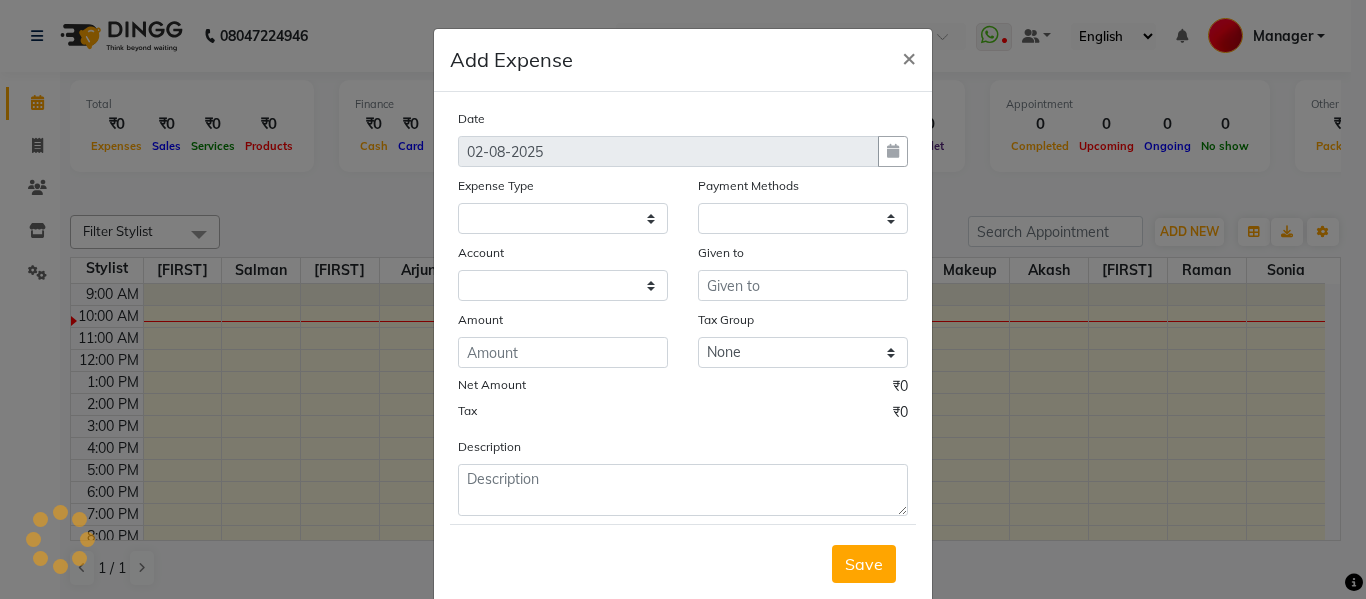 select 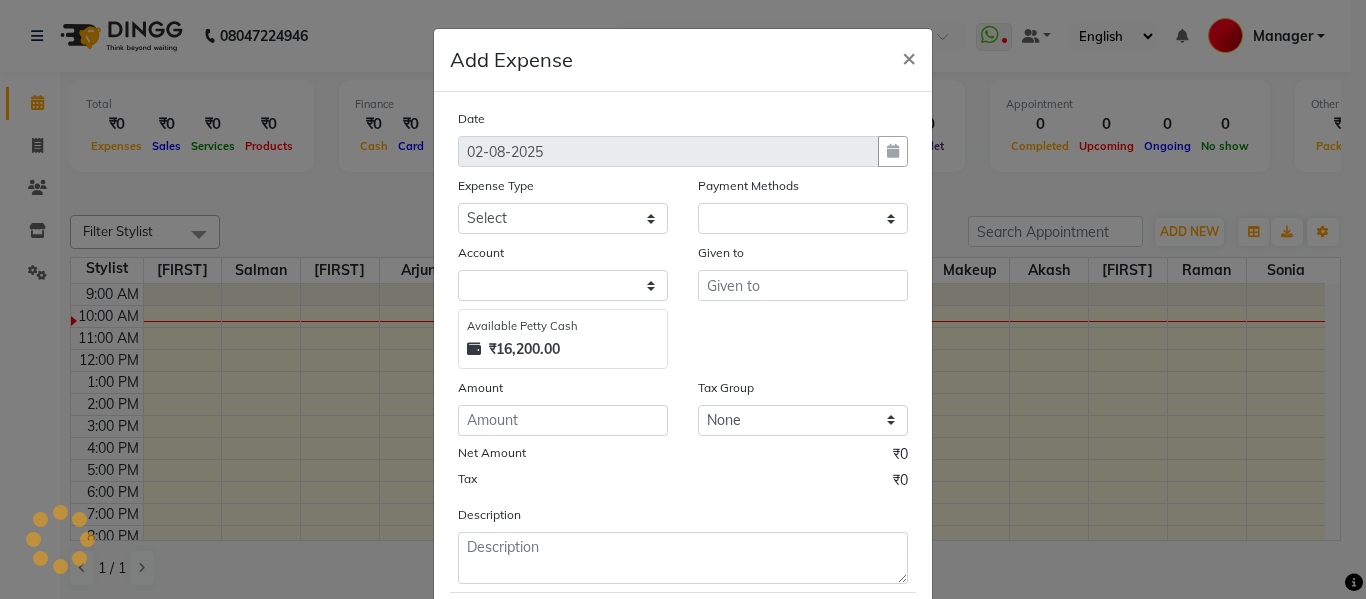 select on "1" 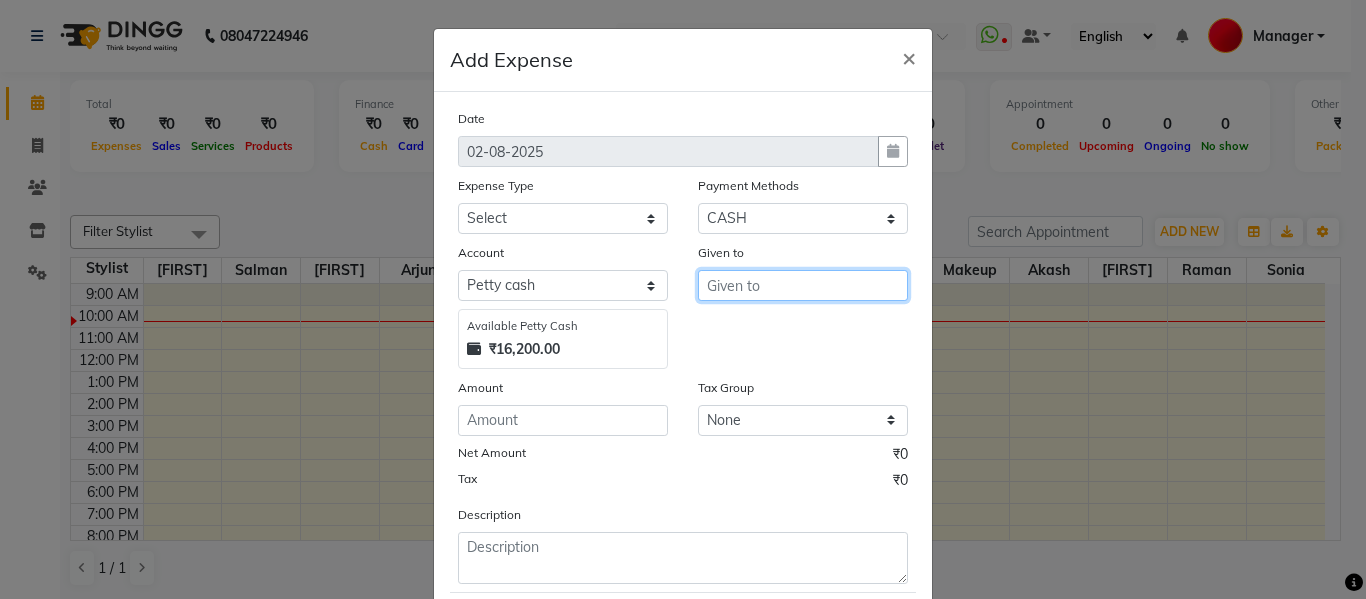 click at bounding box center [803, 285] 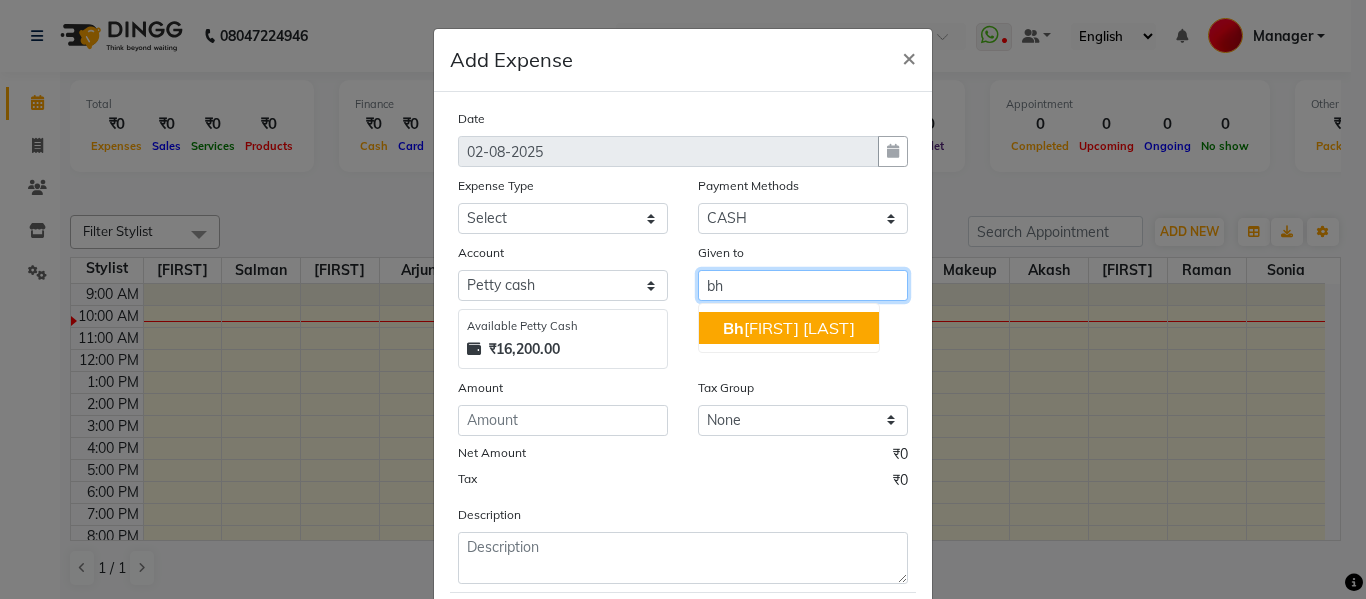 click on "Bh [FIRST] [LAST]" at bounding box center (789, 328) 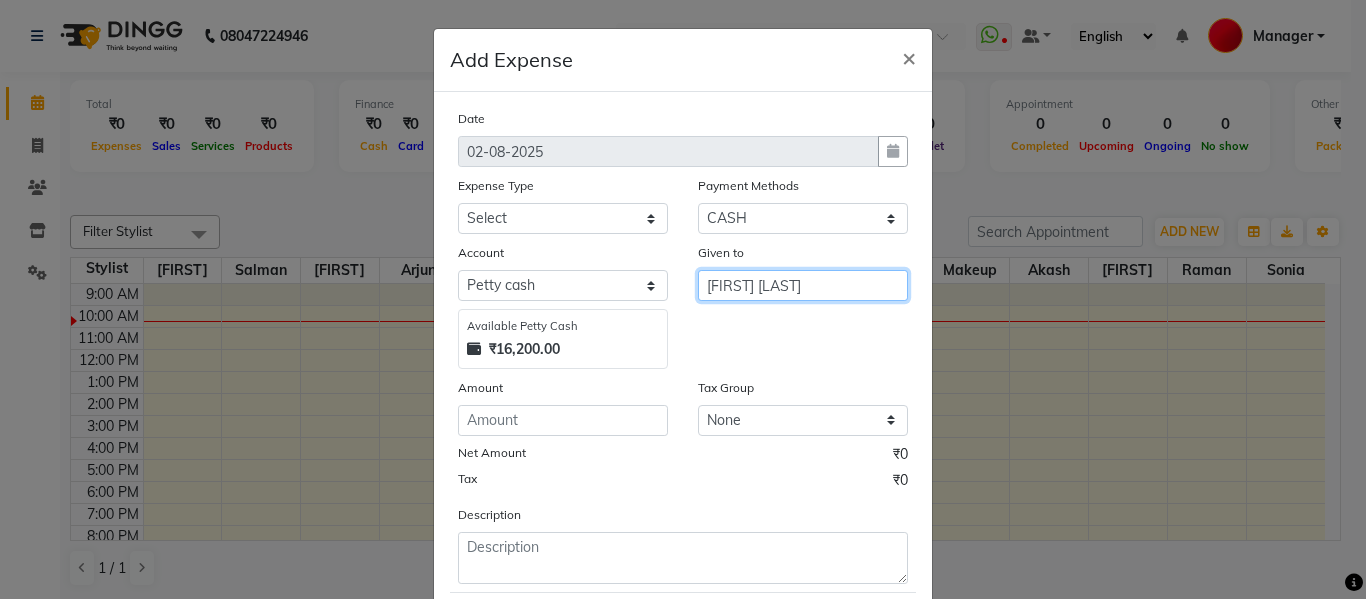 type on "[FIRST] [LAST]" 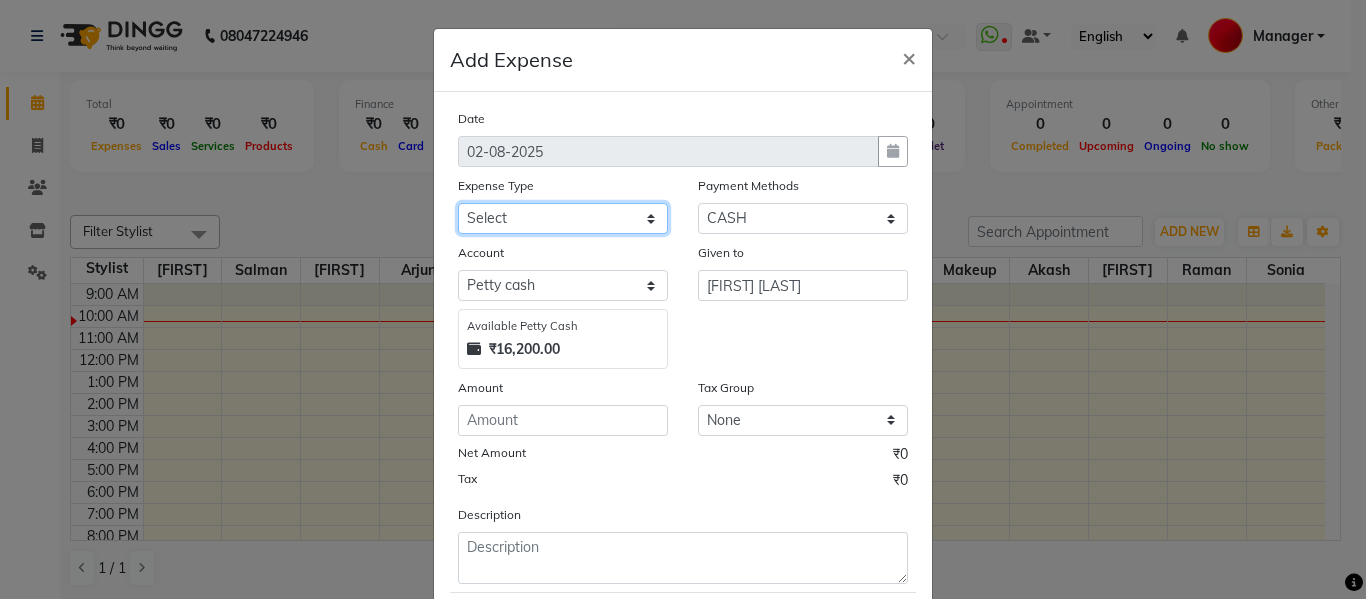 click on "Select Advance Salary Bank charges Car maintenance  Cash transfer to bank Cash transfer to hub Client Snacks Equipment Fuel Govt fee Incentive Insurance International purchase Loan Repayment Maintenance Marketing Miscellaneous MRA Other Pantry Payment Pooja Box Product Rent Salary Staff Snacks Tax Tea & Refreshment Utilities water bottle Wipes" 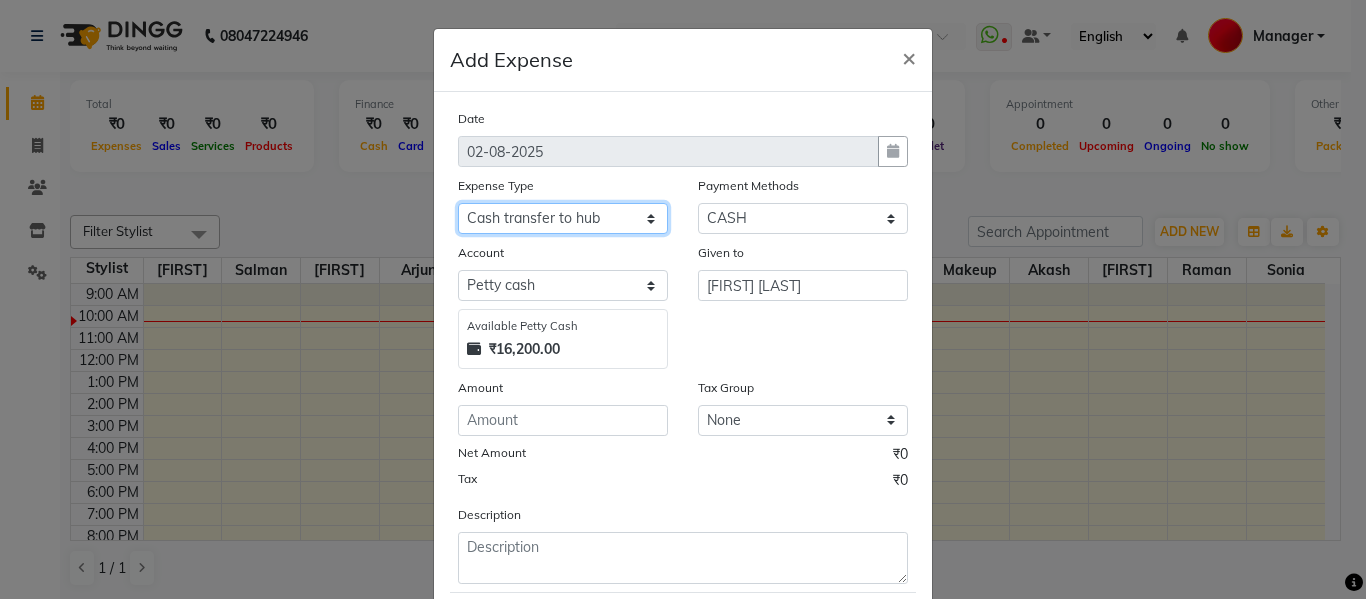 click on "Select Advance Salary Bank charges Car maintenance  Cash transfer to bank Cash transfer to hub Client Snacks Equipment Fuel Govt fee Incentive Insurance International purchase Loan Repayment Maintenance Marketing Miscellaneous MRA Other Pantry Payment Pooja Box Product Rent Salary Staff Snacks Tax Tea & Refreshment Utilities water bottle Wipes" 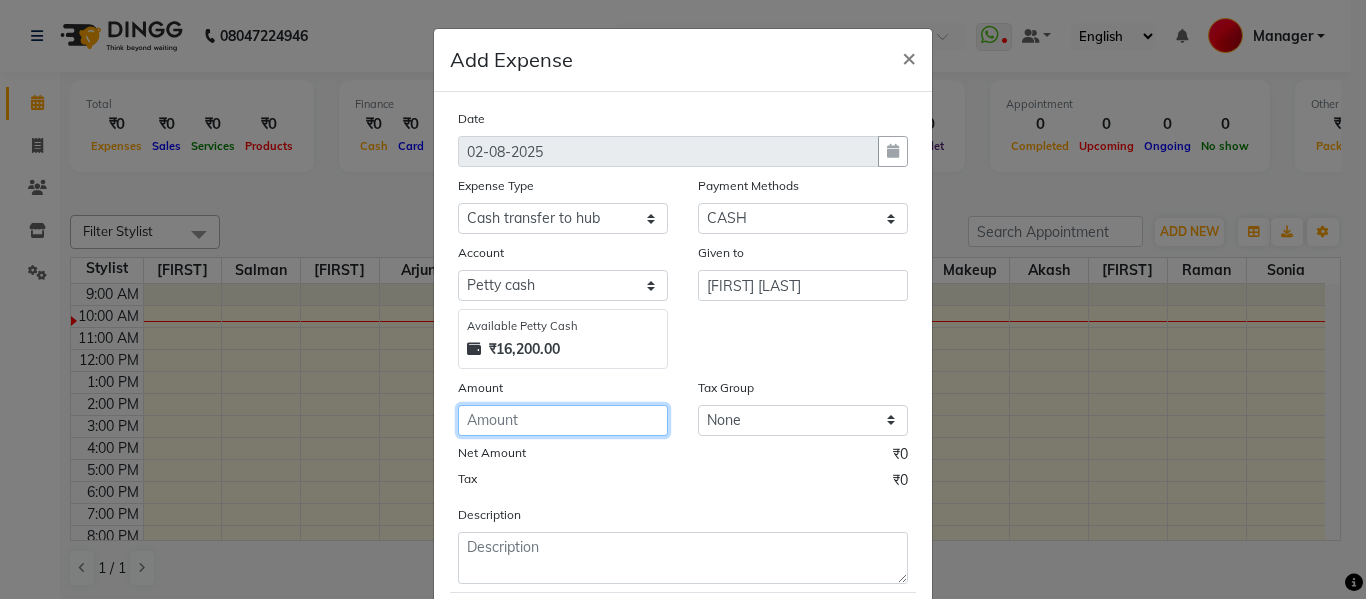 click 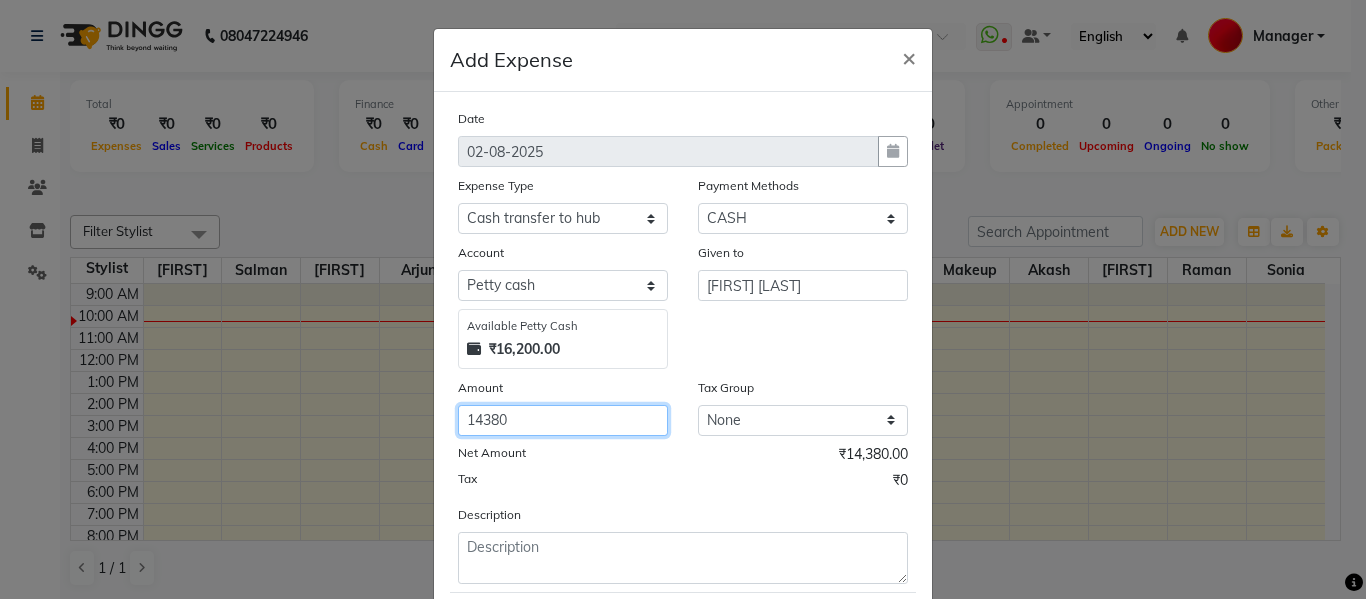 type on "14380" 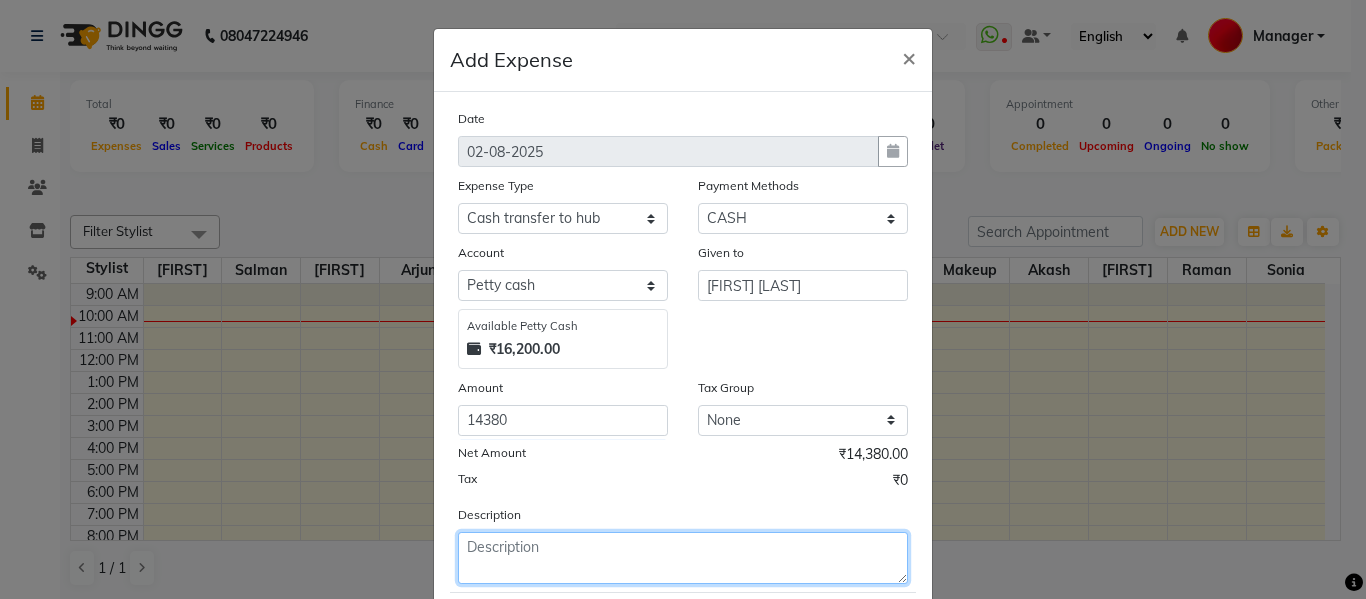 click 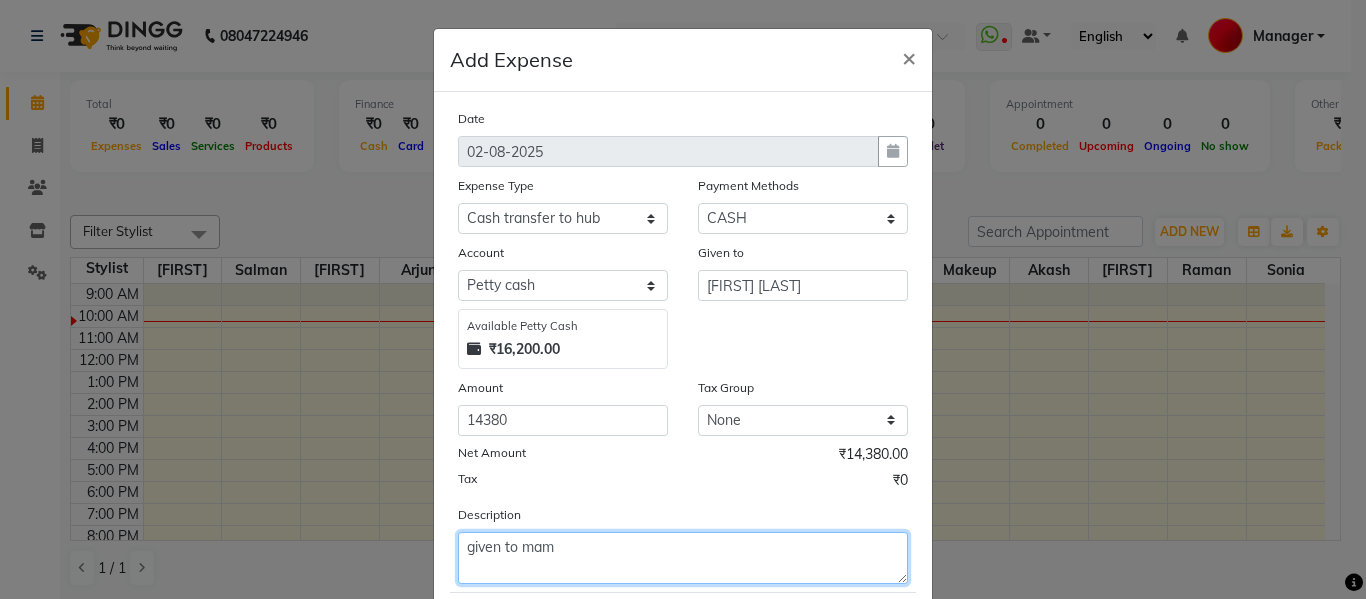 type on "given to mam" 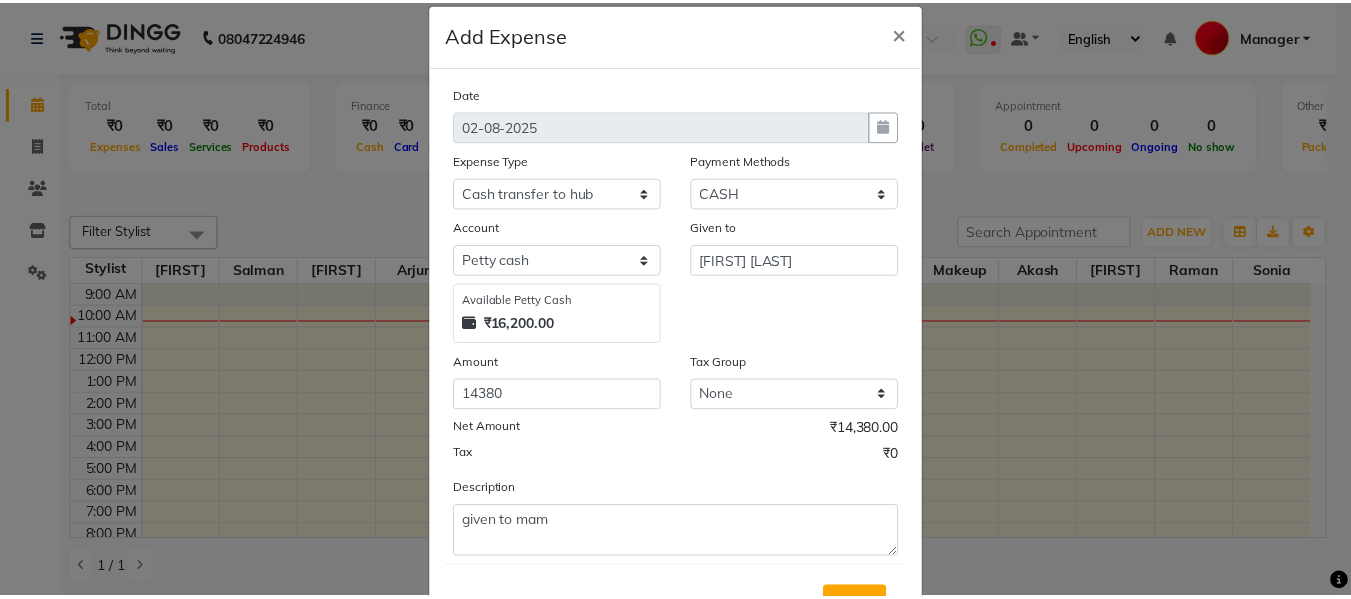 scroll, scrollTop: 117, scrollLeft: 0, axis: vertical 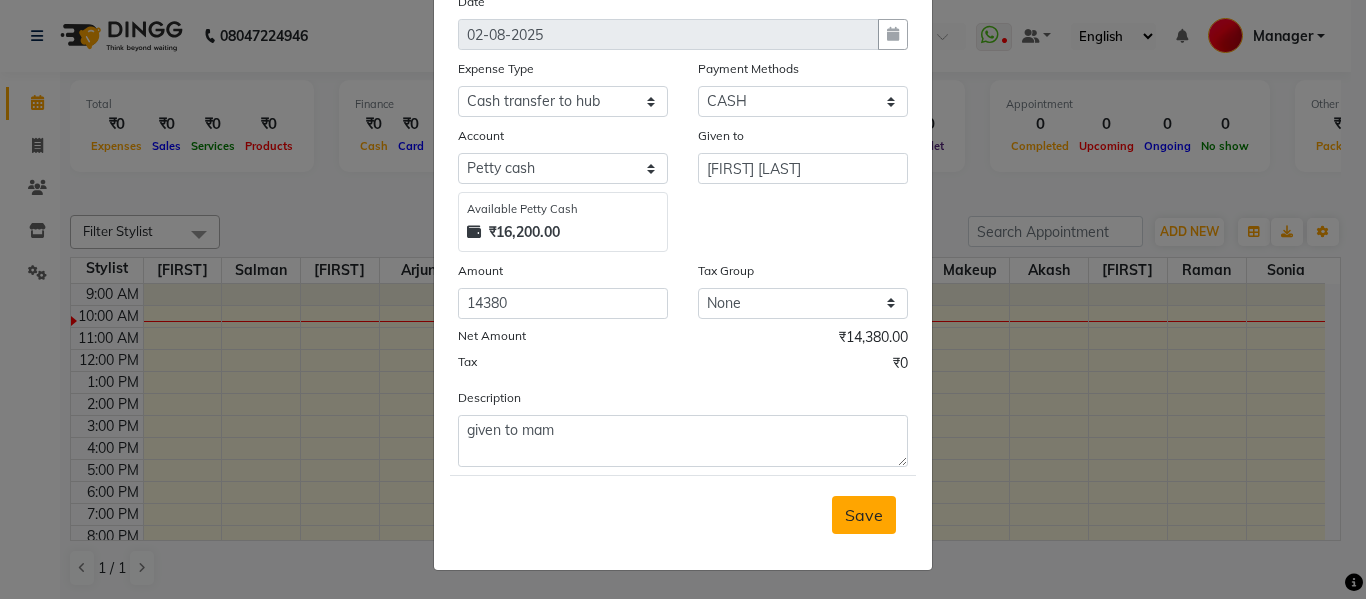 drag, startPoint x: 889, startPoint y: 513, endPoint x: 860, endPoint y: 513, distance: 29 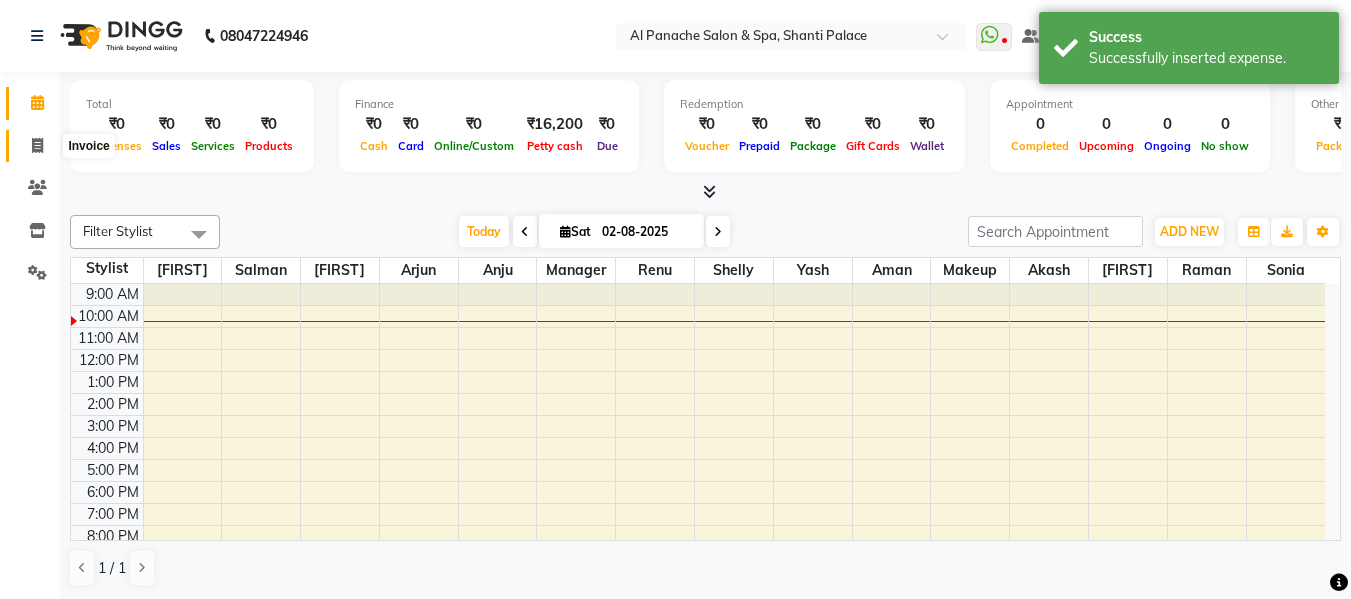 click 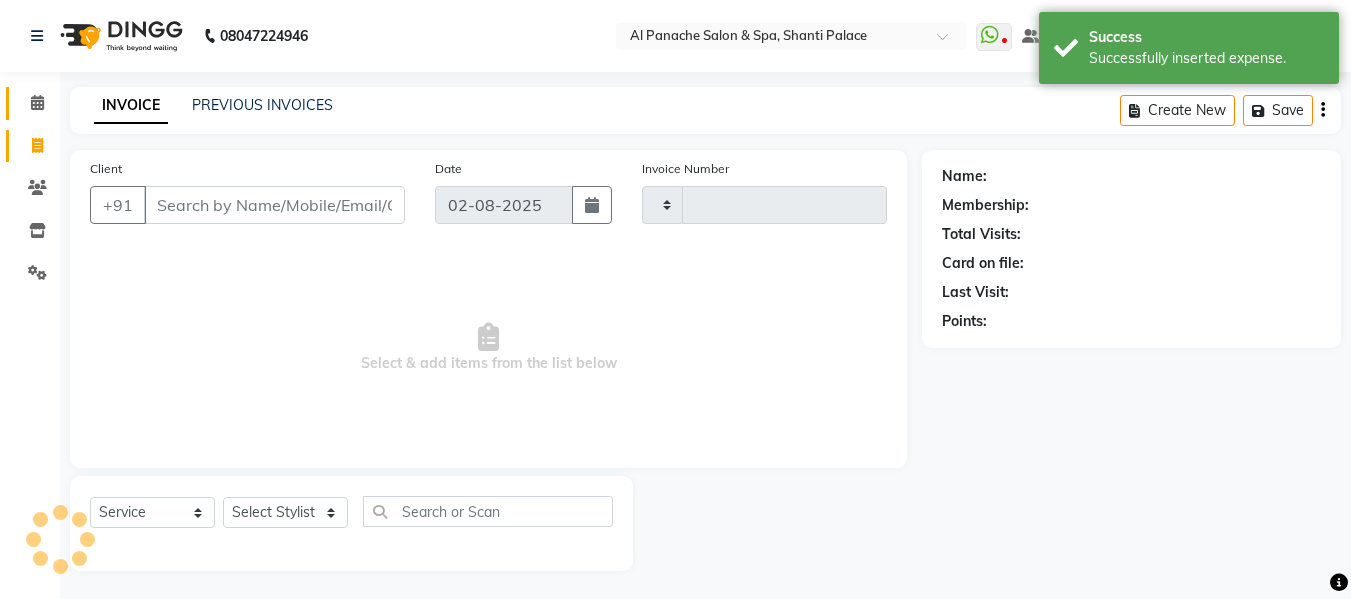 type on "1663" 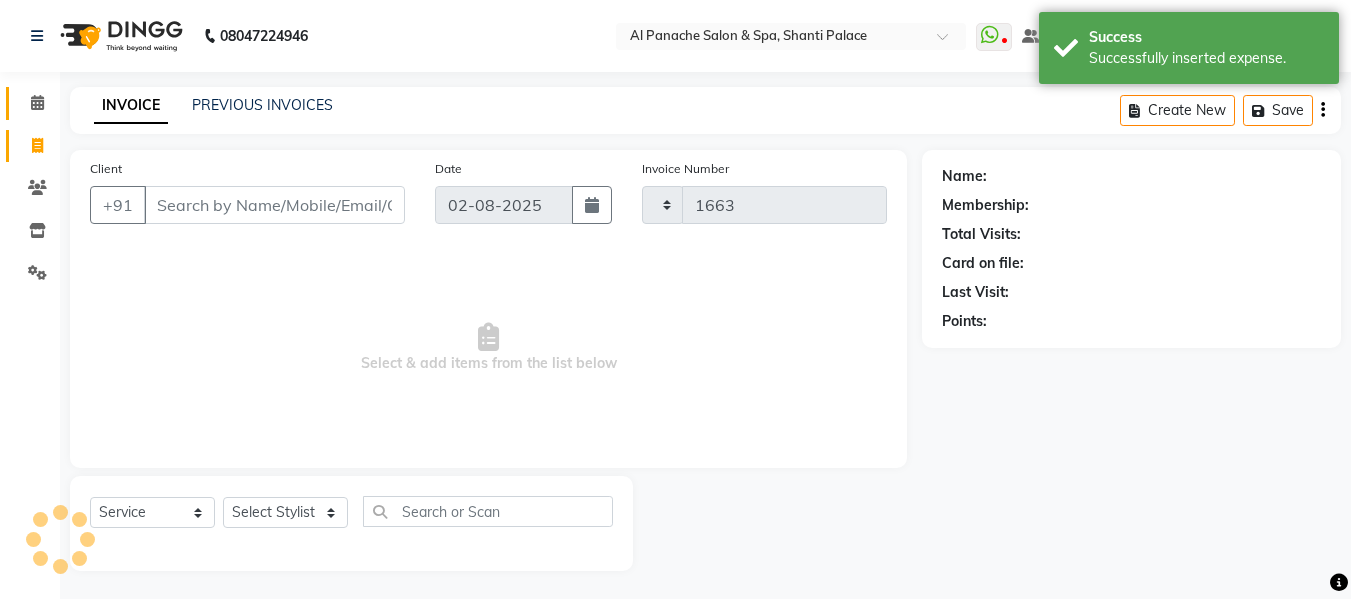 select on "751" 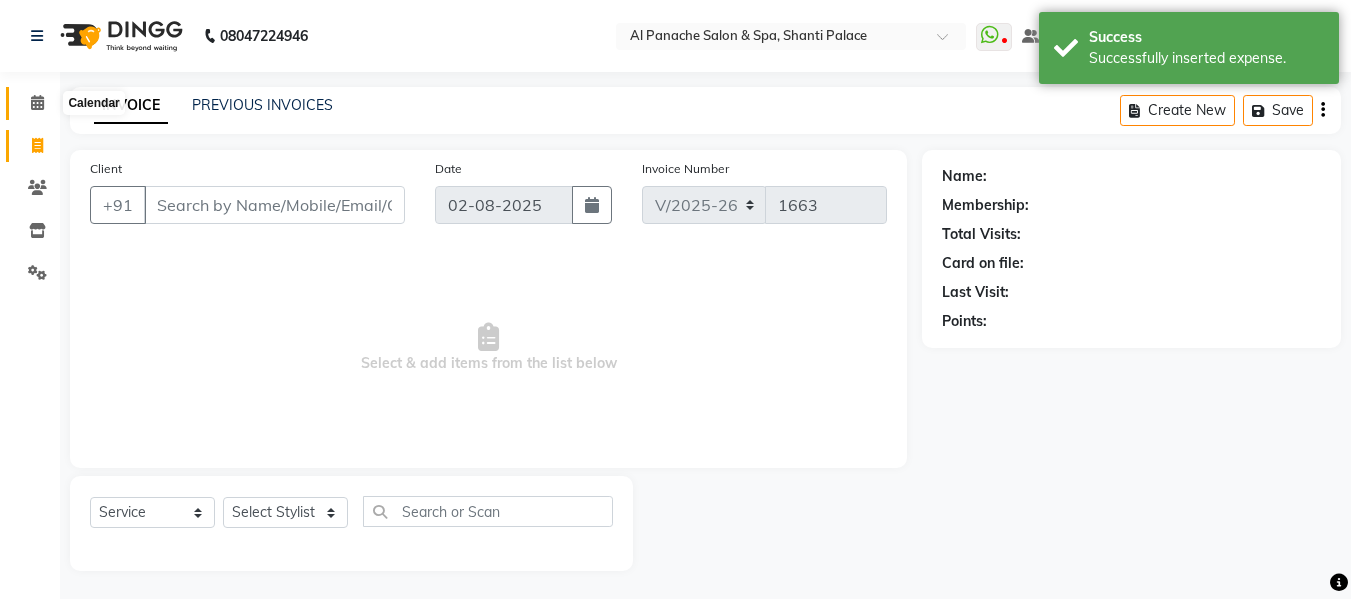 click 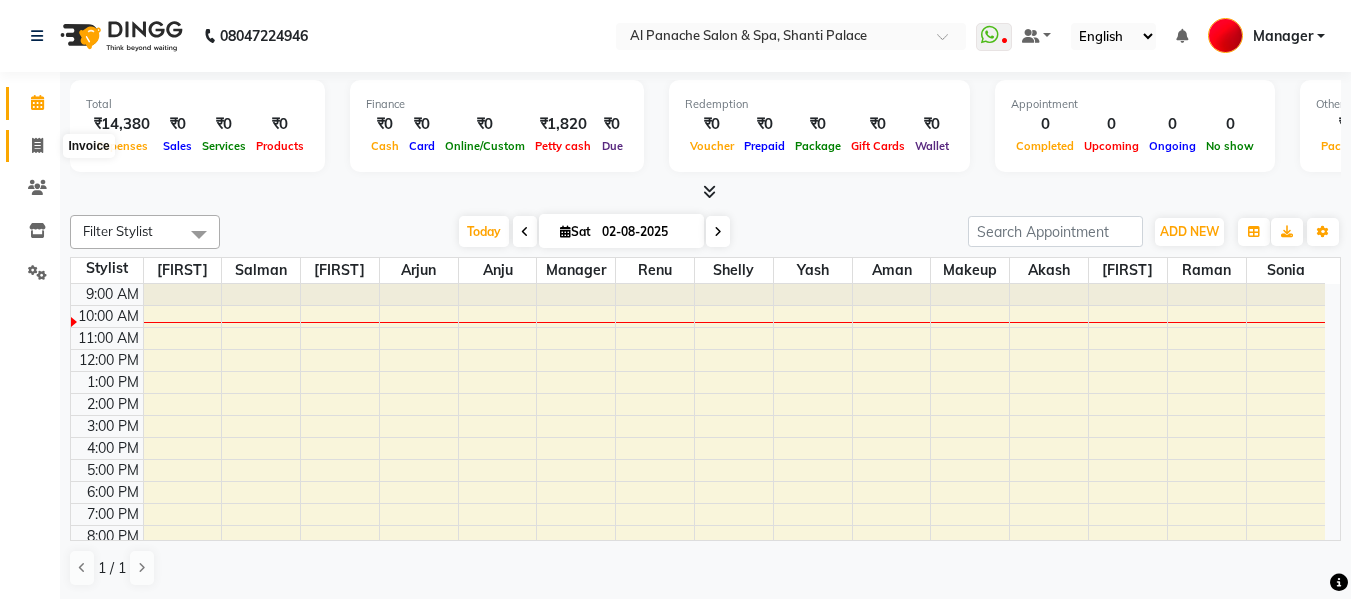 click 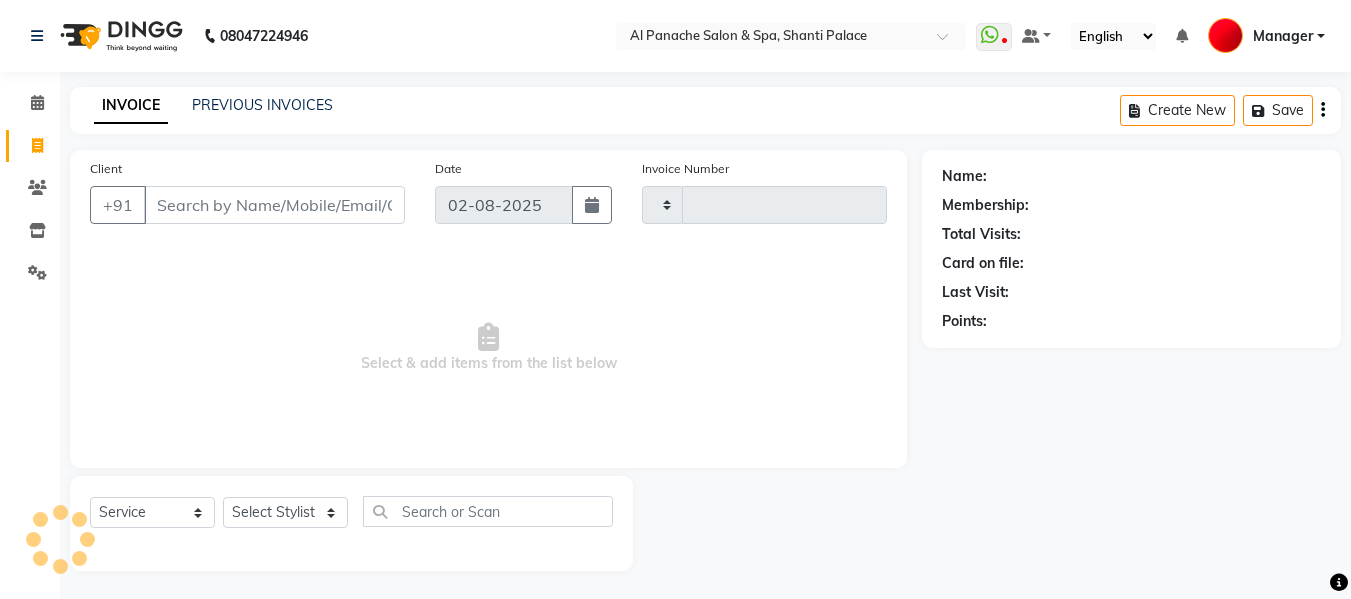 type on "1663" 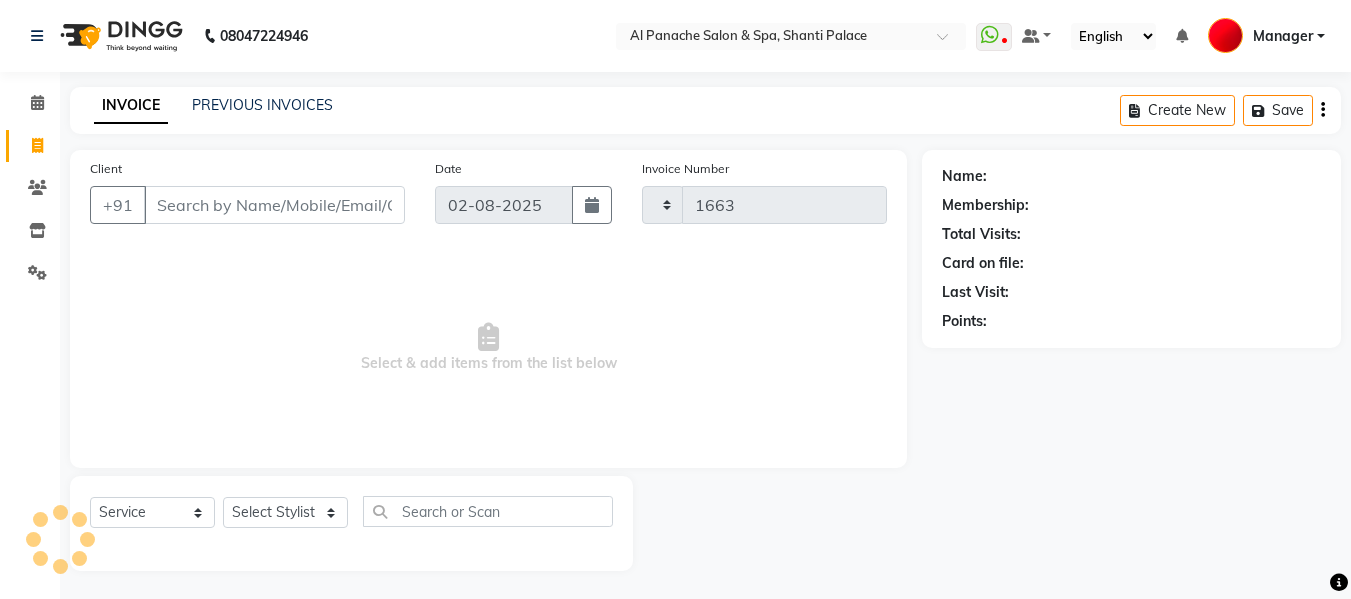 select on "751" 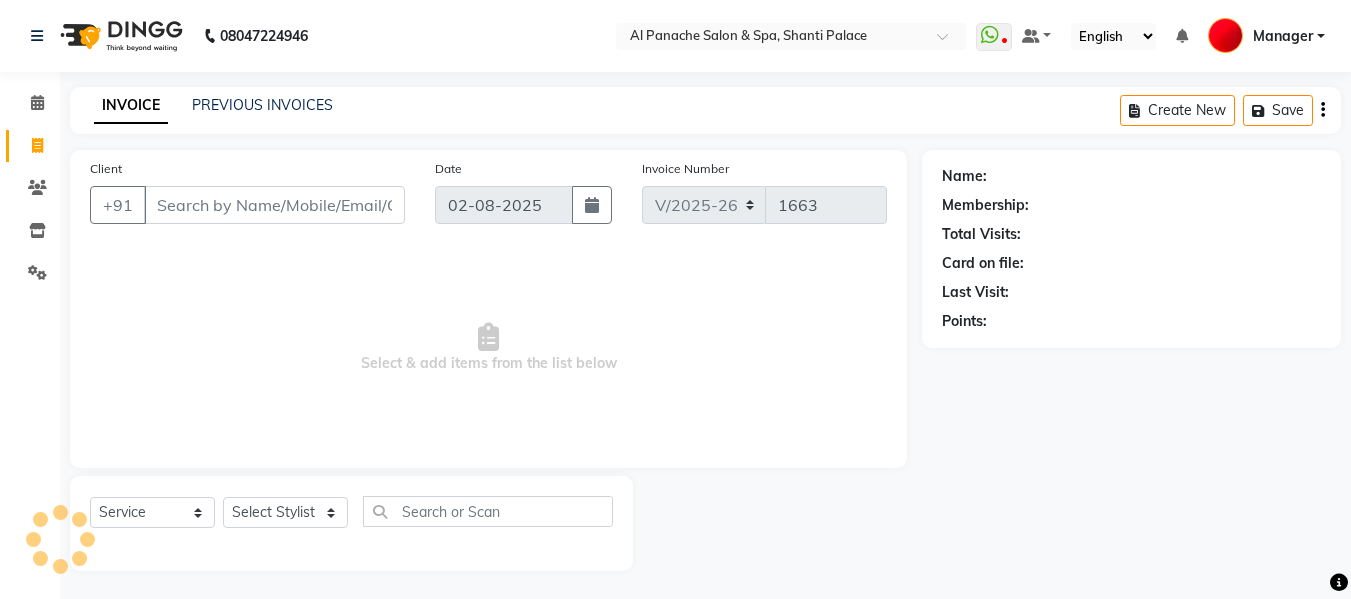 click on "Client" at bounding box center (274, 205) 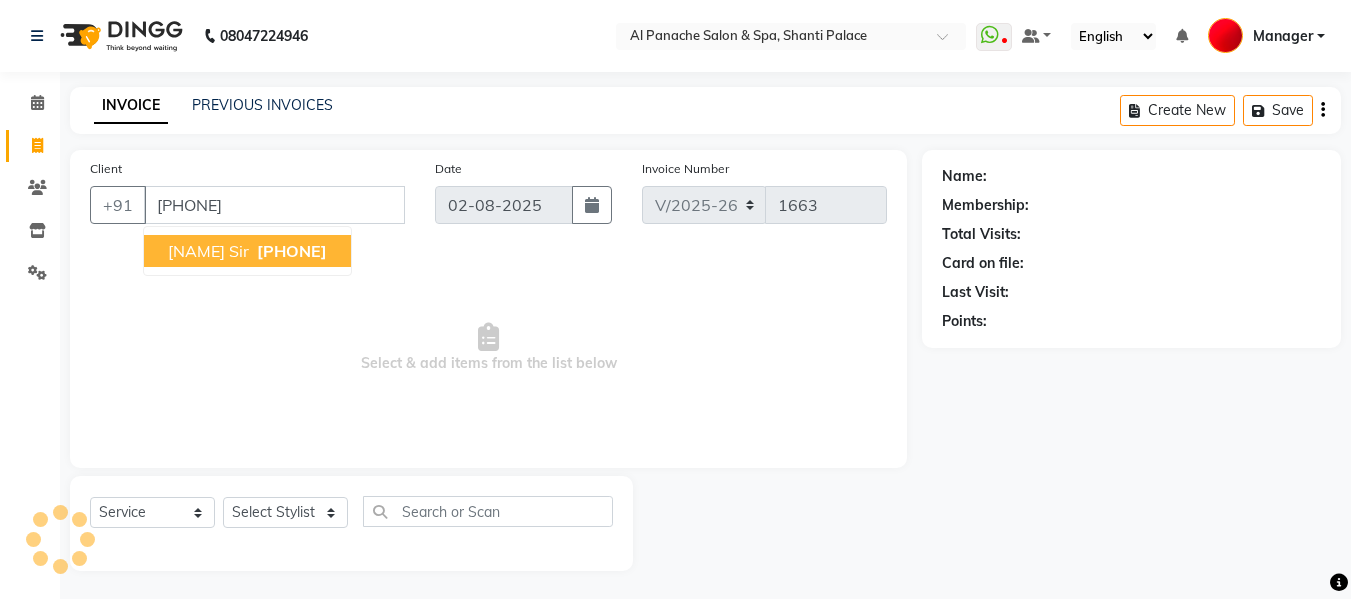 type on "[PHONE]" 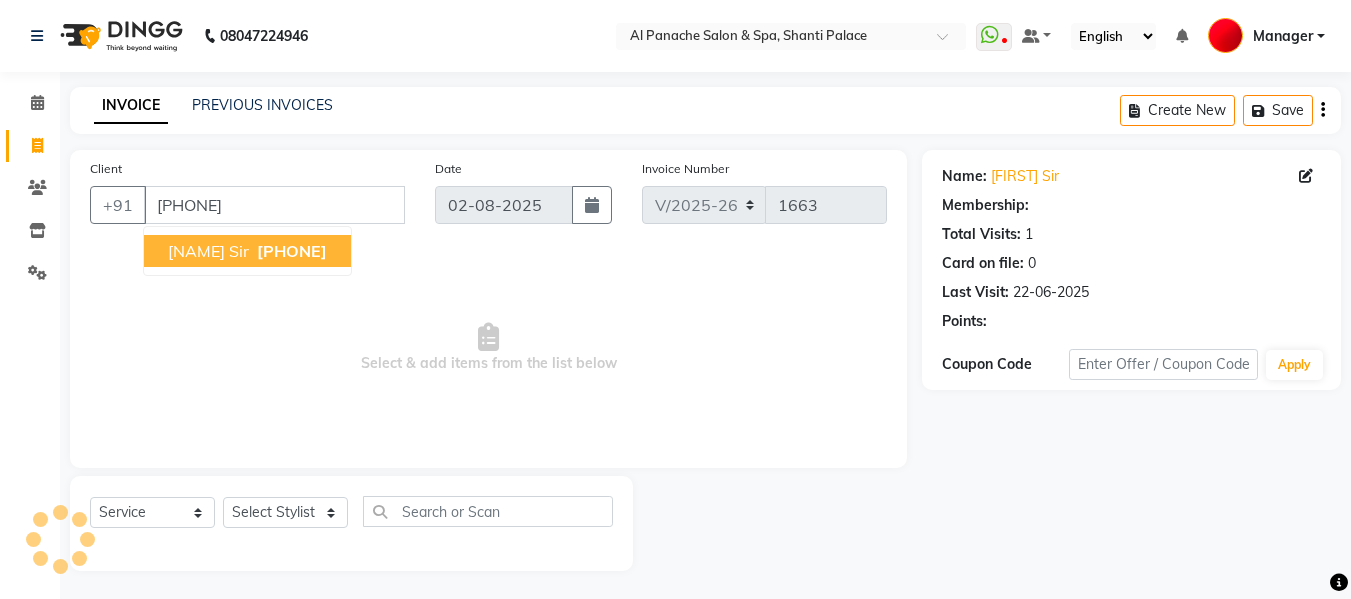 click on "[FIRST] sir   [PHONE]" at bounding box center [247, 251] 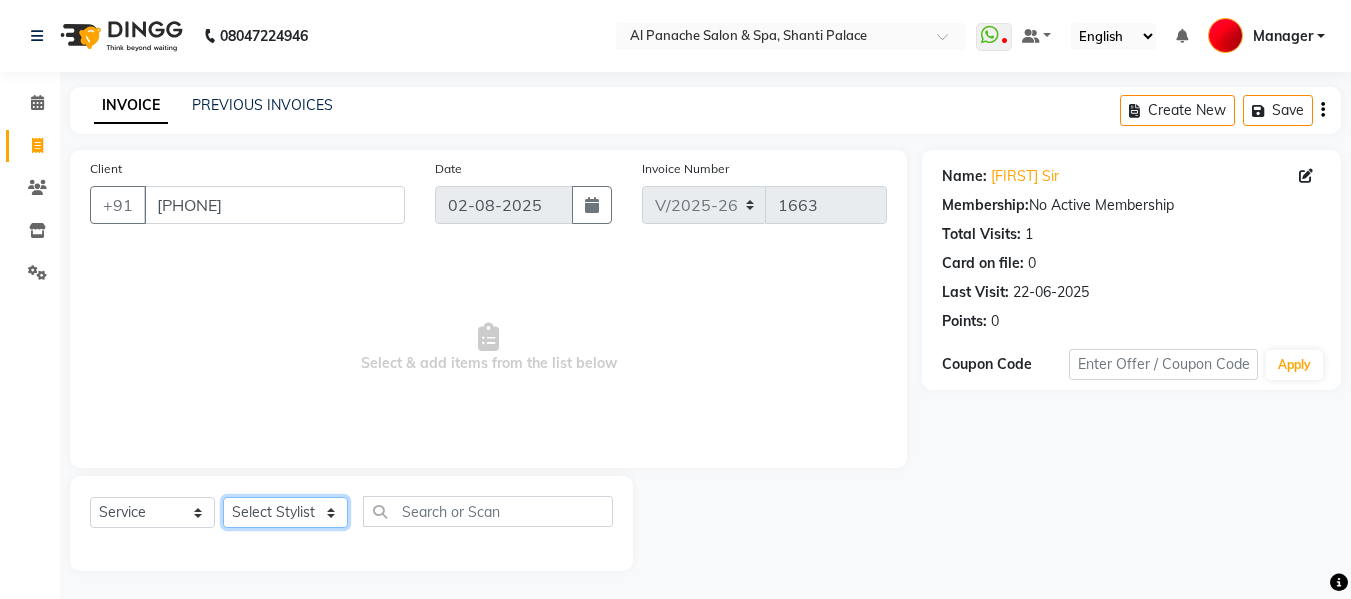 click on "Select Stylist Akash Aman anju Arjun AShu [FIRST] [LAST] Guneek Makeup Manager Raman Renu Salman Shelly shushma Sonia yash" 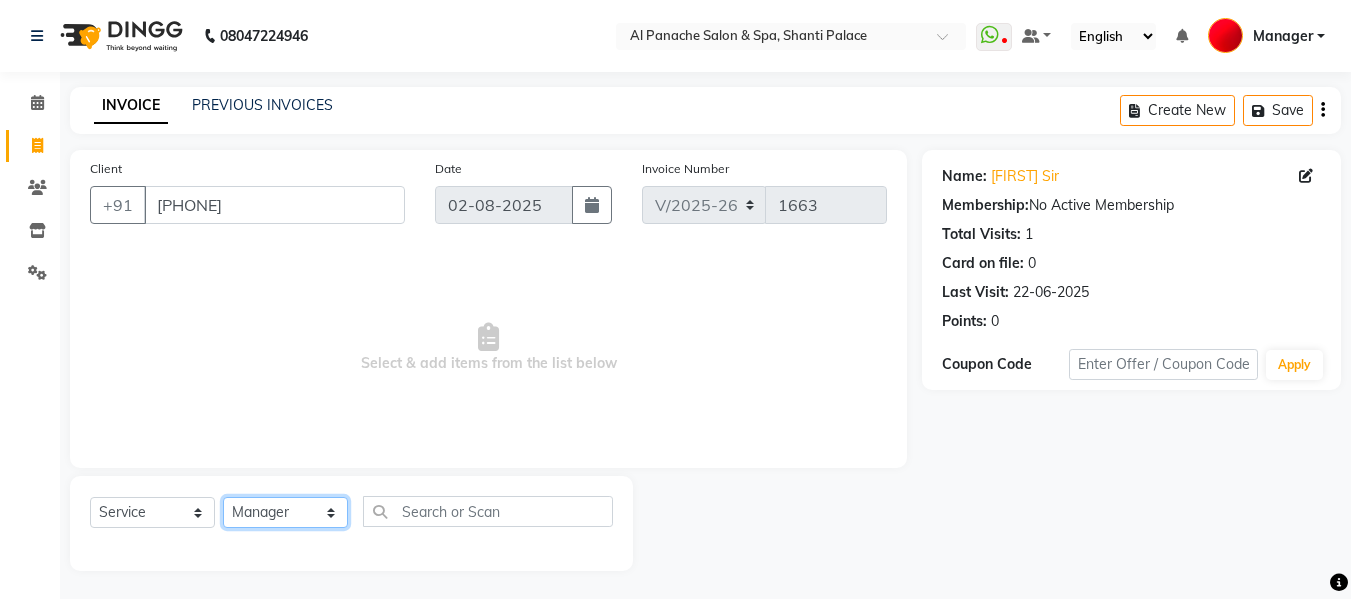 click on "Select Stylist Akash Aman anju Arjun AShu [FIRST] [LAST] Guneek Makeup Manager Raman Renu Salman Shelly shushma Sonia yash" 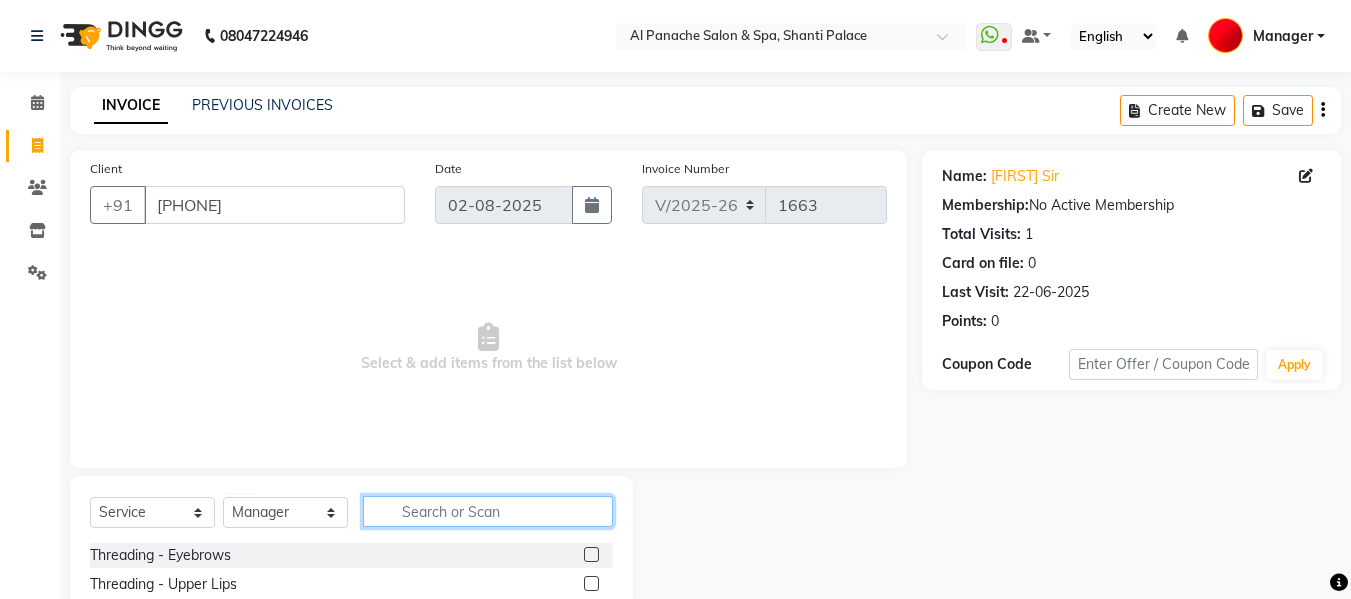 click 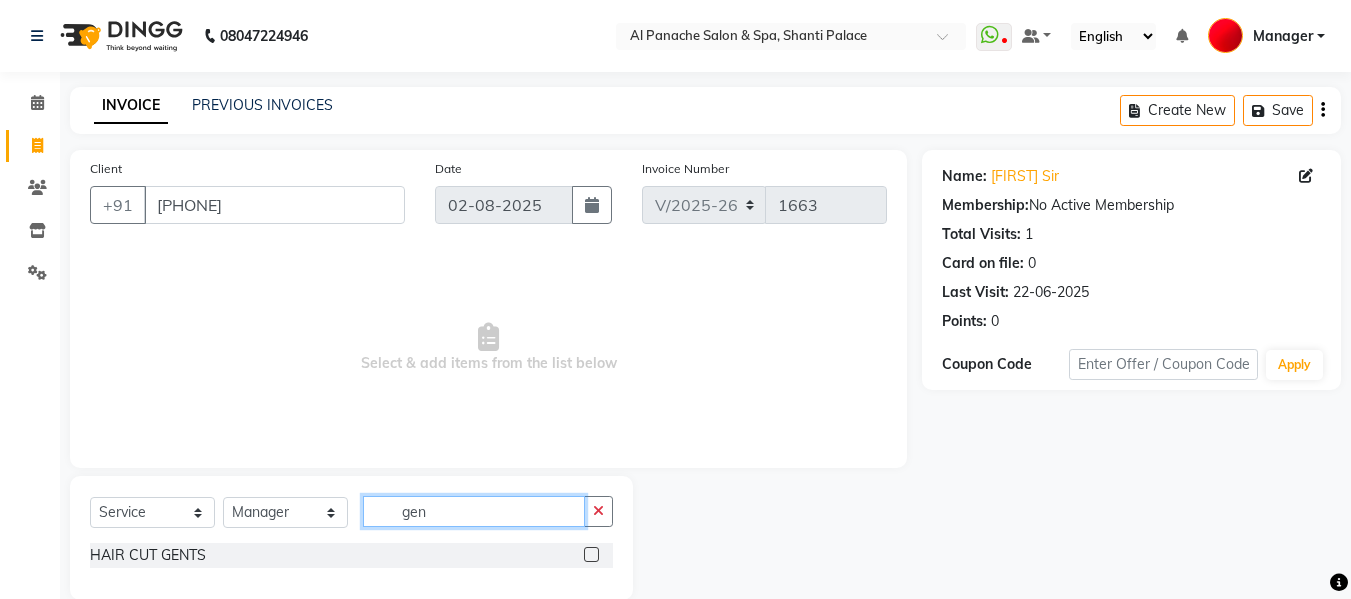 type on "gen" 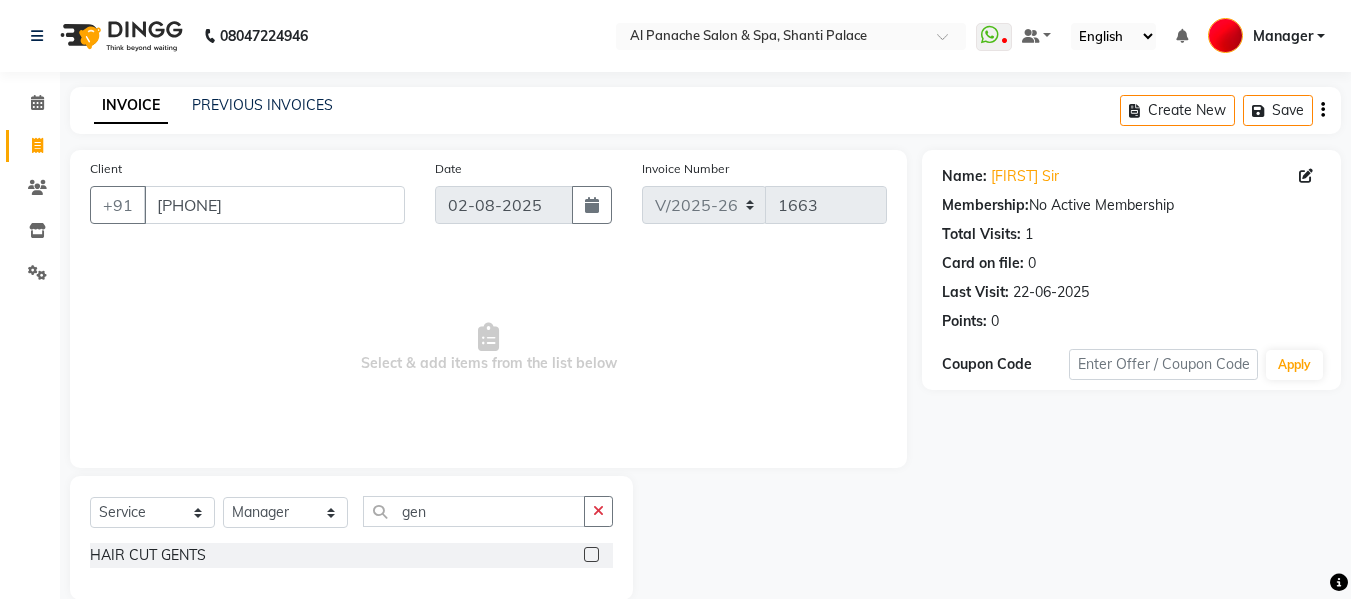 click 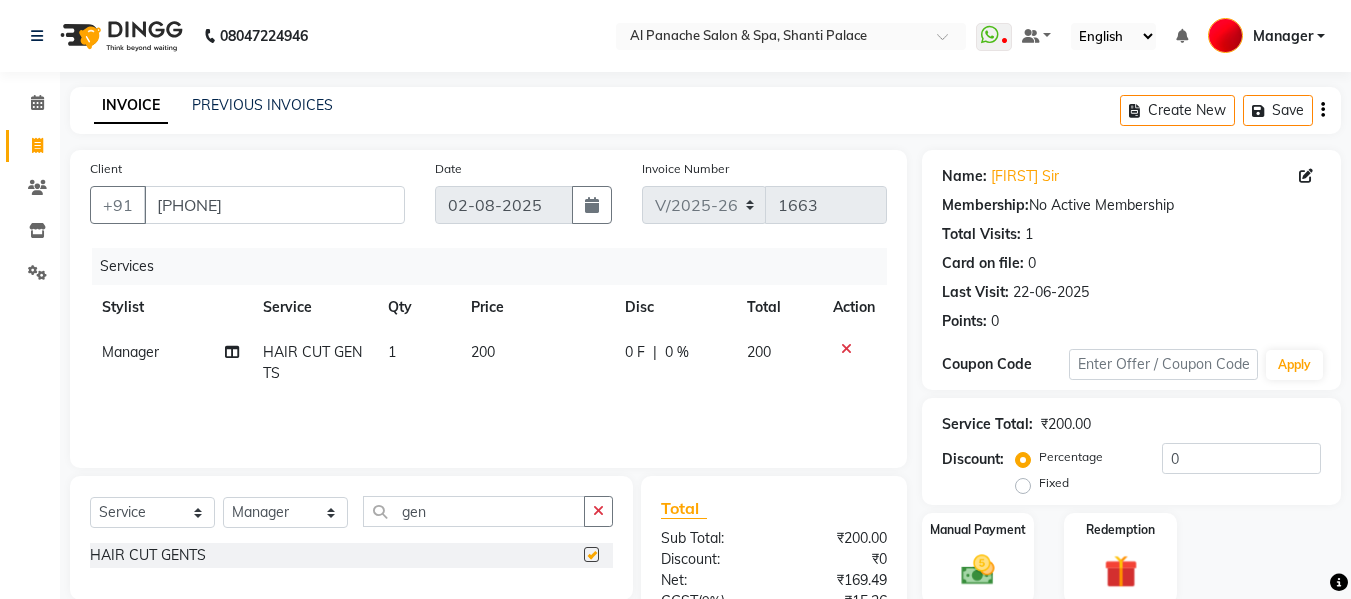 checkbox on "false" 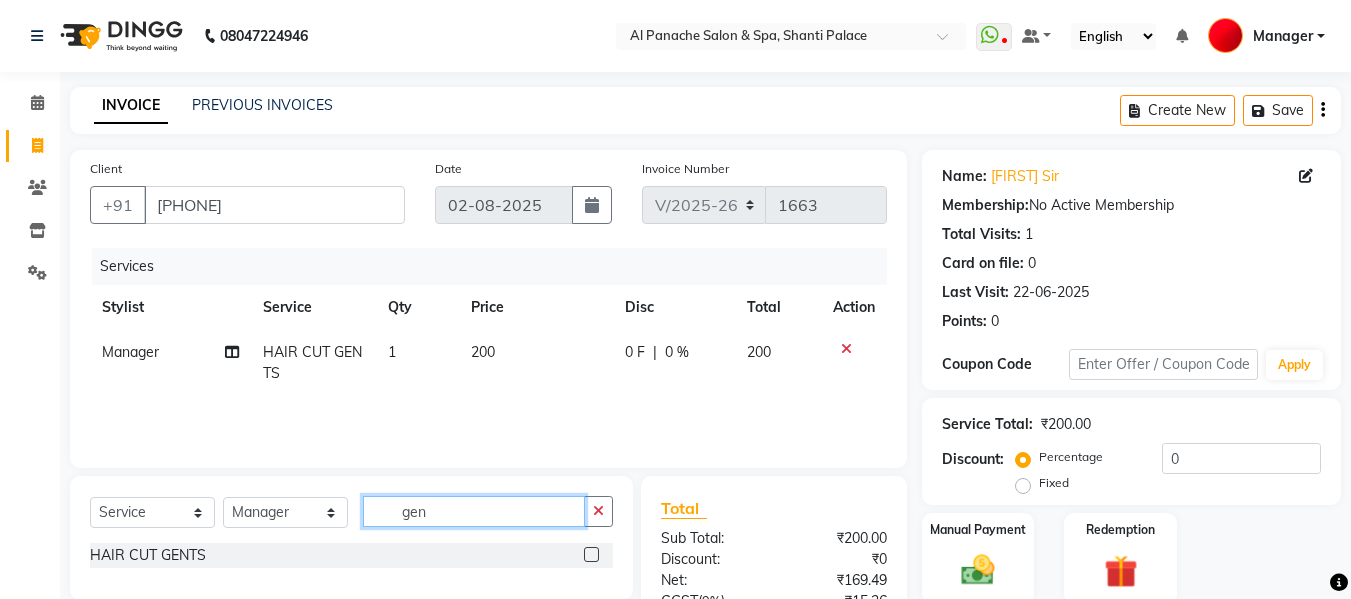 click on "gen" 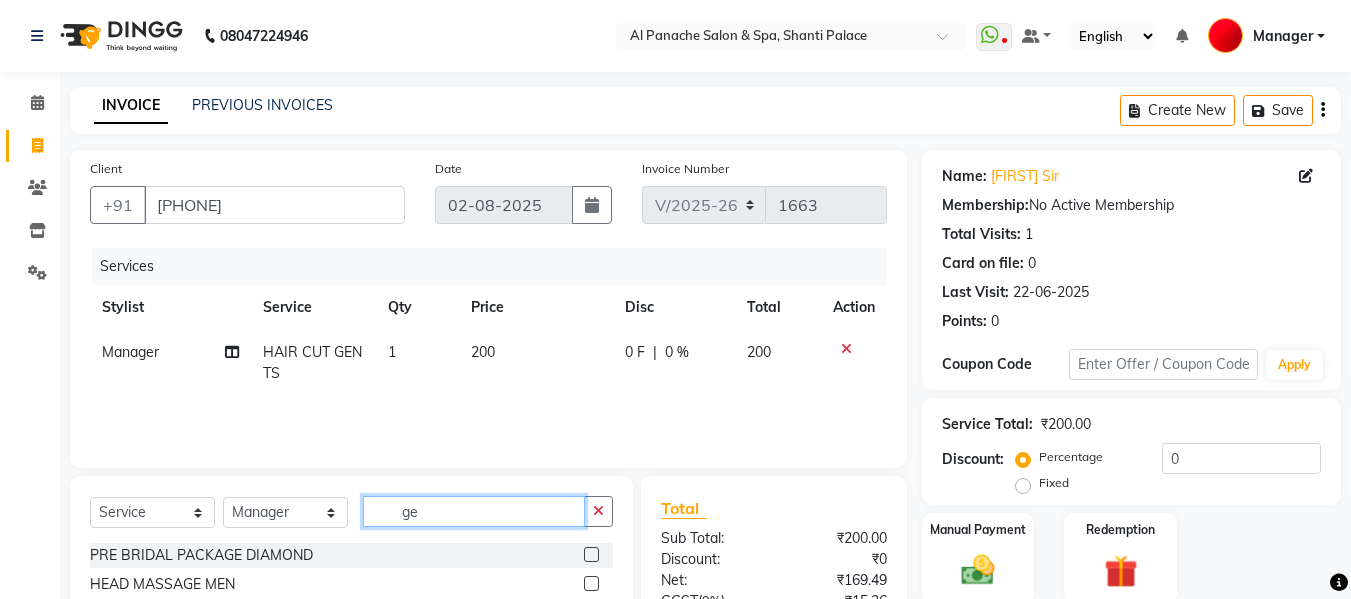type on "g" 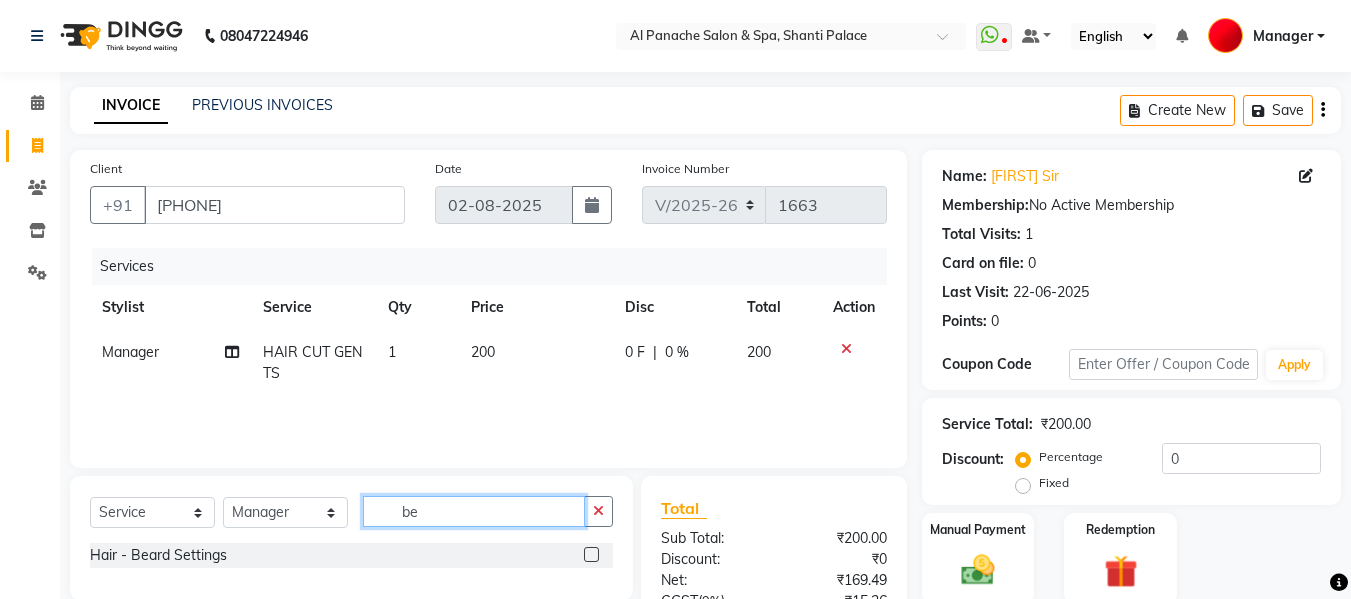 type on "be" 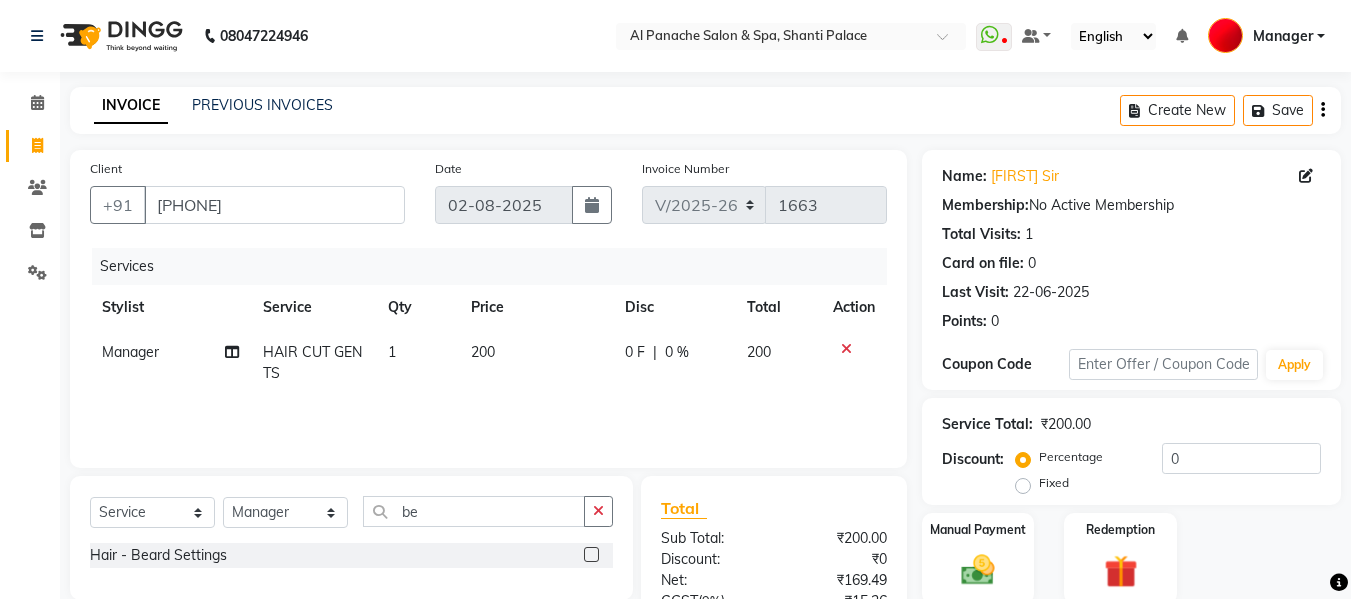 click 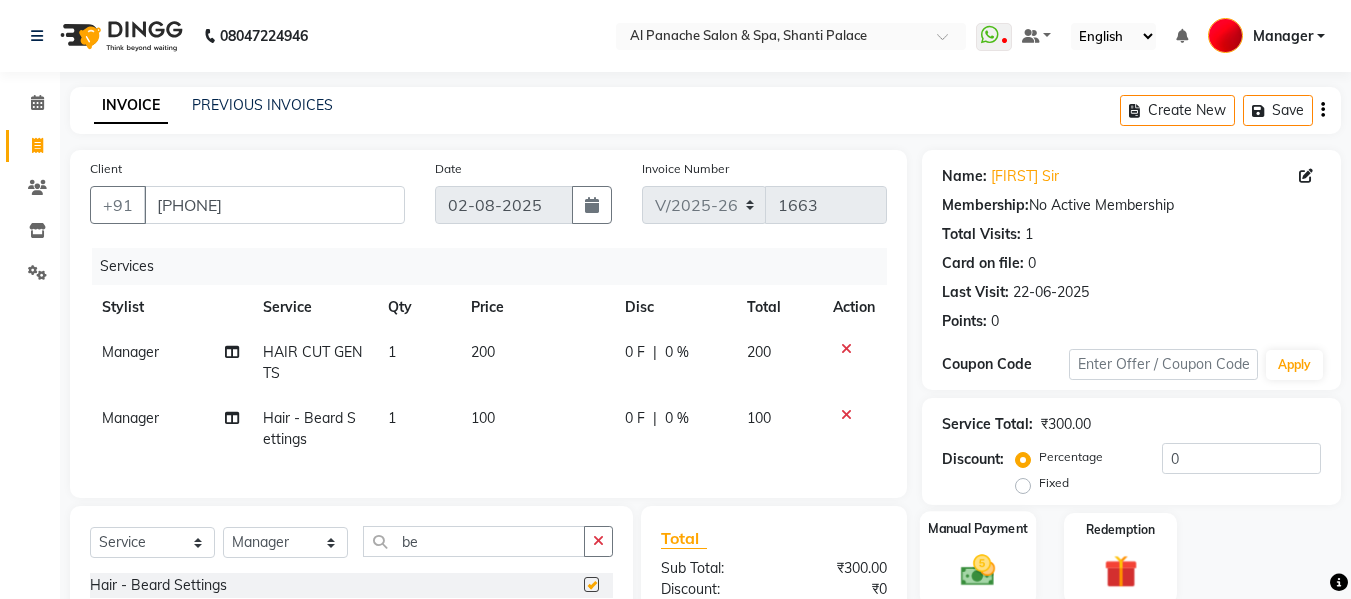 checkbox on "false" 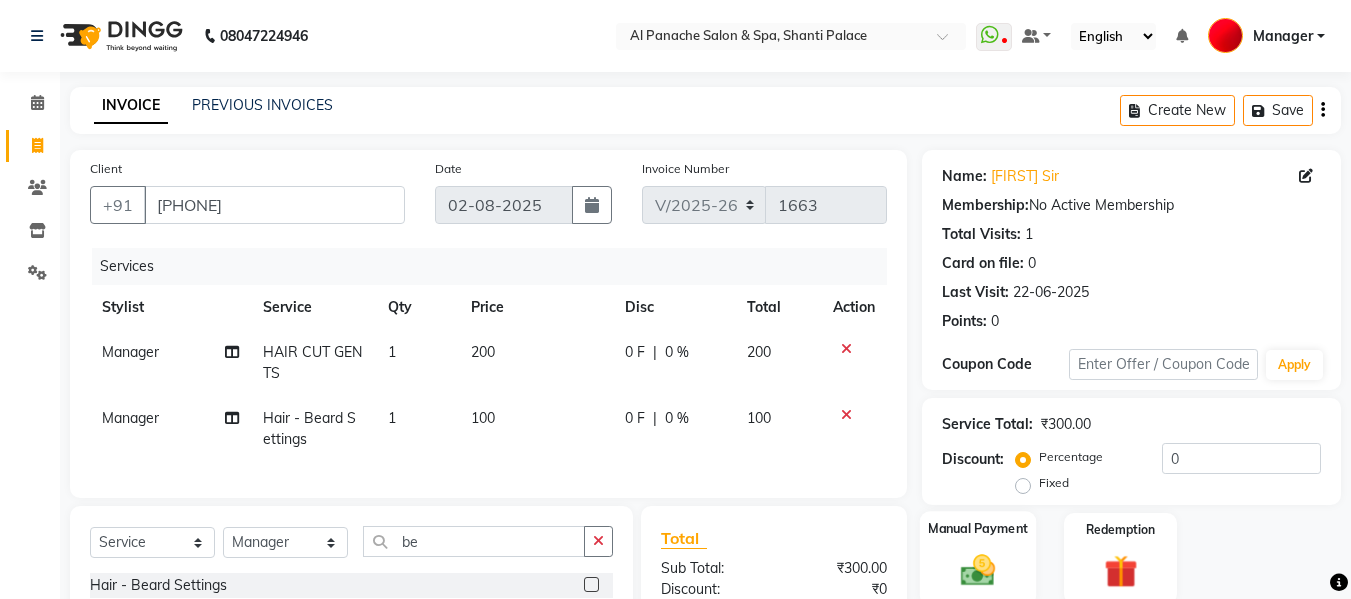 click 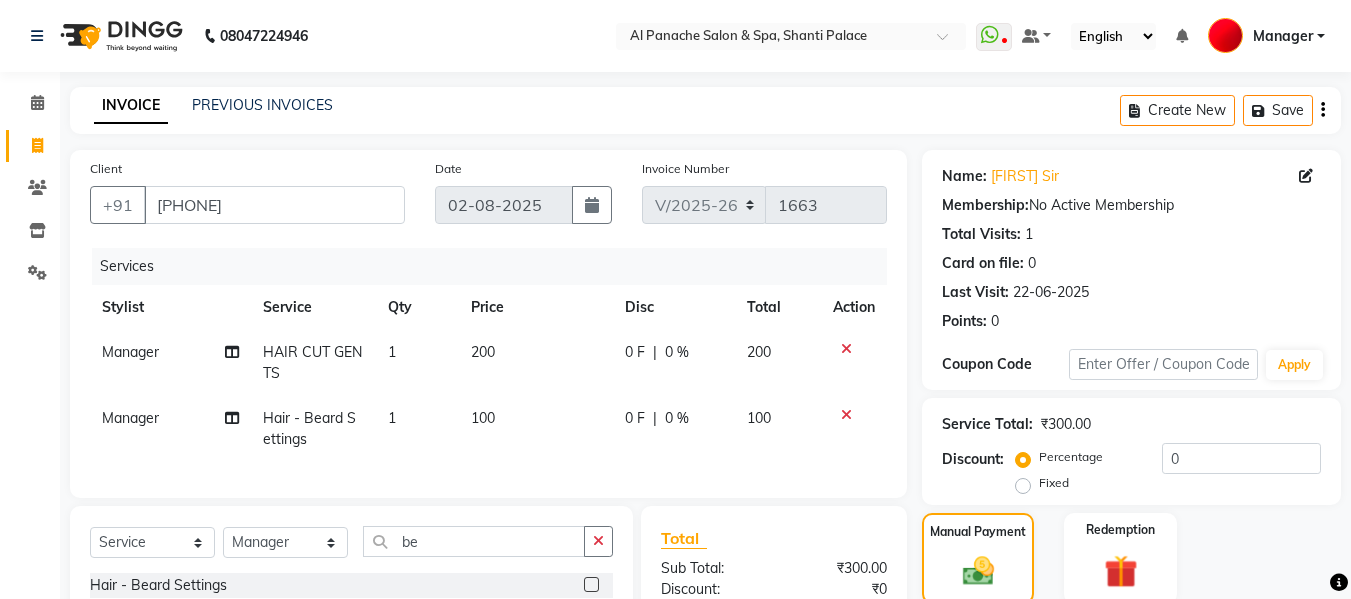 scroll, scrollTop: 246, scrollLeft: 0, axis: vertical 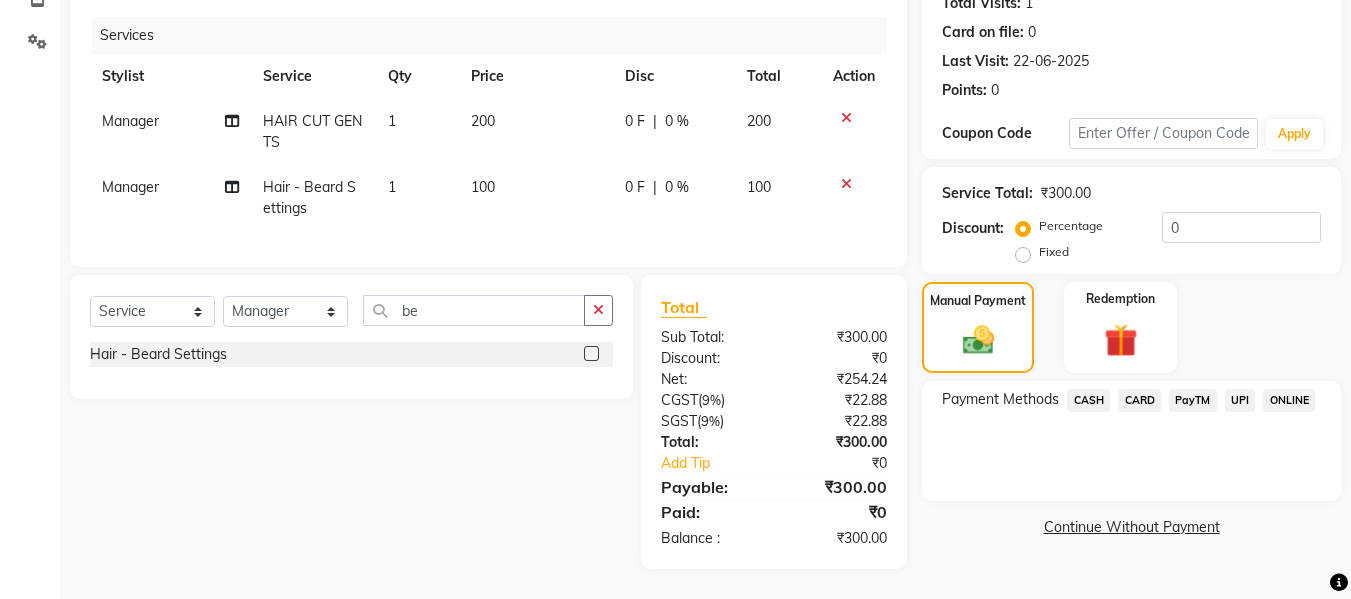 click on "UPI" 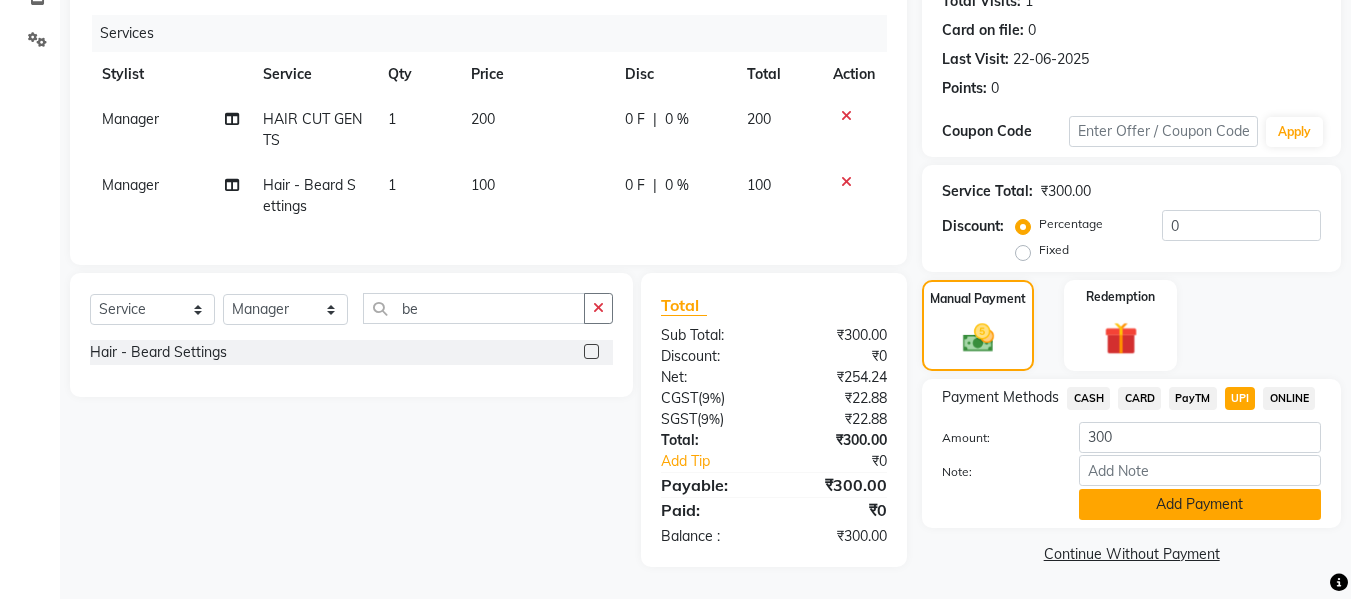 click on "Add Payment" 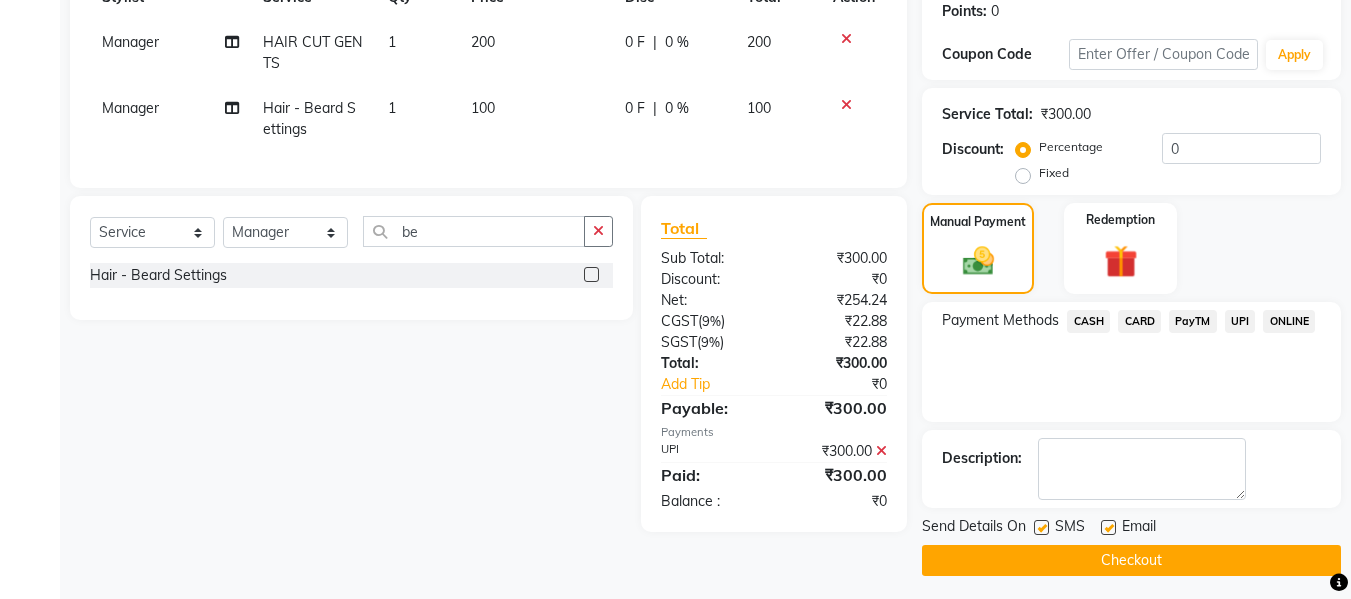 scroll, scrollTop: 317, scrollLeft: 0, axis: vertical 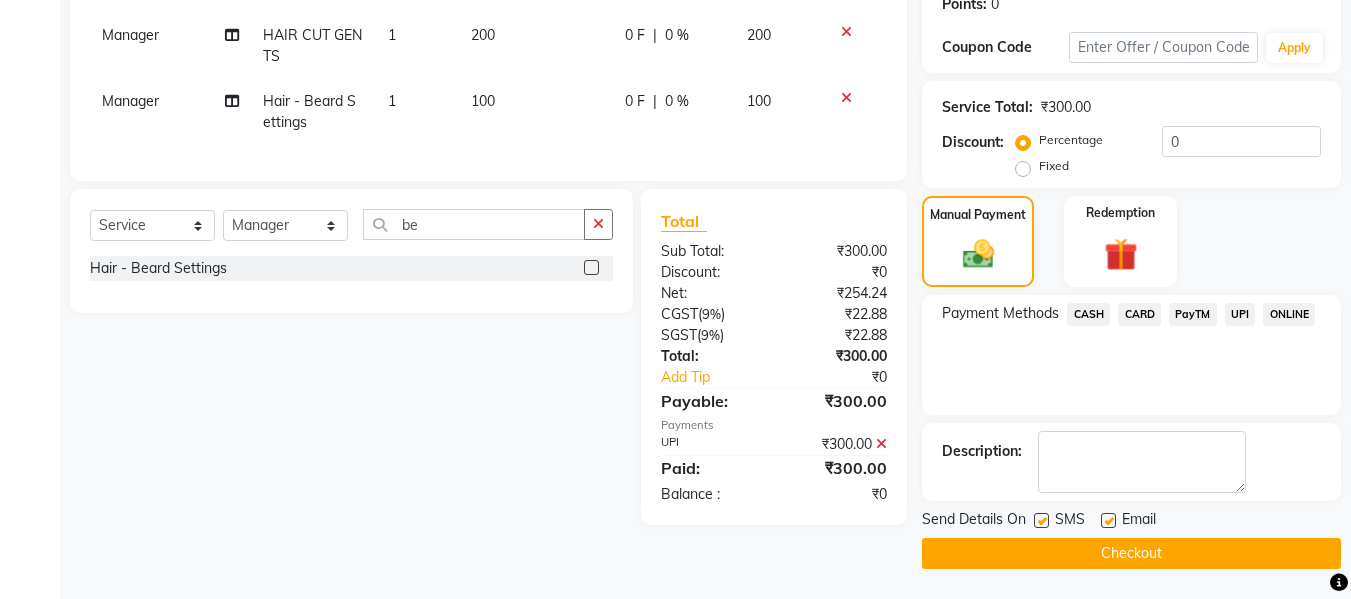 click on "Checkout" 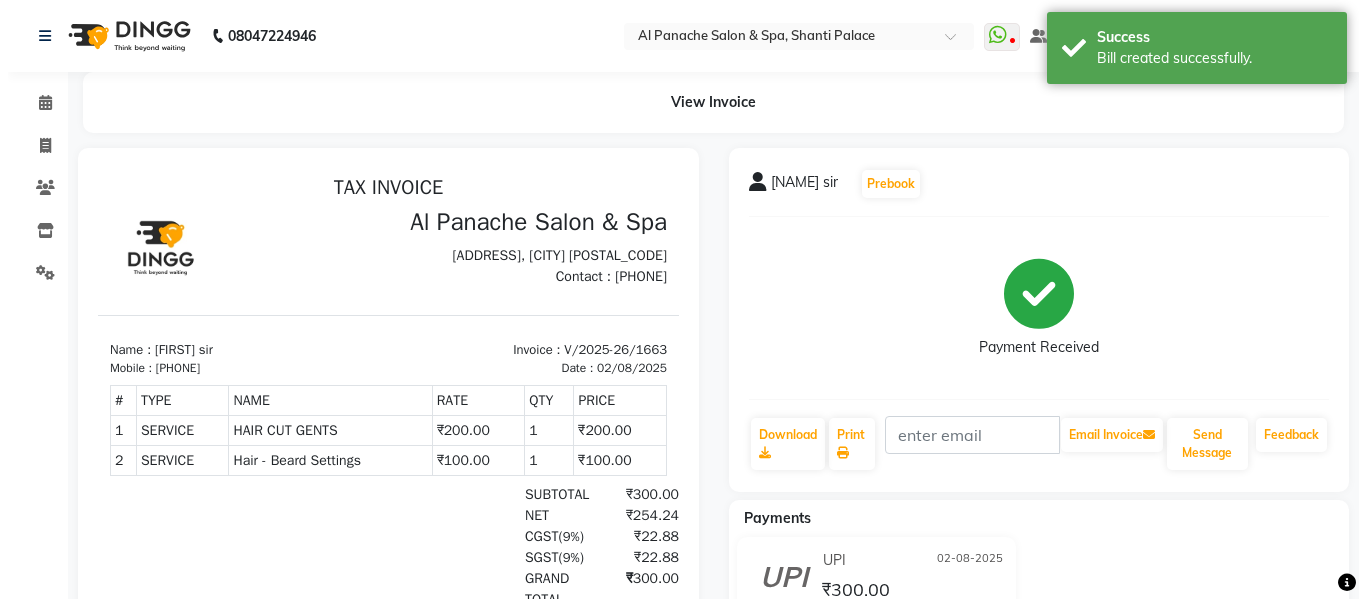 scroll, scrollTop: 0, scrollLeft: 0, axis: both 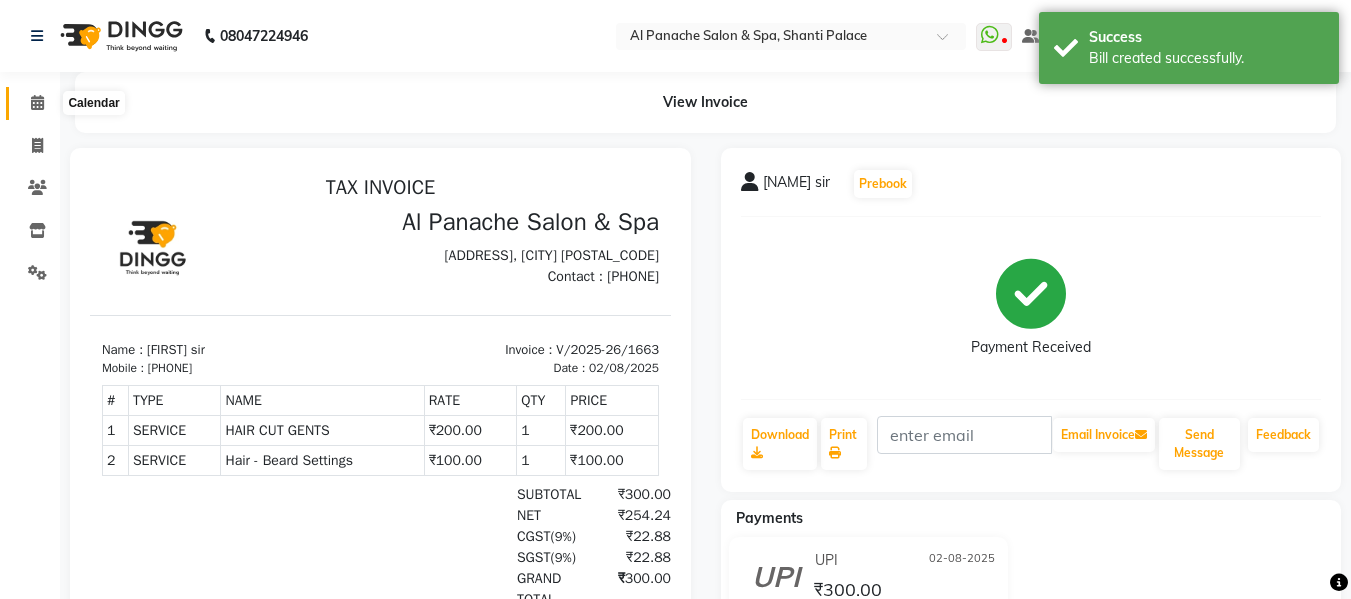 click 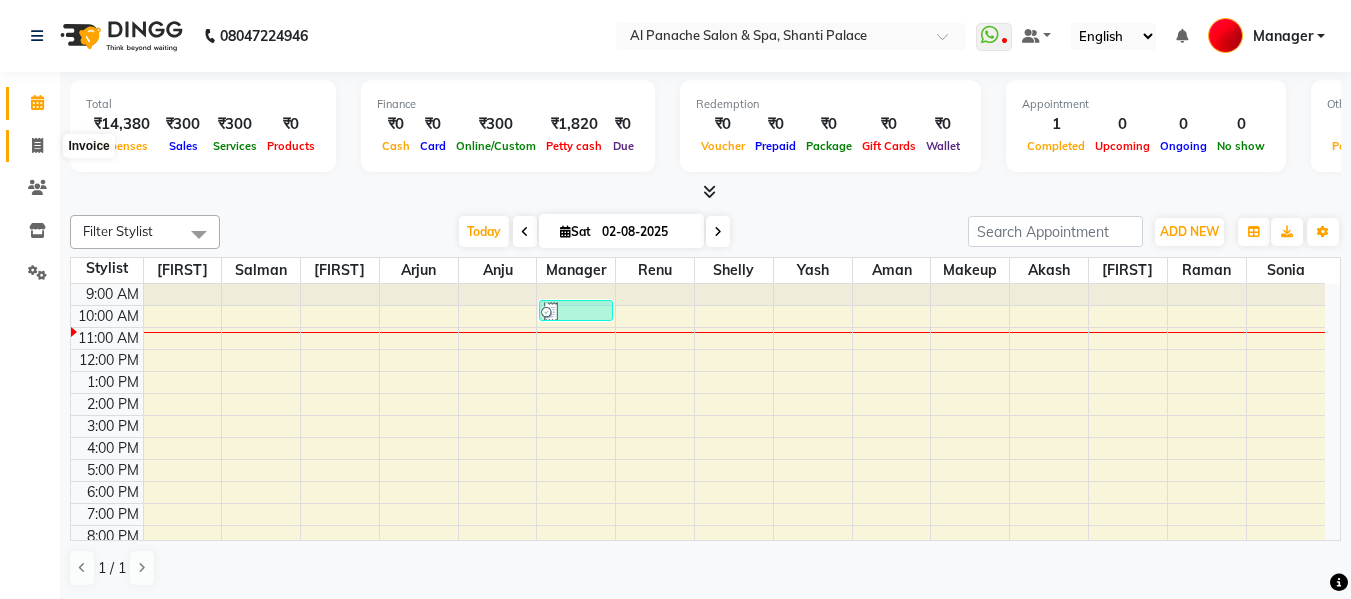 click 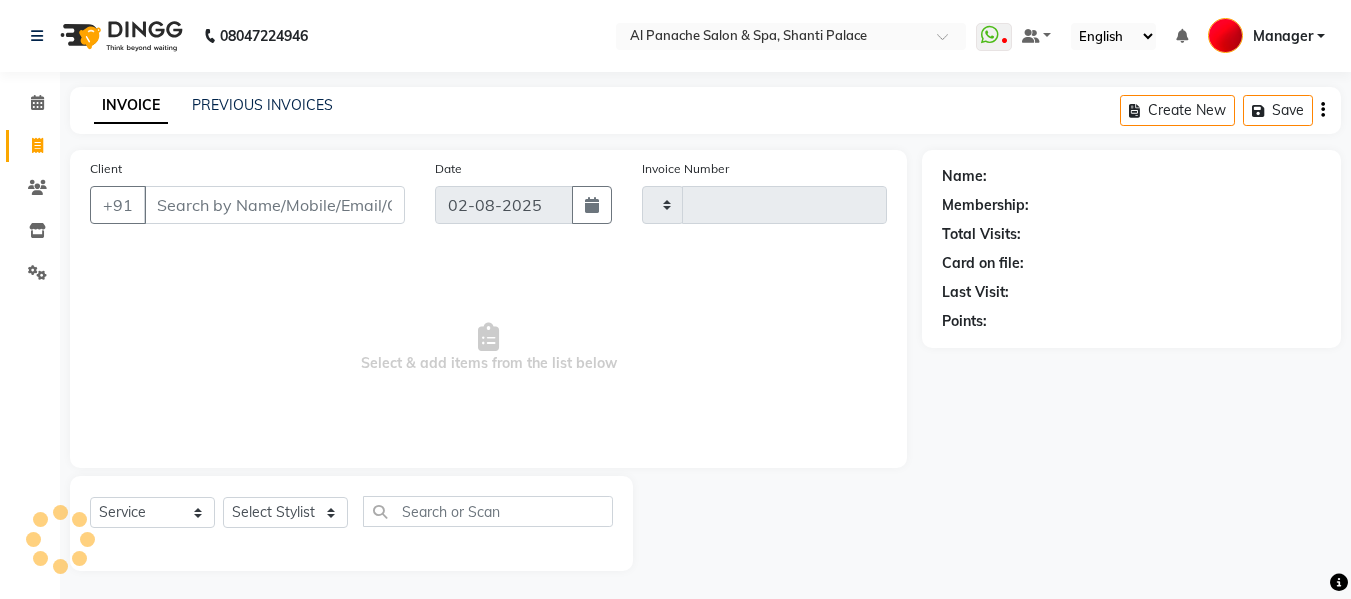 type on "1664" 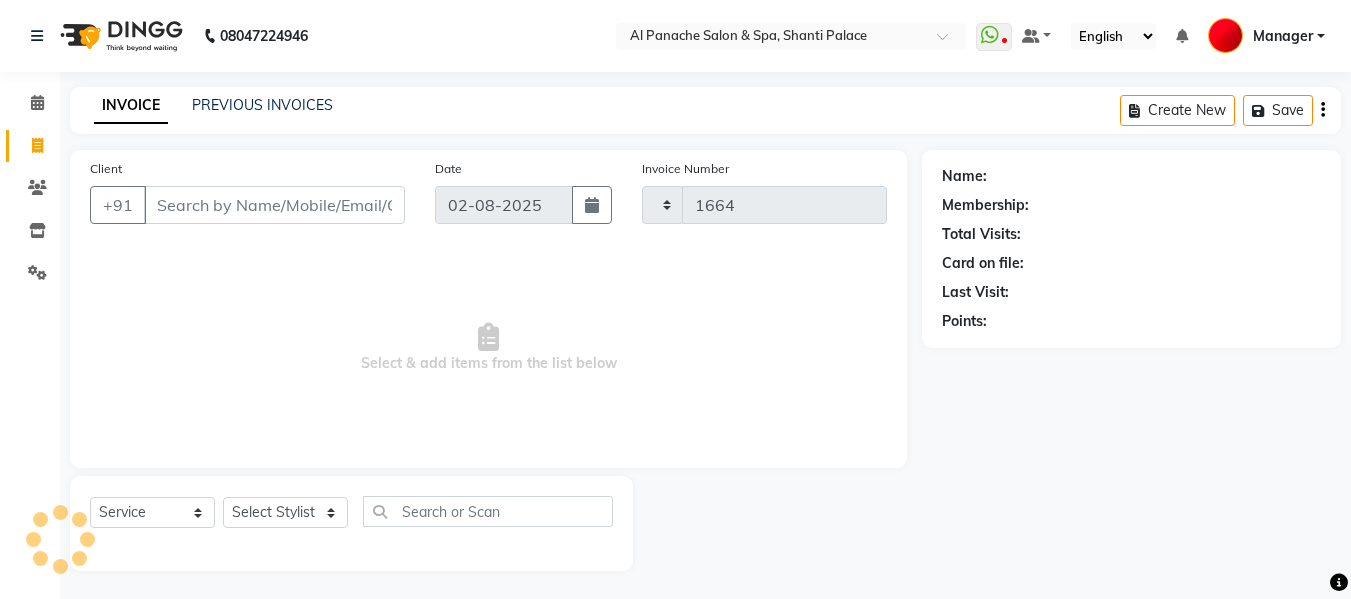 select on "751" 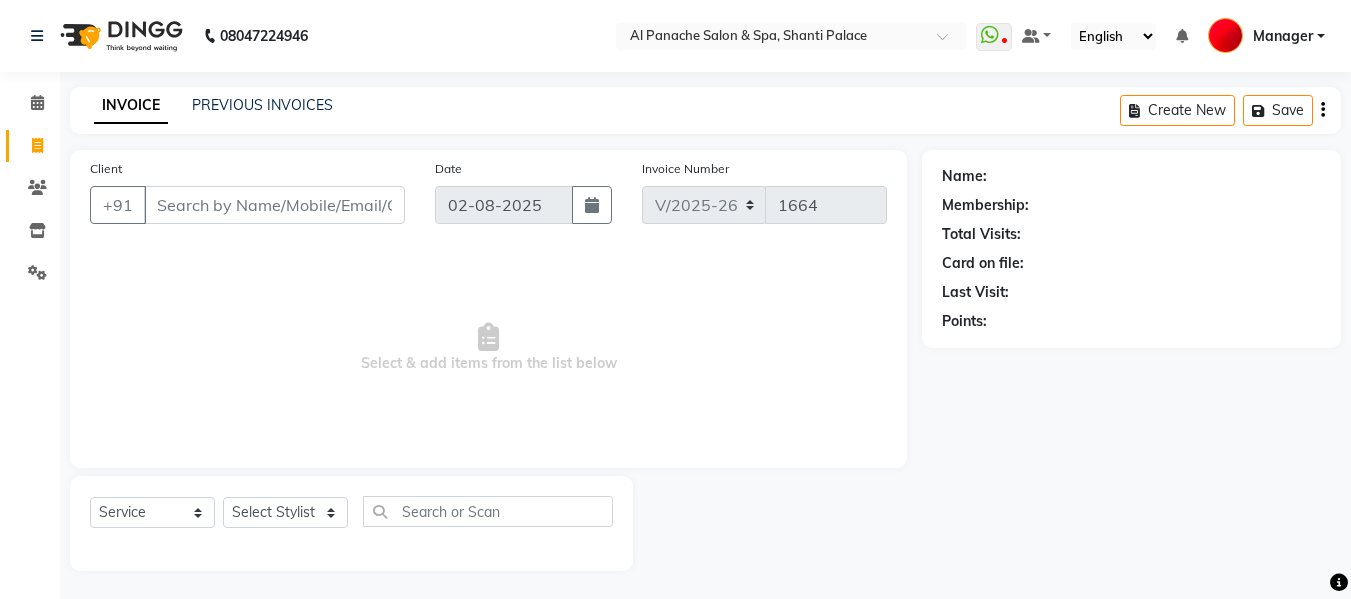 click on "Client" at bounding box center [274, 205] 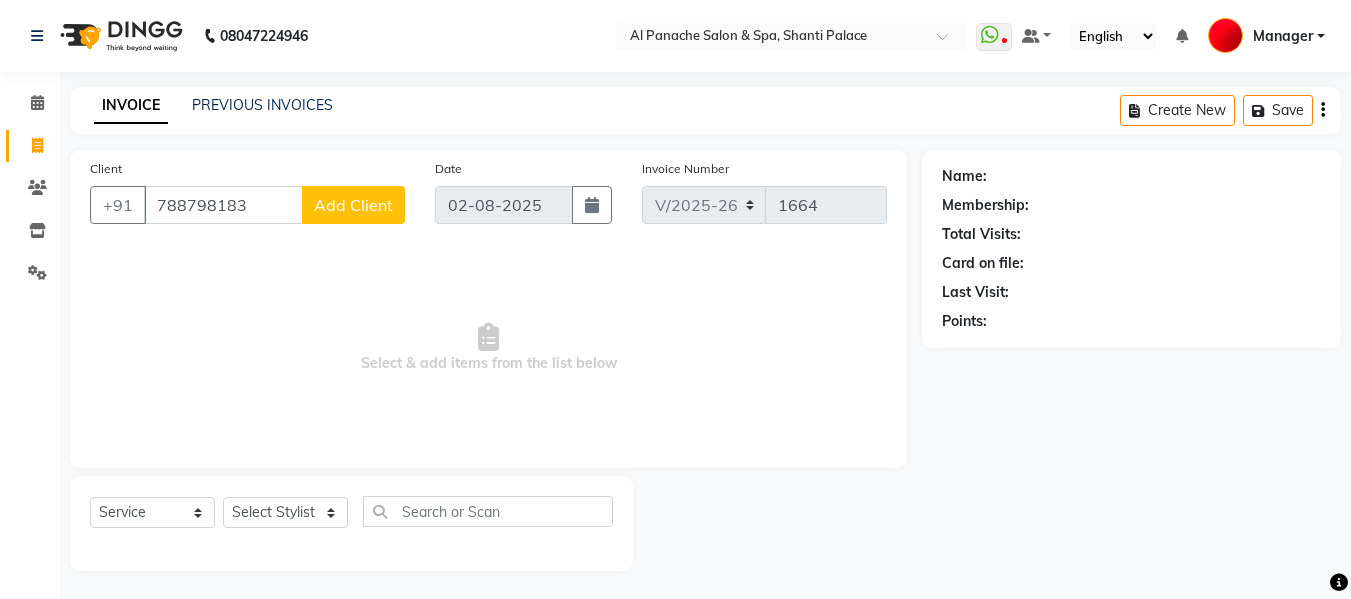 type on "788798183" 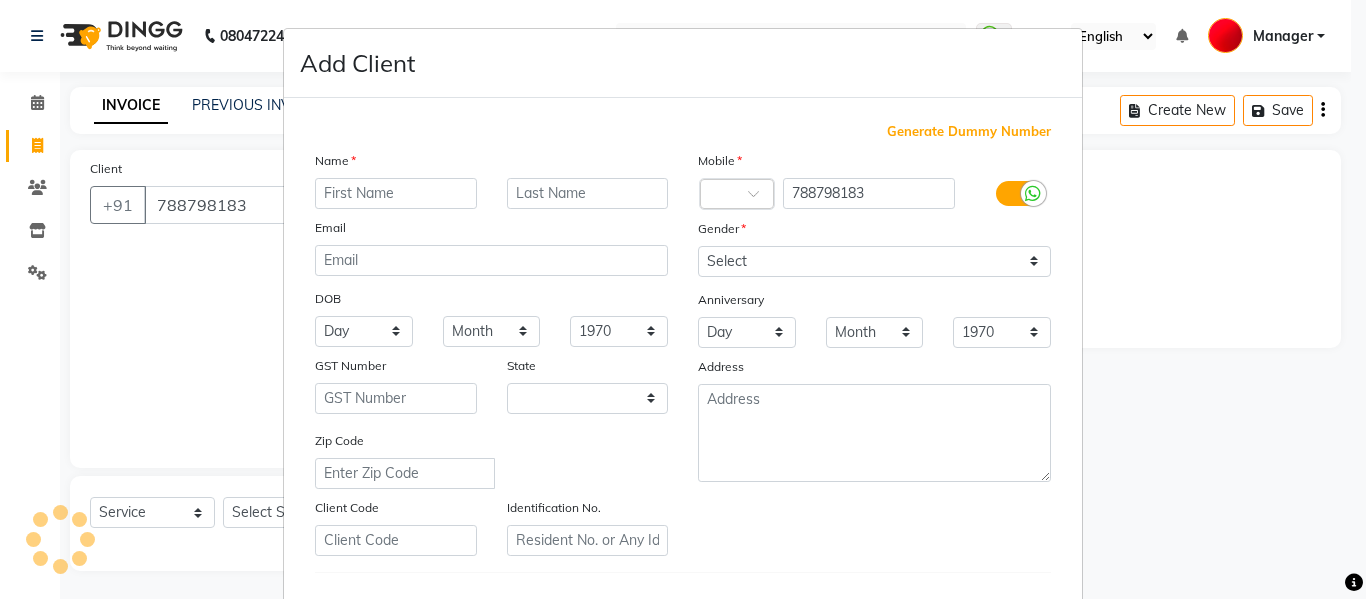 select on "15" 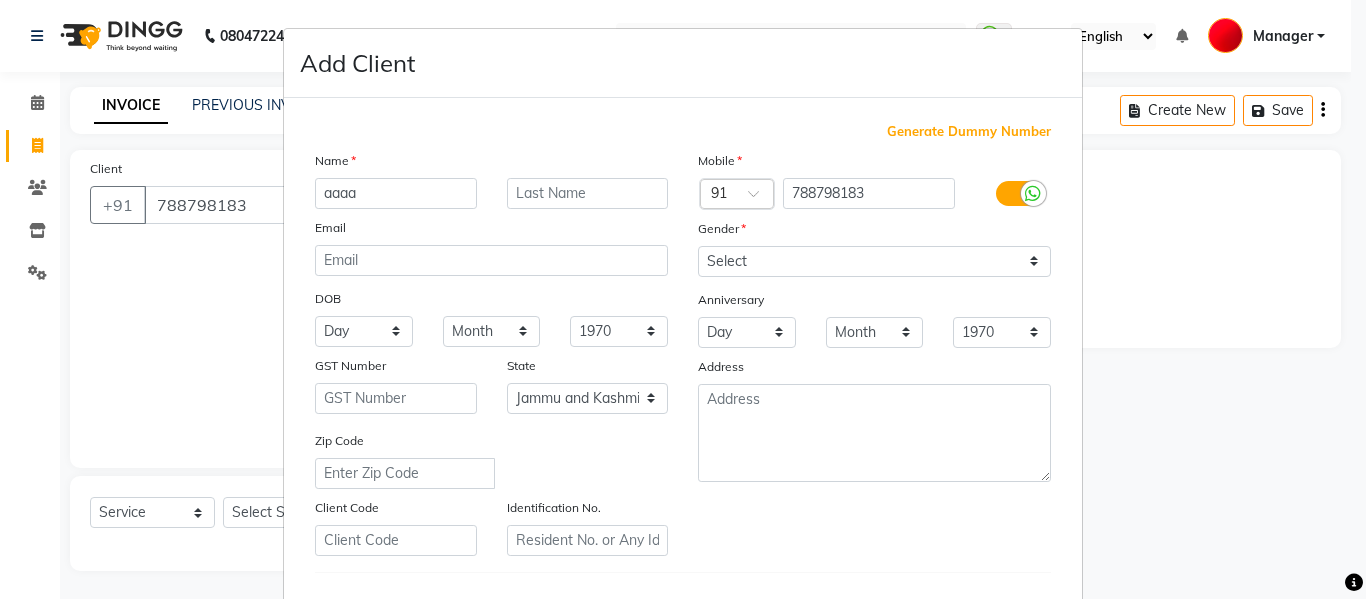 type on "aaaa" 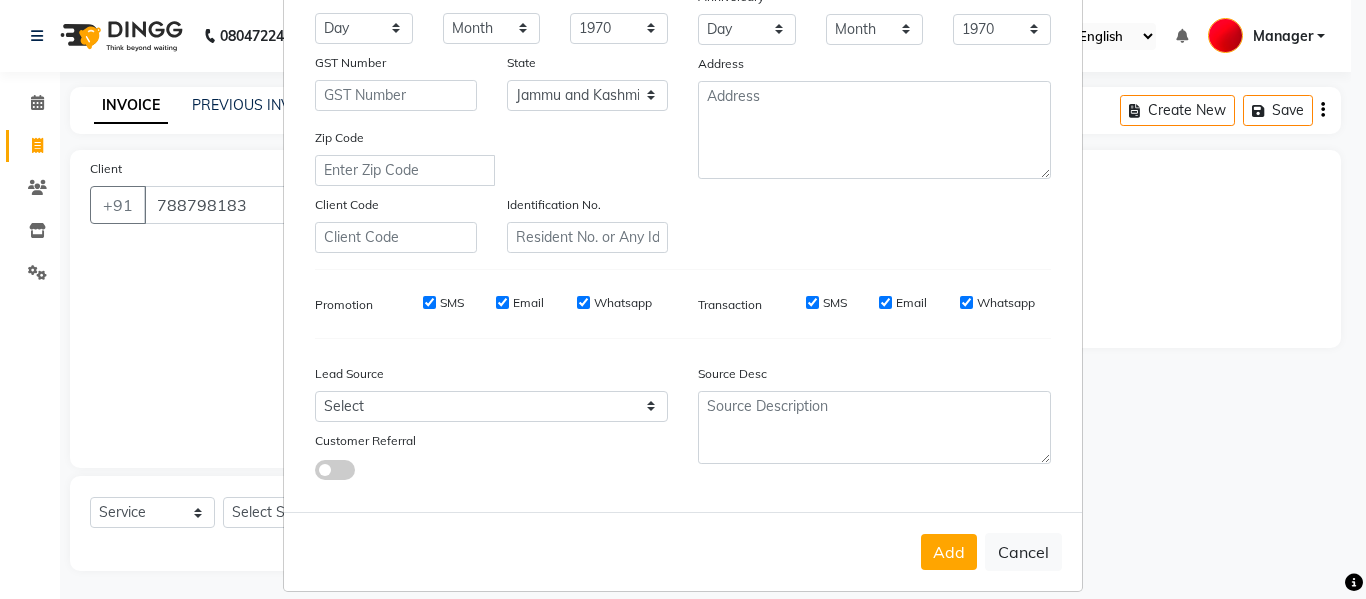 scroll, scrollTop: 304, scrollLeft: 0, axis: vertical 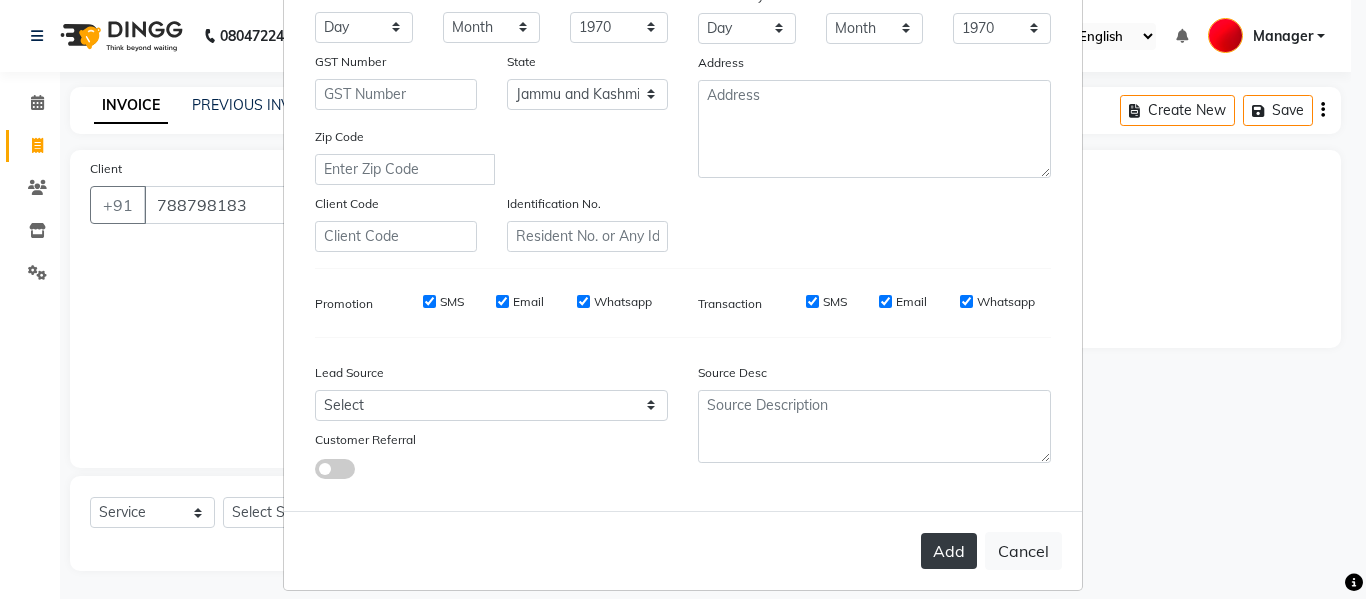 click on "Add" at bounding box center (949, 551) 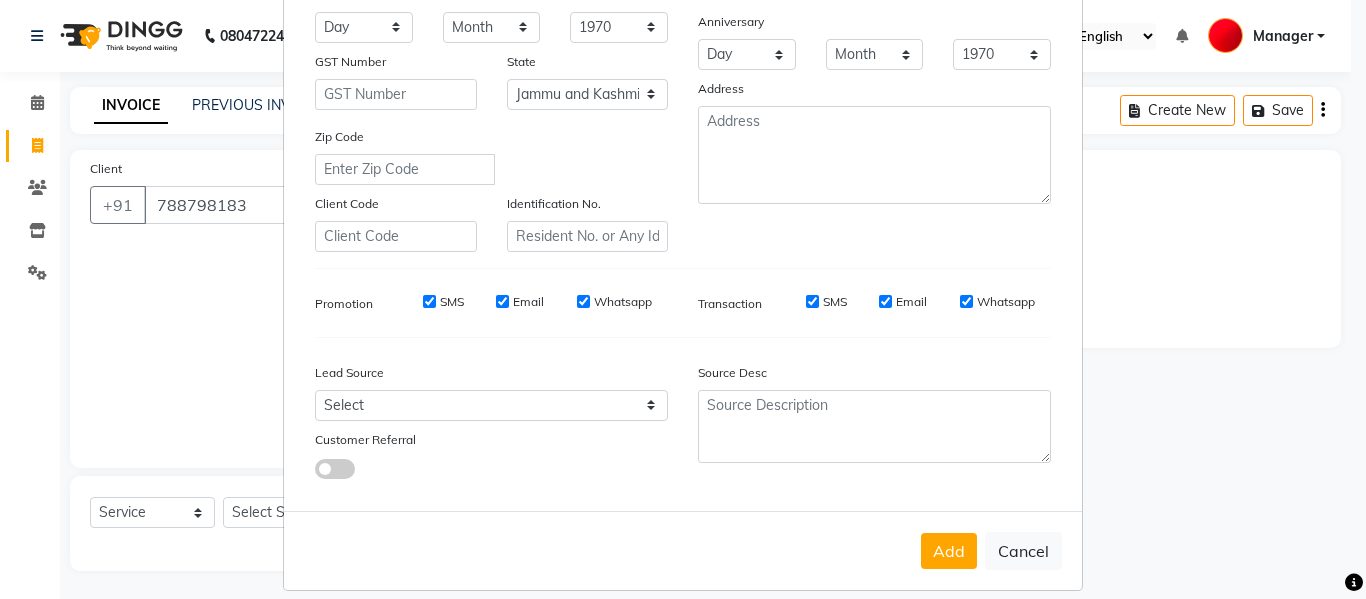 click on "Add Client Generate Dummy Number Name [FIRST] Email DOB Day 01 02 03 04 05 06 07 08 09 10 11 12 13 14 15 16 17 18 19 20 21 22 23 24 25 26 27 28 29 30 31 Month January February March April May June July August September October November December 1940 1941 1942 1943 1944 1945 1946 1947 1948 1949 1950 1951 1952 1953 1954 1955 1956 1957 1958 1959 1960 1961 1962 1963 1964 1965 1966 1967 1968 1969 1970 1971 1972 1973 1974 1975 1976 1977 1978 1979 1980 1981 1982 1983 1984 1985 1986 1987 1988 1989 1990 1991 1992 1993 1994 1995 1996 1997 1998 1999 2000 2001 2002 2003 2004 2005 2006 2007 2008 2009 2010 2011 2012 2013 2014 2015 2016 2017 2018 2019 2020 2021 2022 2023 2024 GST Number State Select Andaman and Nicobar Islands Andhra Pradesh Arunachal Pradesh Assam Bihar Chandigarh Chhattisgarh Dadra and Nagar Haveli Daman and Diu Delhi Goa Gujarat Haryana Himachal Pradesh Jammu and Kashmir Jharkhand Karnataka Kerala Lakshadweep Madhya Pradesh Maharashtra Manipur Meghalaya Mizoram Nagaland Odisha Pondicherry Punjab" at bounding box center [683, 299] 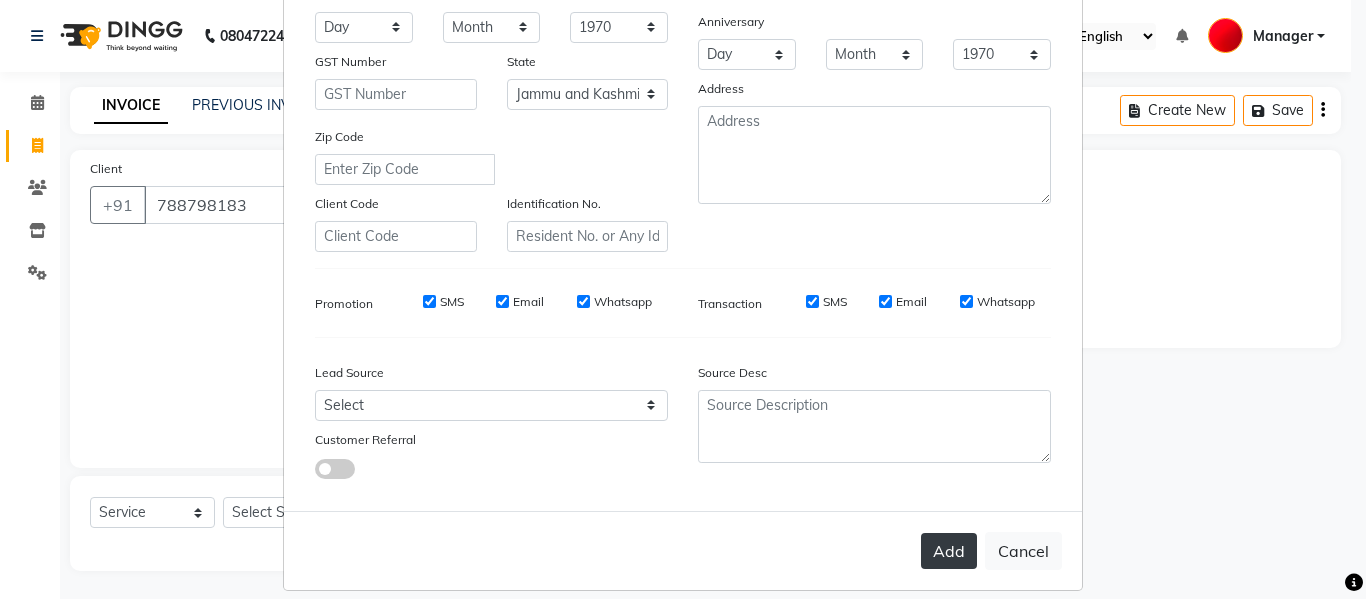 click on "Add" at bounding box center [949, 551] 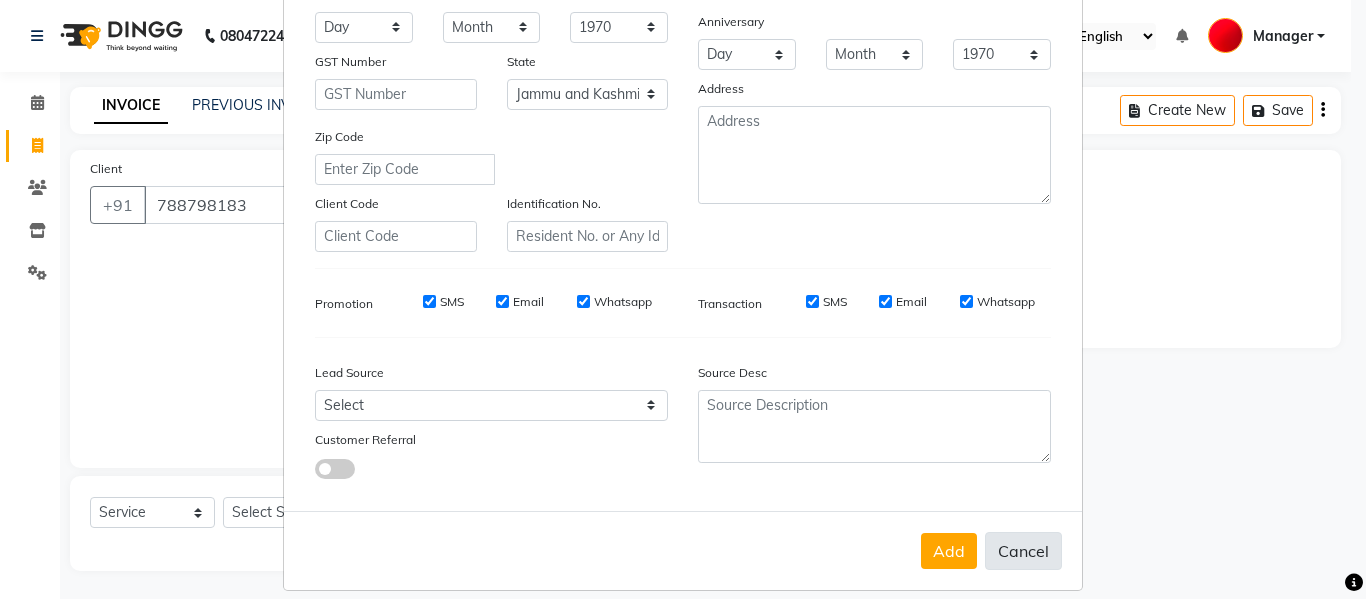 click on "Cancel" at bounding box center [1023, 551] 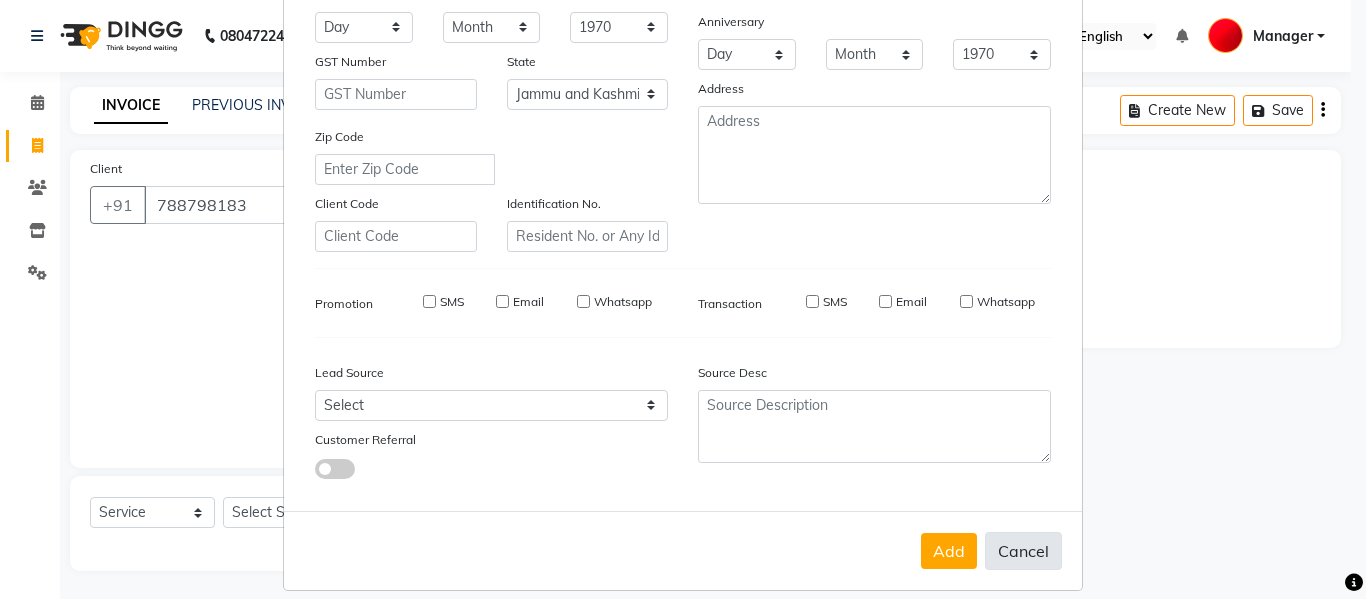type 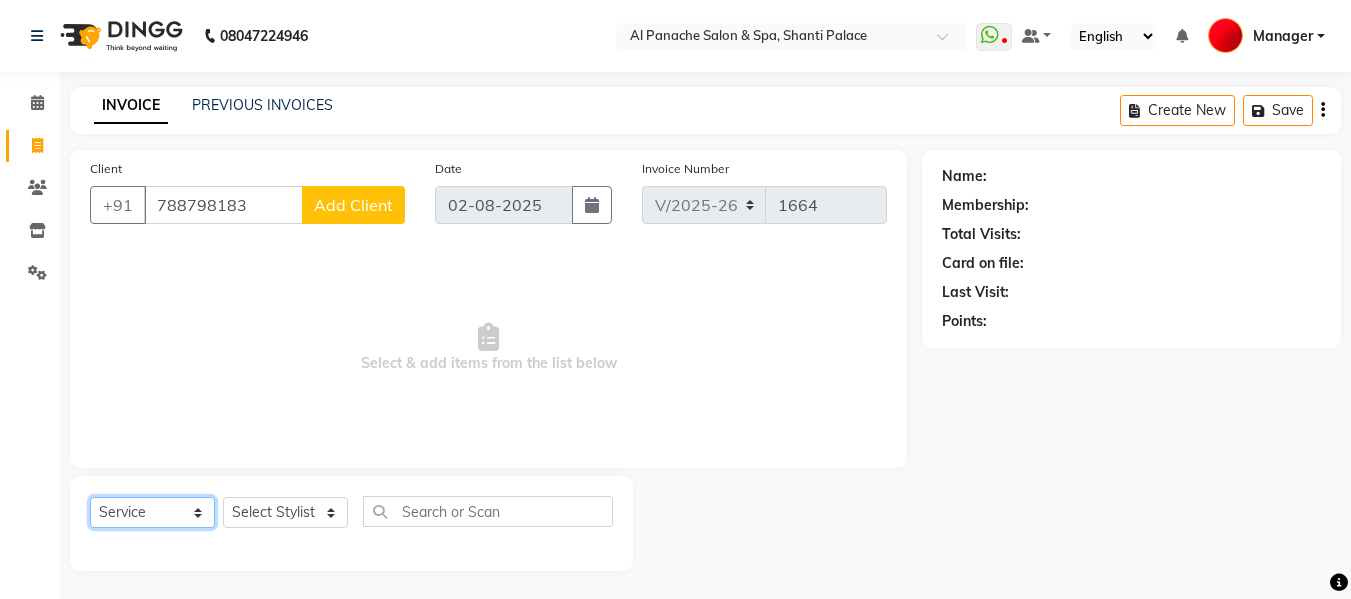 click on "Select  Service  Product  Membership  Package Voucher Prepaid Gift Card" 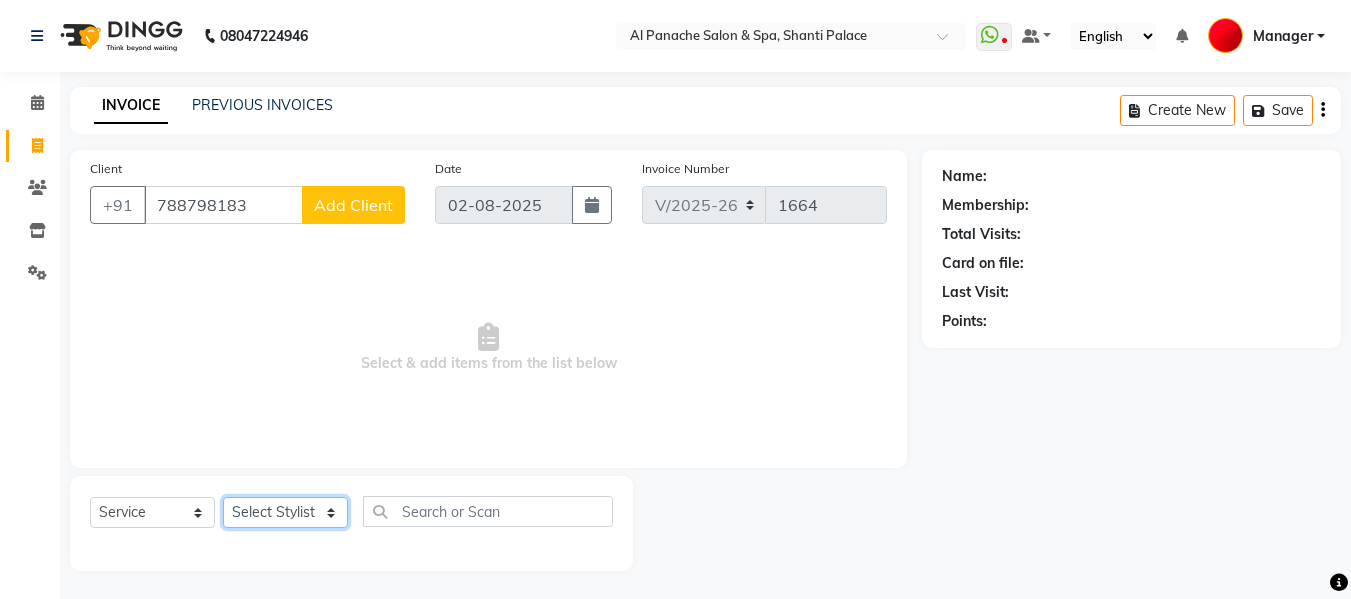 click on "Select Stylist Akash Aman anju Arjun AShu [FIRST] [LAST] Guneek Makeup Manager Raman Renu Salman Shelly shushma Sonia yash" 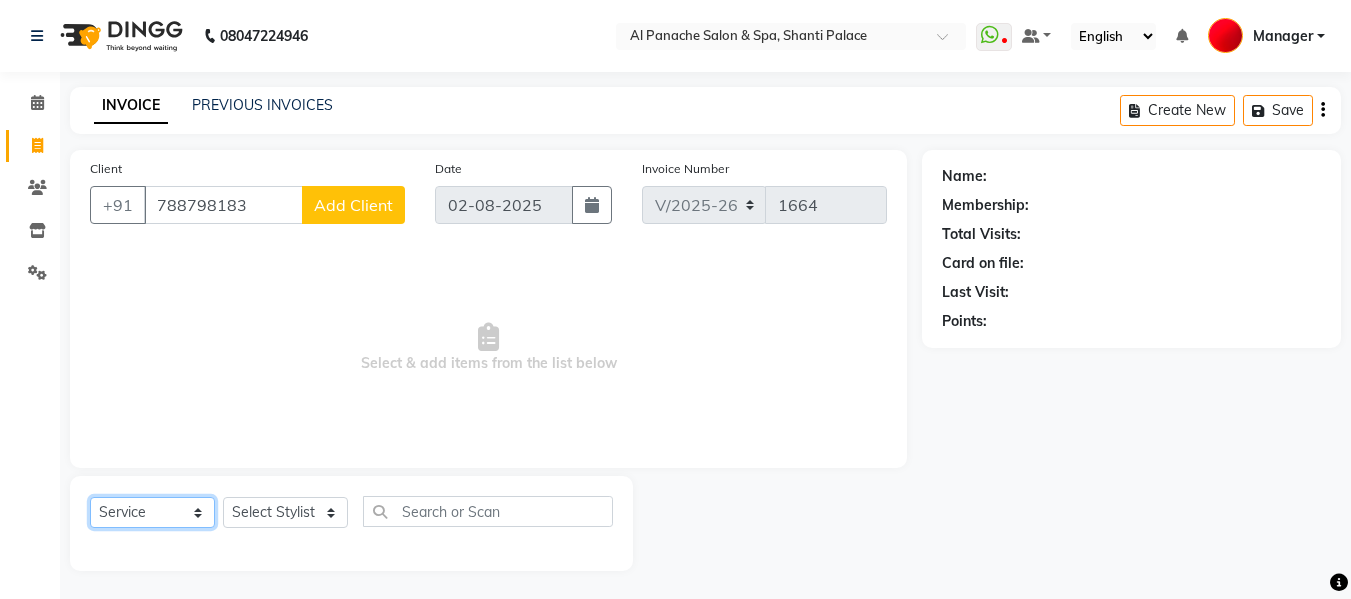 click on "Select  Service  Product  Membership  Package Voucher Prepaid Gift Card" 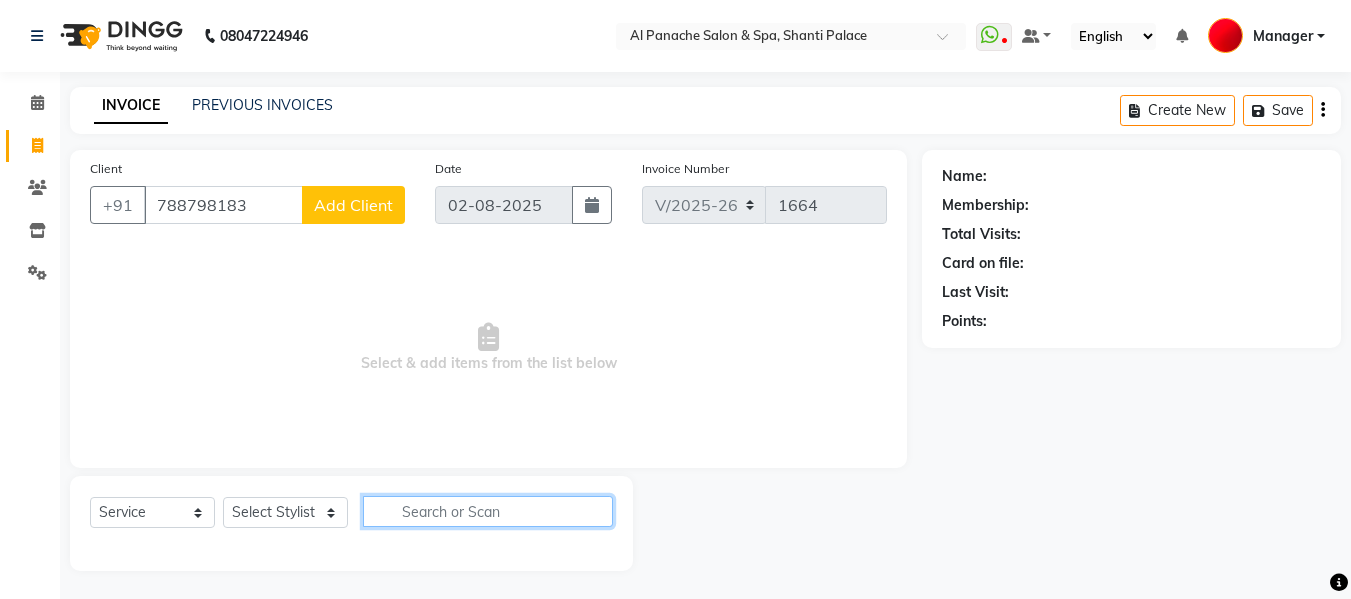 click 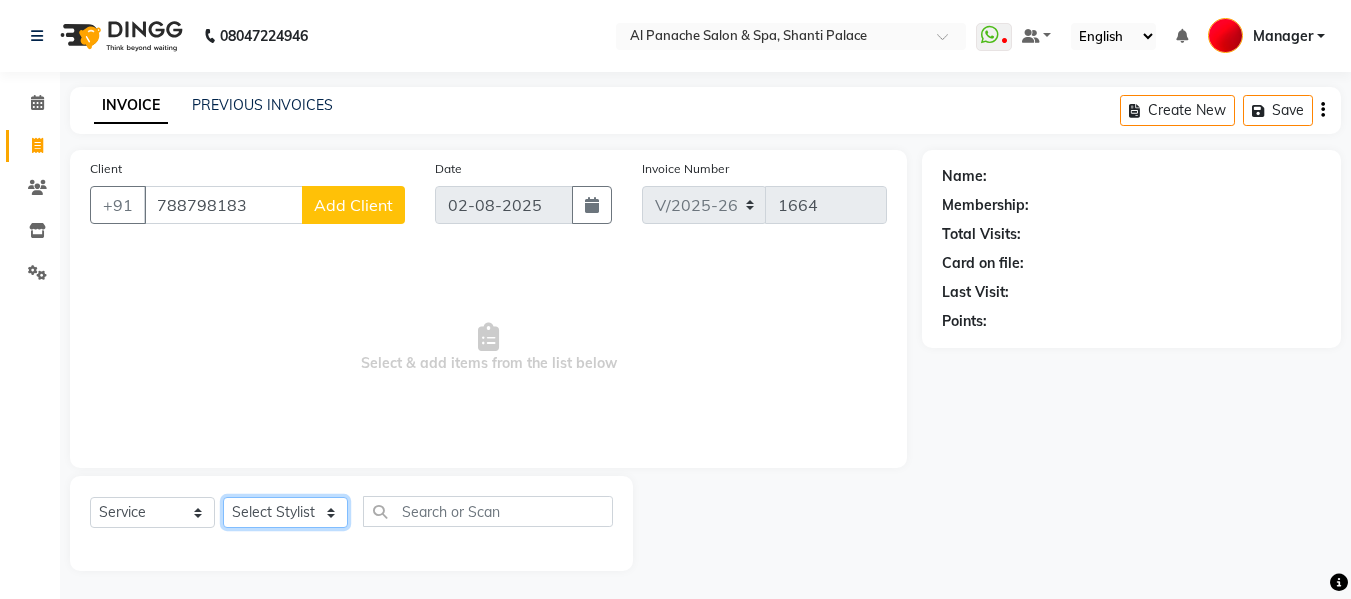 click on "Select Stylist Akash Aman anju Arjun AShu [FIRST] [LAST] Guneek Makeup Manager Raman Renu Salman Shelly shushma Sonia yash" 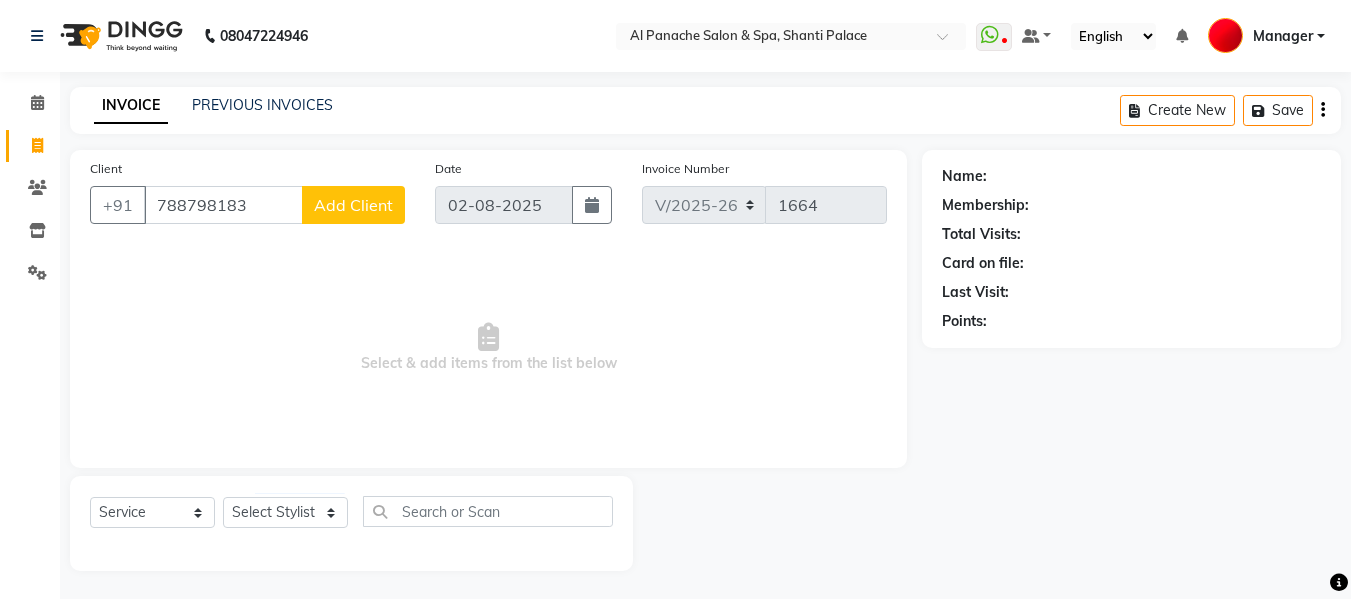 click on "Client +91 [PHONE] Add Client Date [DATE] Invoice Number V/2025 V/2025-26 1664  Select & add items from the list below" 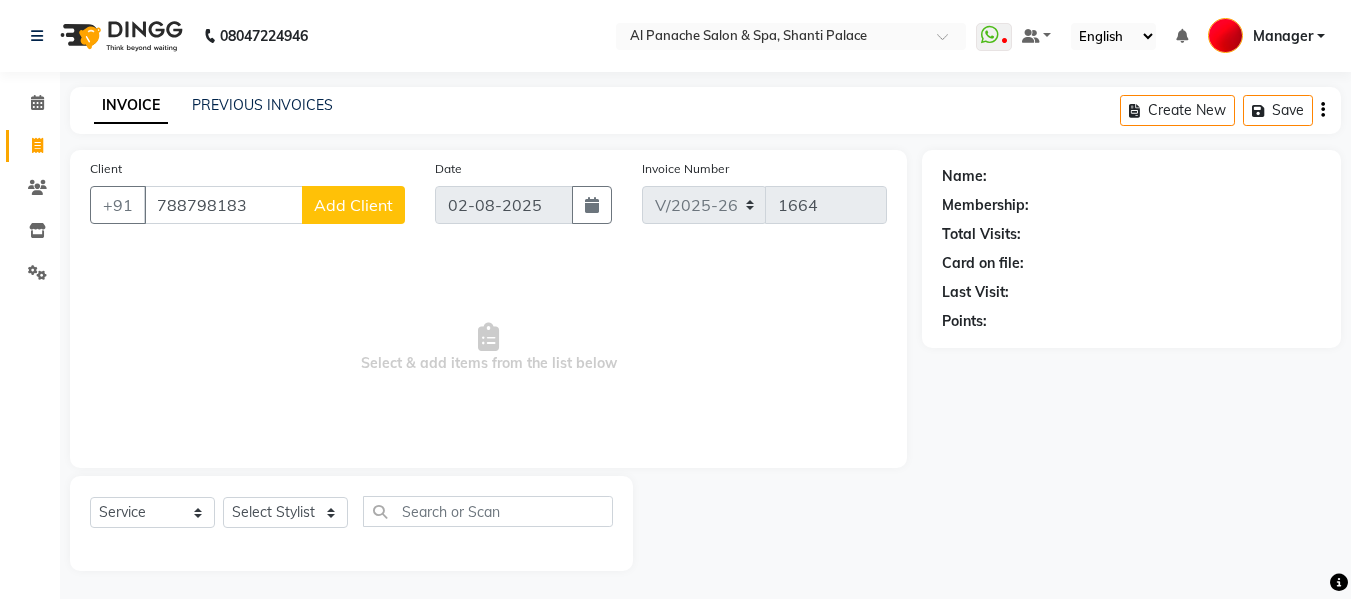 click on "Add Client" 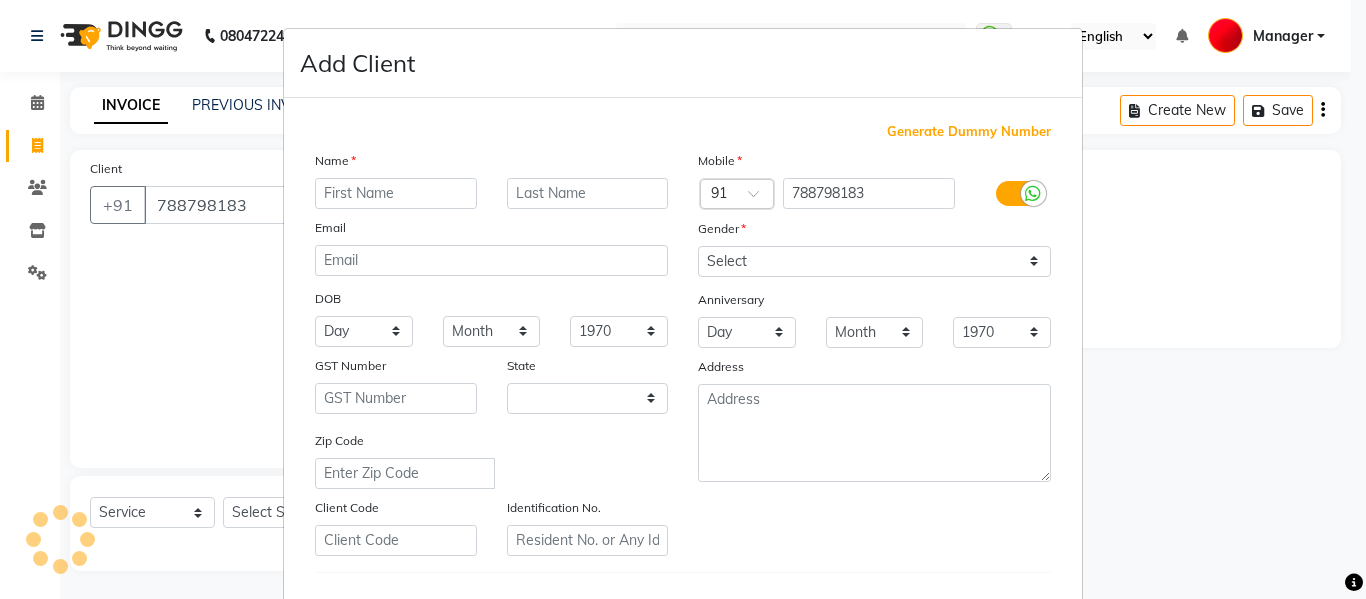 select on "15" 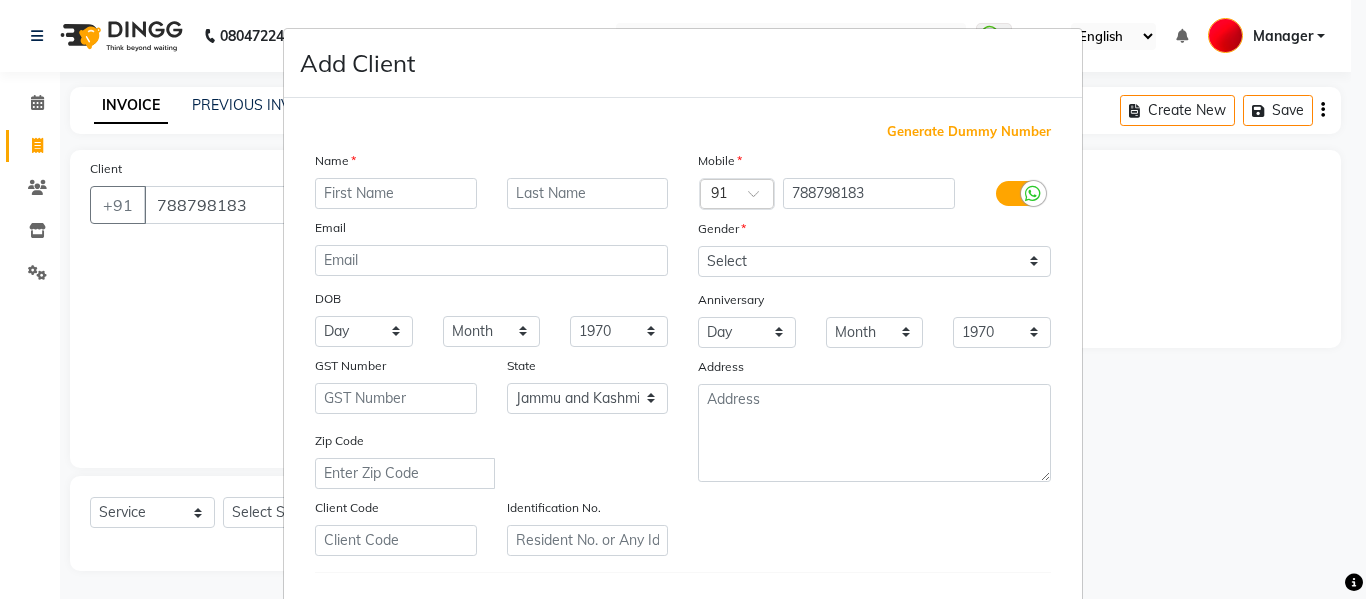 click on "Add Client Generate Dummy Number Name Email DOB Day 01 02 03 04 05 06 07 08 09 10 11 12 13 14 15 16 17 18 19 20 21 22 23 24 25 26 27 28 29 30 31 Month January February March April May June July August September October November December 1940 1941 1942 1943 1944 1945 1946 1947 1948 1949 1950 1951 1952 1953 1954 1955 1956 1957 1958 1959 1960 1961 1962 1963 1964 1965 1966 1967 1968 1969 1970 1971 1972 1973 1974 1975 1976 1977 1978 1979 1980 1981 1982 1983 1984 1985 1986 1987 1988 1989 1990 1991 1992 1993 1994 1995 1996 1997 1998 1999 2000 2001 2002 2003 2004 2005 2006 2007 2008 2009 2010 2011 2012 2013 2014 2015 2016 2017 2018 2019 2020 2021 2022 2023 2024 GST Number State Select Andaman and Nicobar Islands Andhra Pradesh Arunachal Pradesh Assam Bihar Chandigarh Chhattisgarh Dadra and Nagar Haveli Daman and Diu Delhi Goa Gujarat Haryana Himachal Pradesh Jammu and Kashmir Jharkhand Karnataka Kerala Lakshadweep Madhya Pradesh Maharashtra Manipur Meghalaya Mizoram Nagaland Odisha Pondicherry Punjab Rajasthan Sikkim" at bounding box center (683, 299) 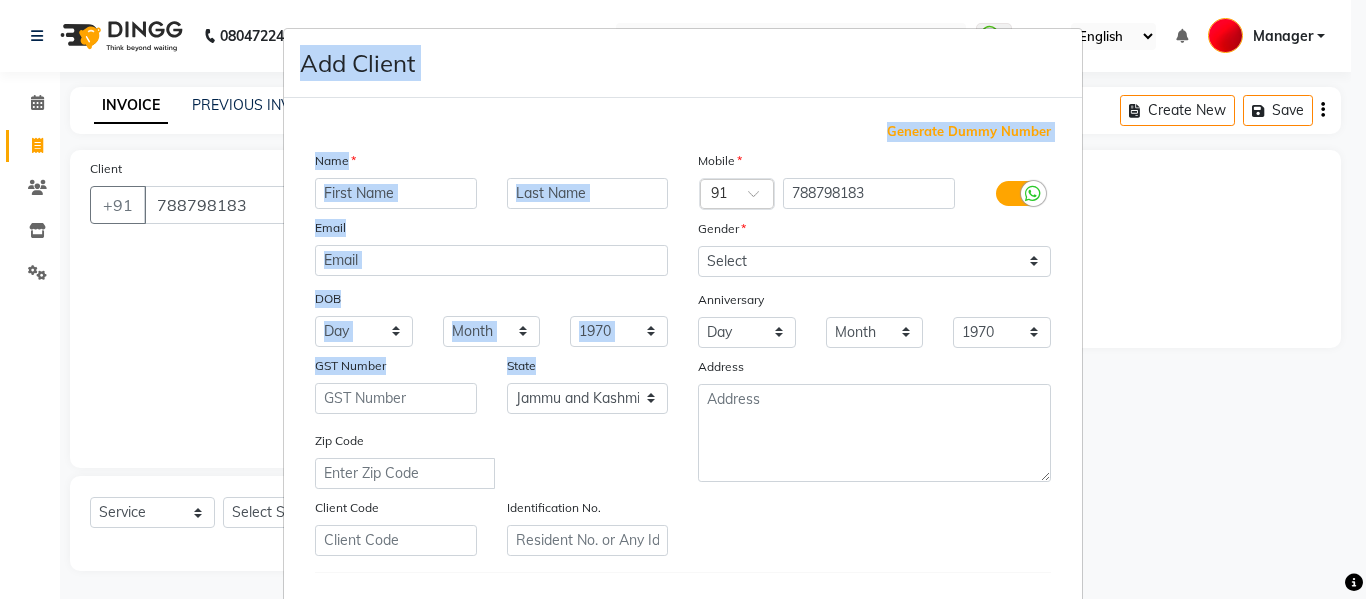 drag, startPoint x: 191, startPoint y: 407, endPoint x: 521, endPoint y: 378, distance: 331.2718 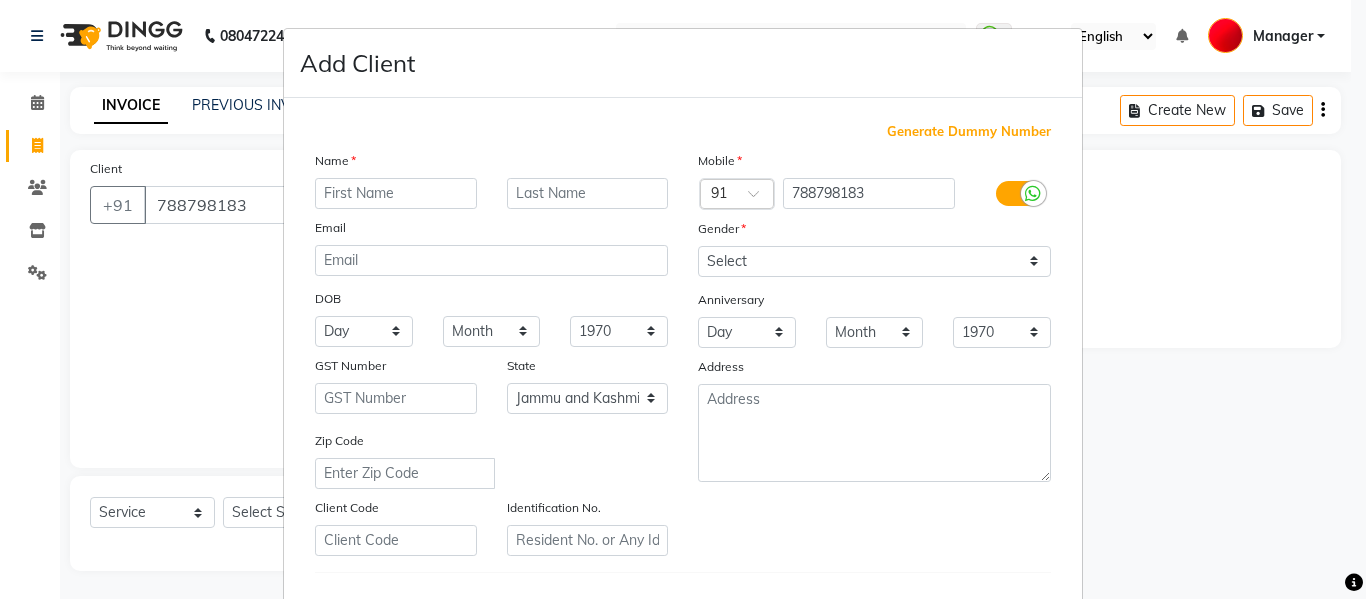 click on "Add Client Generate Dummy Number Name Email DOB Day 01 02 03 04 05 06 07 08 09 10 11 12 13 14 15 16 17 18 19 20 21 22 23 24 25 26 27 28 29 30 31 Month January February March April May June July August September October November December 1940 1941 1942 1943 1944 1945 1946 1947 1948 1949 1950 1951 1952 1953 1954 1955 1956 1957 1958 1959 1960 1961 1962 1963 1964 1965 1966 1967 1968 1969 1970 1971 1972 1973 1974 1975 1976 1977 1978 1979 1980 1981 1982 1983 1984 1985 1986 1987 1988 1989 1990 1991 1992 1993 1994 1995 1996 1997 1998 1999 2000 2001 2002 2003 2004 2005 2006 2007 2008 2009 2010 2011 2012 2013 2014 2015 2016 2017 2018 2019 2020 2021 2022 2023 2024 GST Number State Select Andaman and Nicobar Islands Andhra Pradesh Arunachal Pradesh Assam Bihar Chandigarh Chhattisgarh Dadra and Nagar Haveli Daman and Diu Delhi Goa Gujarat Haryana Himachal Pradesh Jammu and Kashmir Jharkhand Karnataka Kerala Lakshadweep Madhya Pradesh Maharashtra Manipur Meghalaya Mizoram Nagaland Odisha Pondicherry Punjab Rajasthan Sikkim" at bounding box center (683, 299) 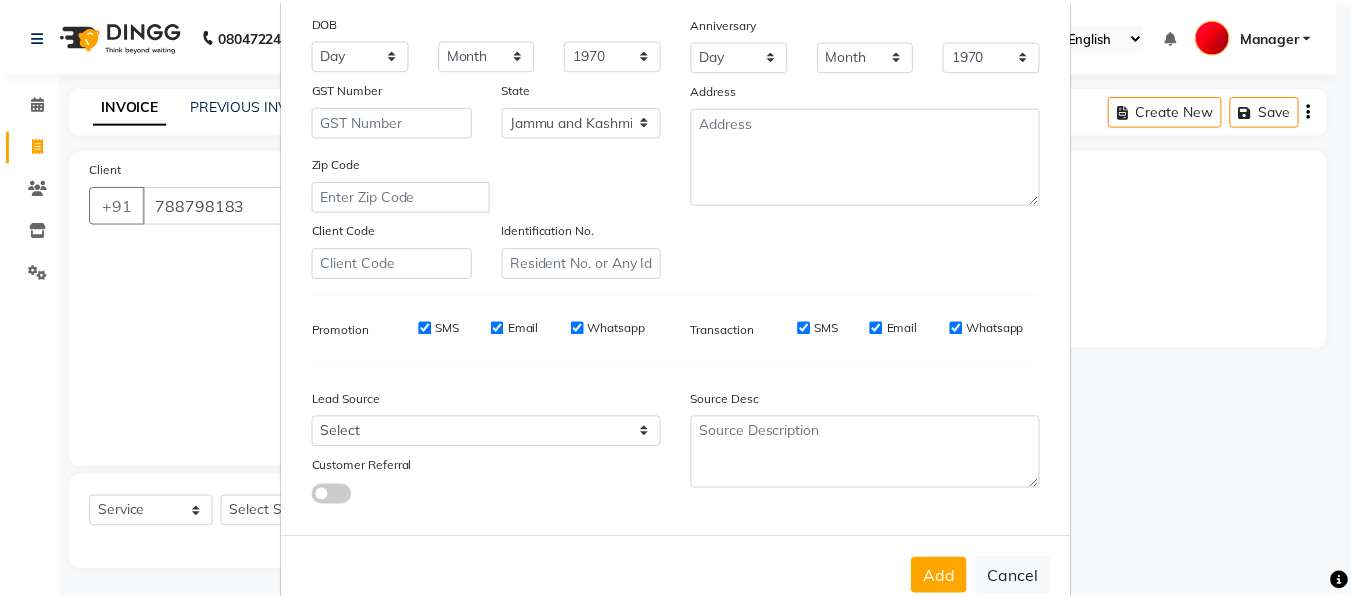 scroll, scrollTop: 278, scrollLeft: 0, axis: vertical 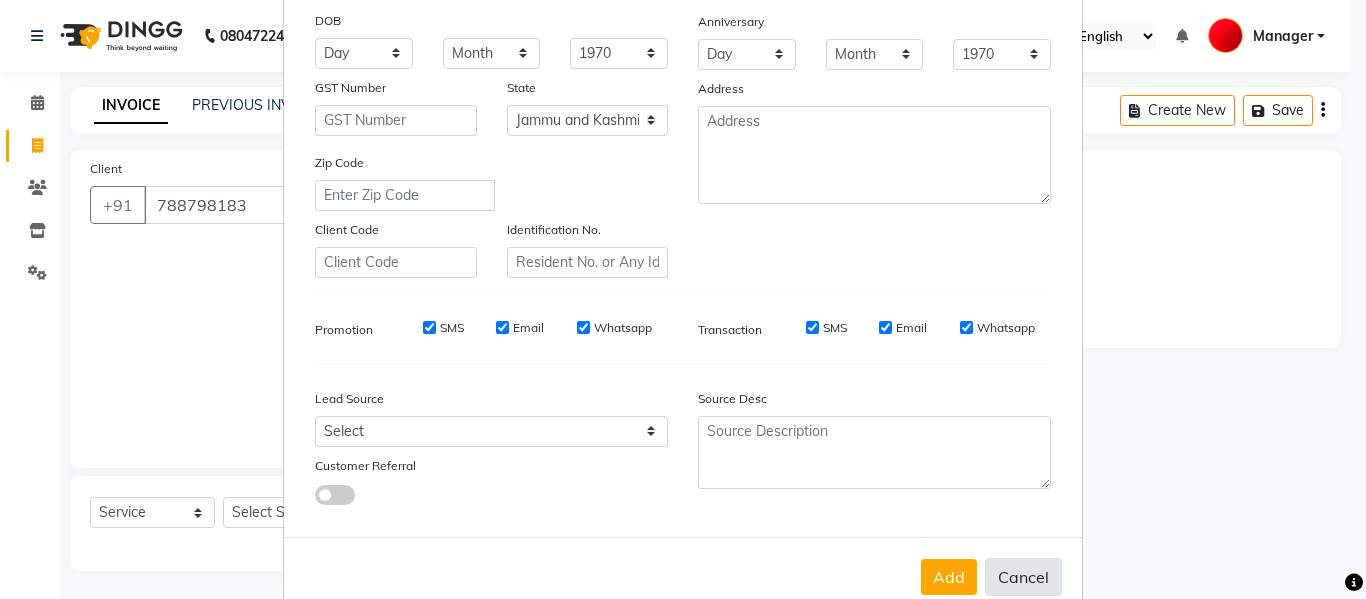 click on "Cancel" at bounding box center (1023, 577) 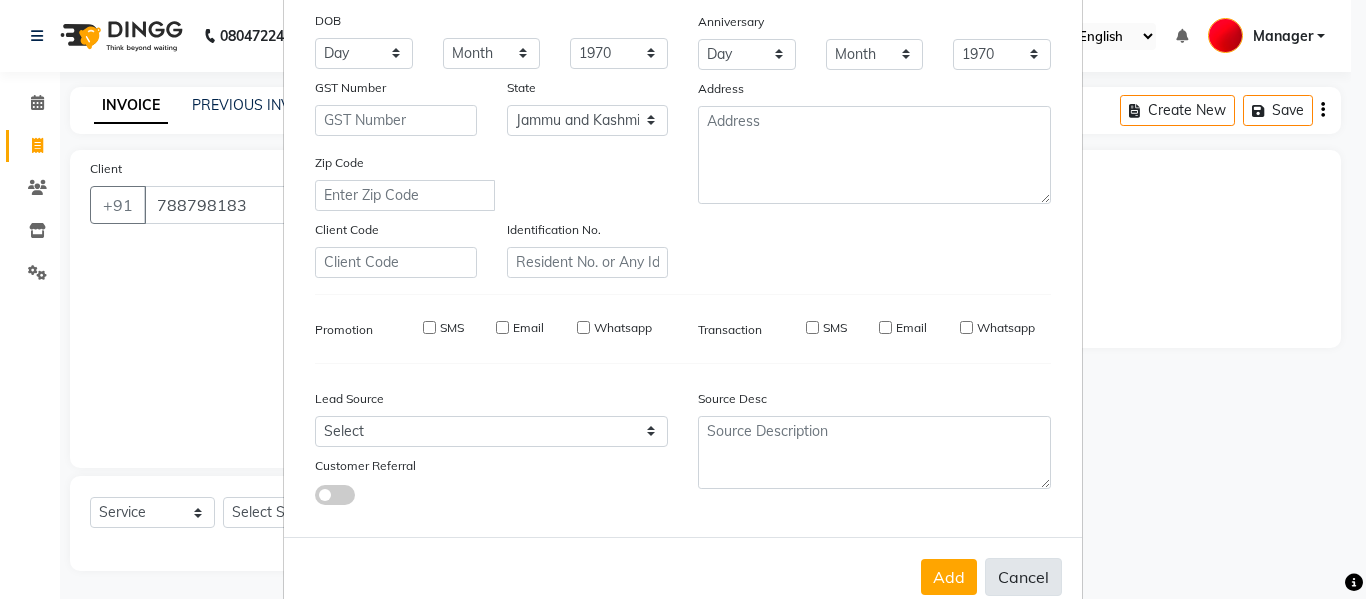 select 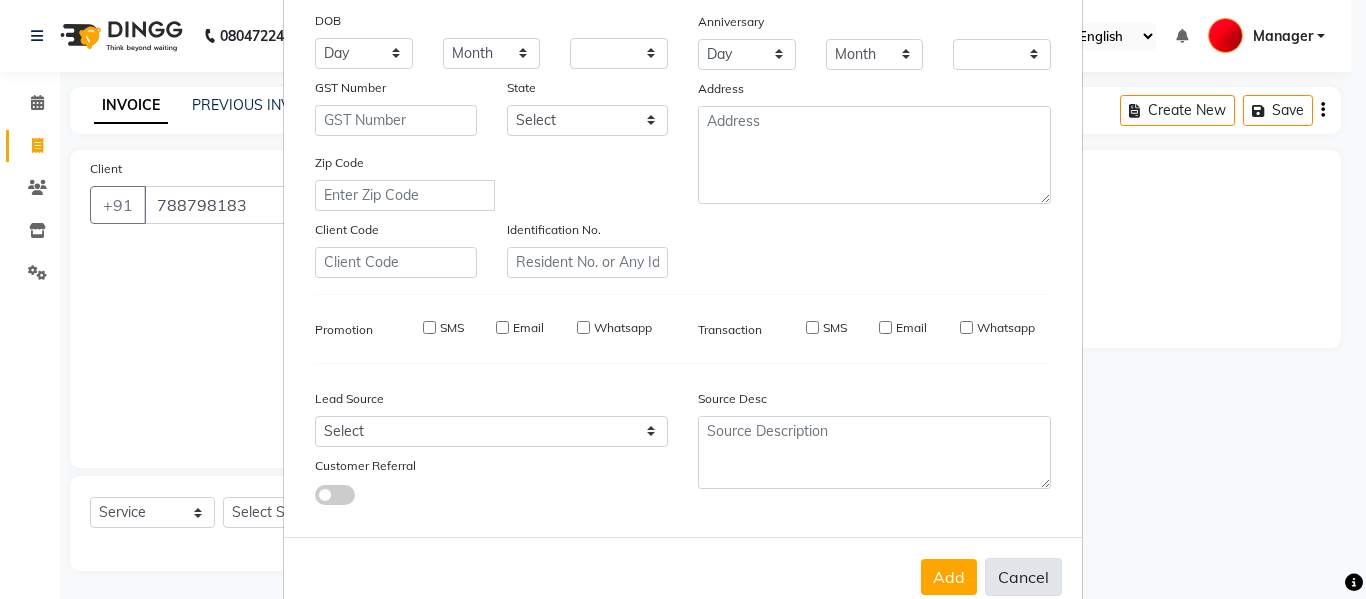 checkbox on "false" 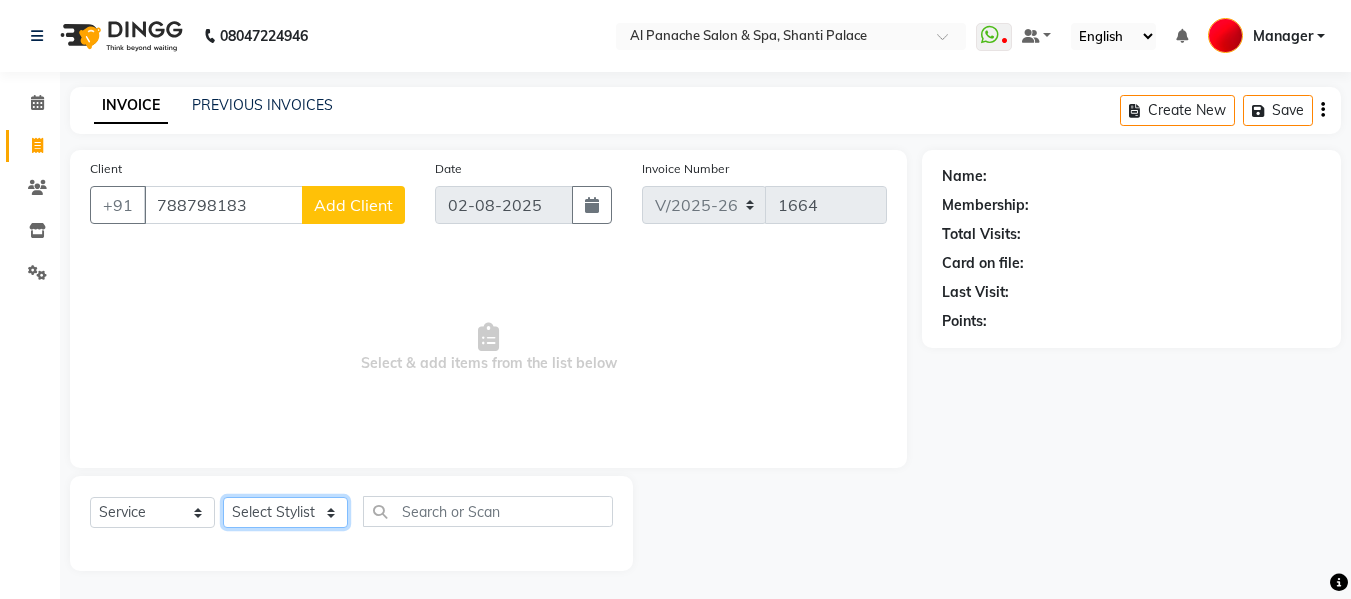 click on "Select Stylist Akash Aman anju Arjun AShu [FIRST] [LAST] Guneek Makeup Manager Raman Renu Salman Shelly shushma Sonia yash" 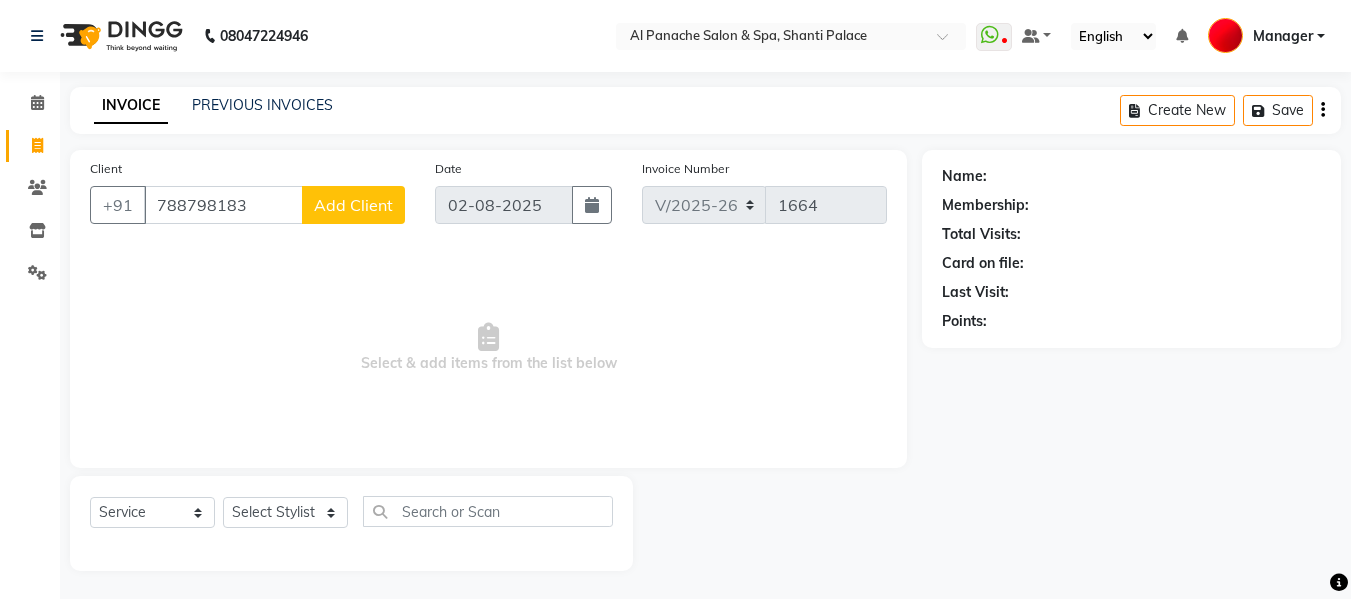 click on "Select & add items from the list below" at bounding box center (488, 348) 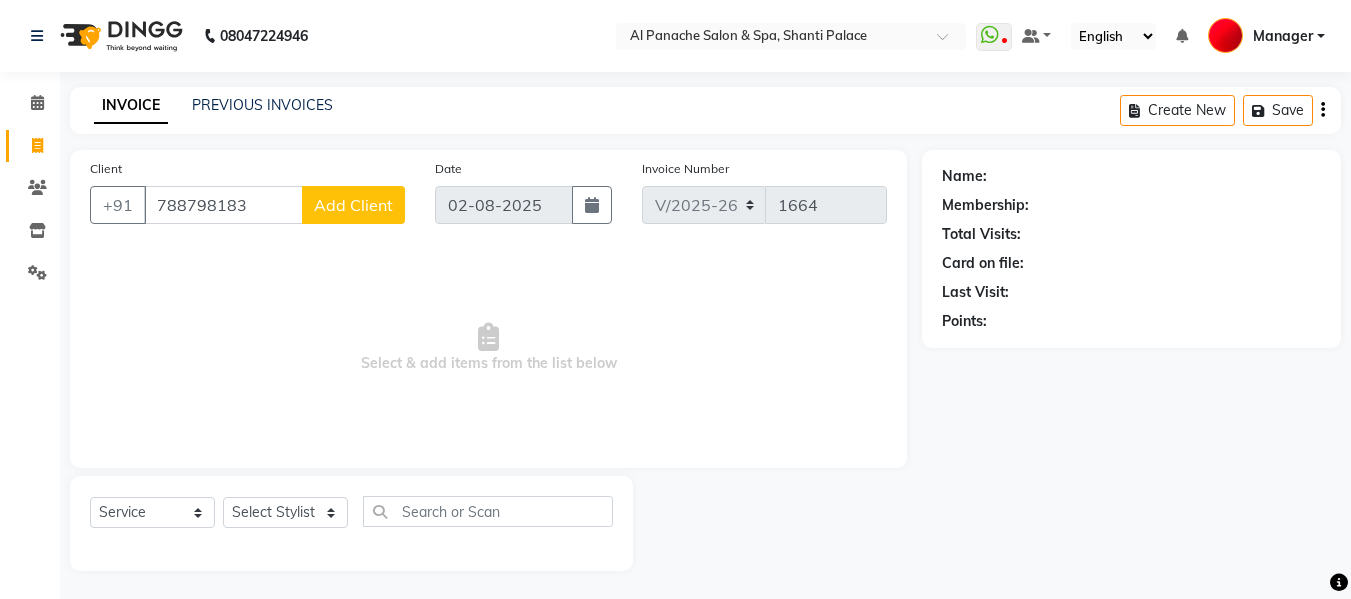 drag, startPoint x: 159, startPoint y: 326, endPoint x: 232, endPoint y: 319, distance: 73.33485 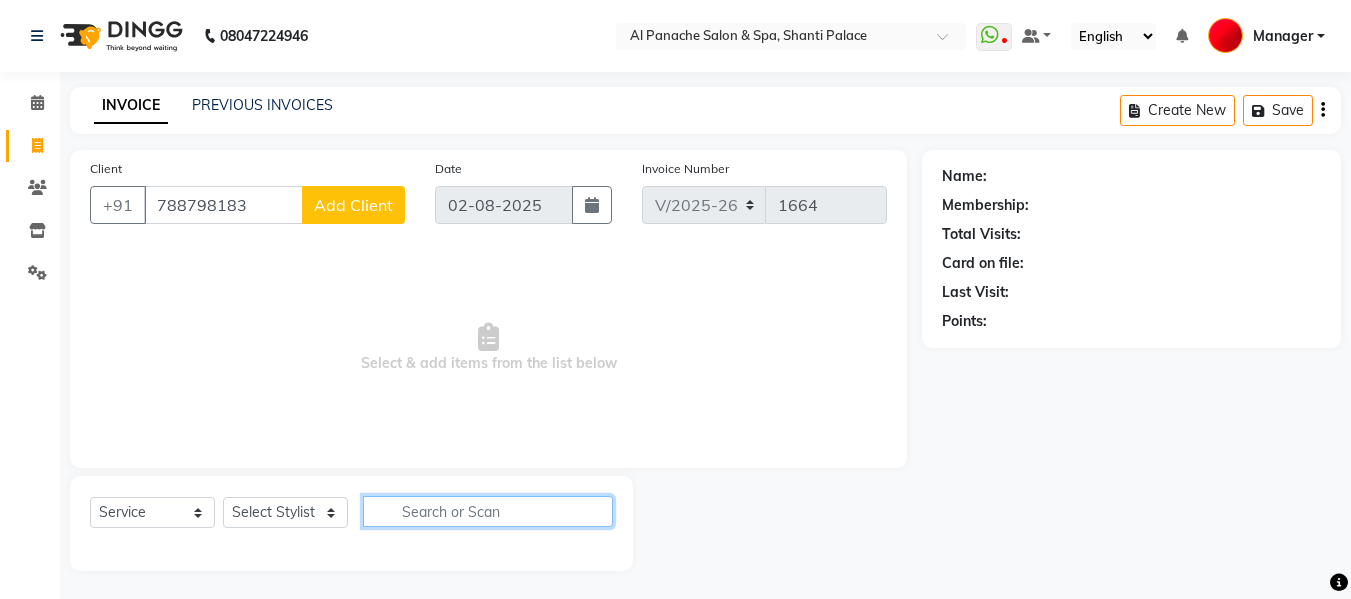 click 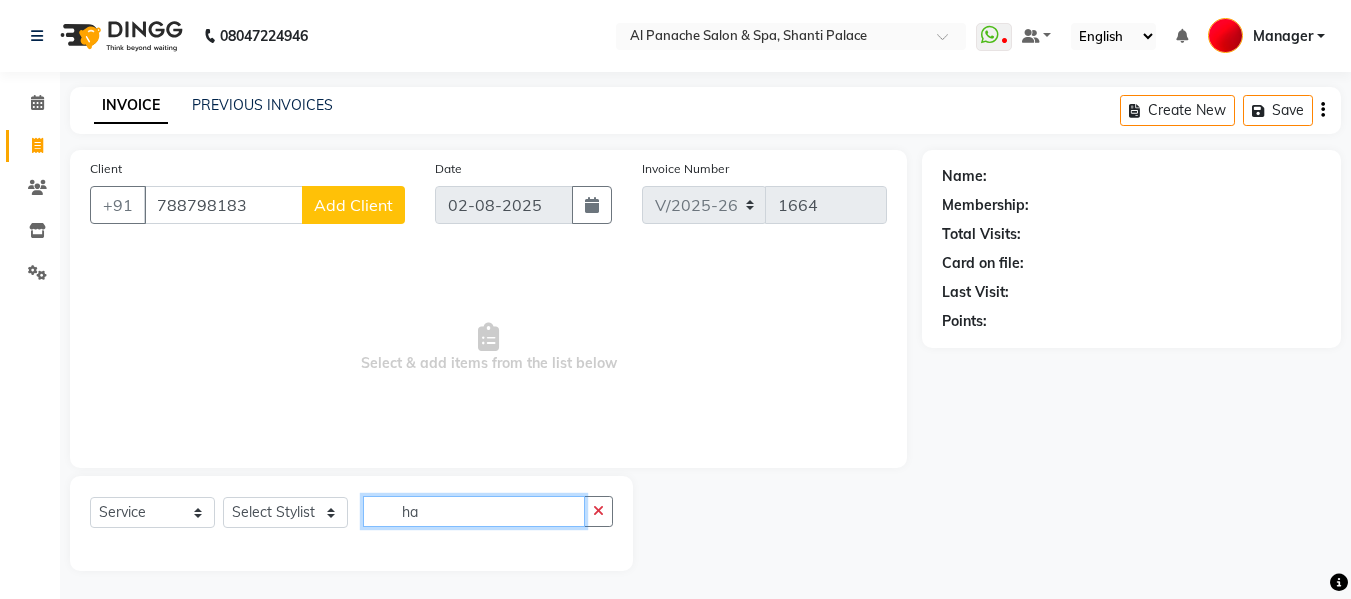 type on "h" 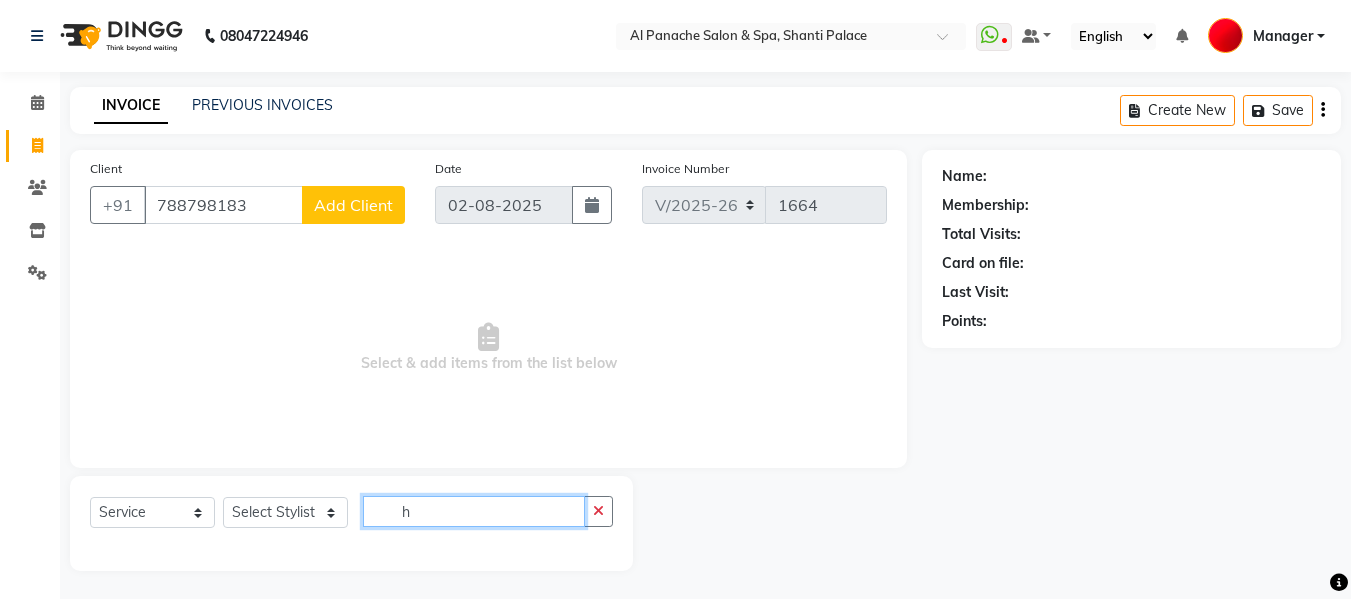 type 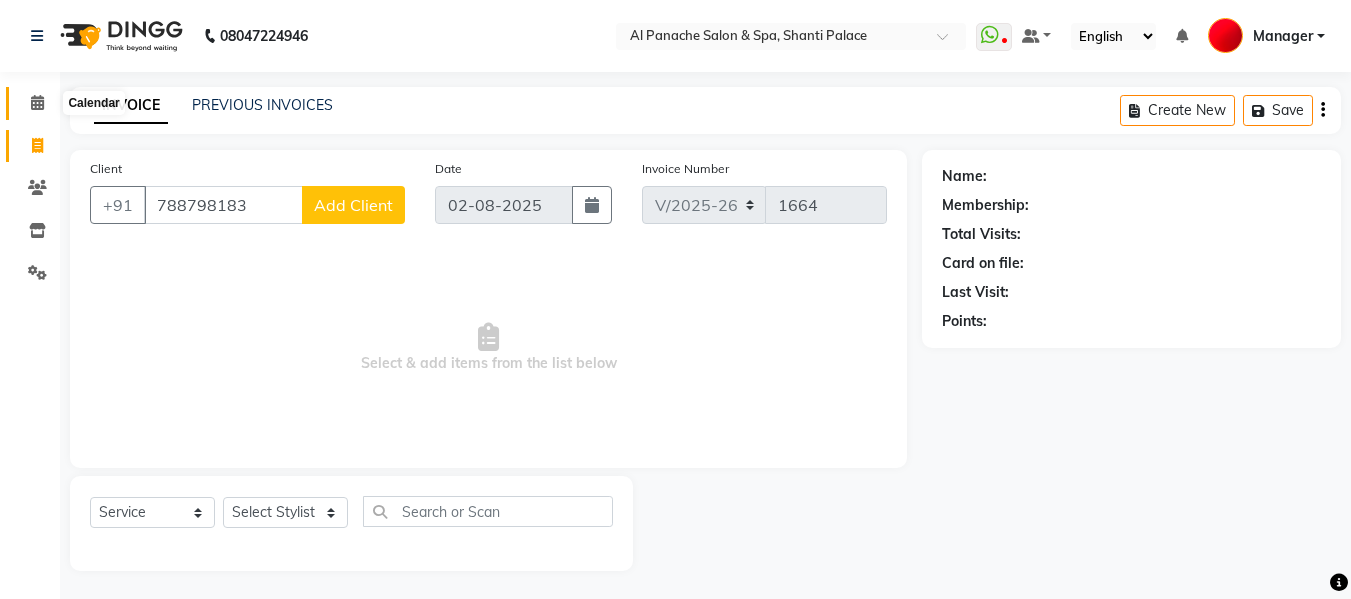 click 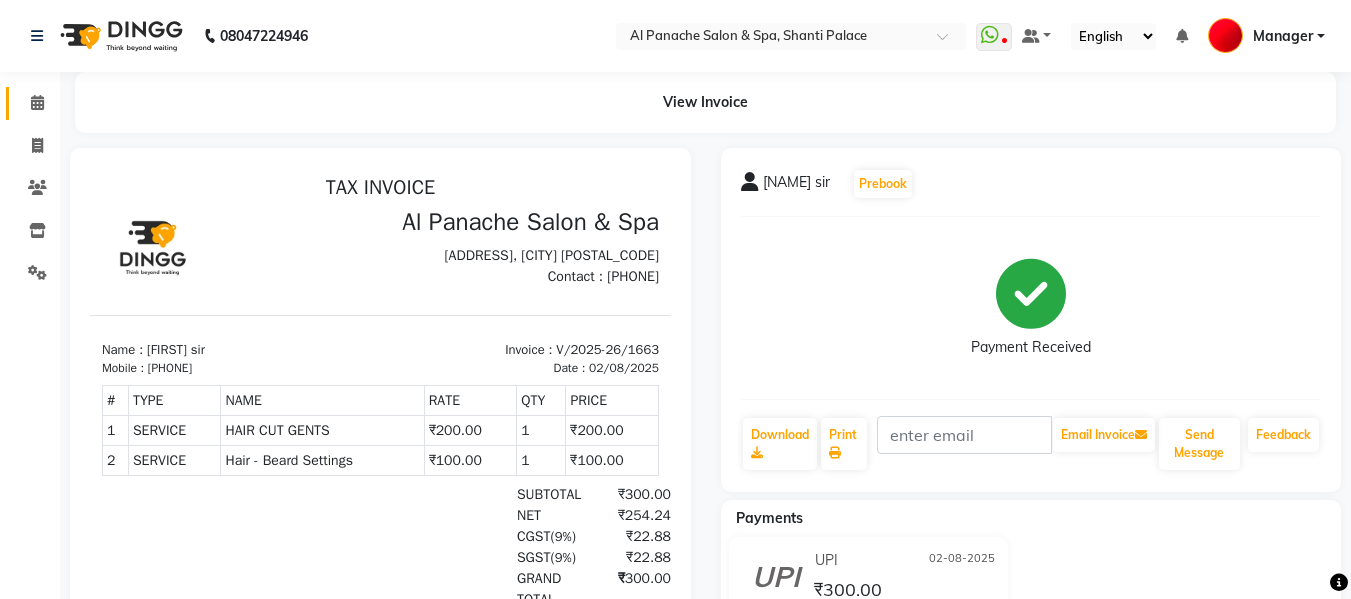 scroll, scrollTop: 0, scrollLeft: 0, axis: both 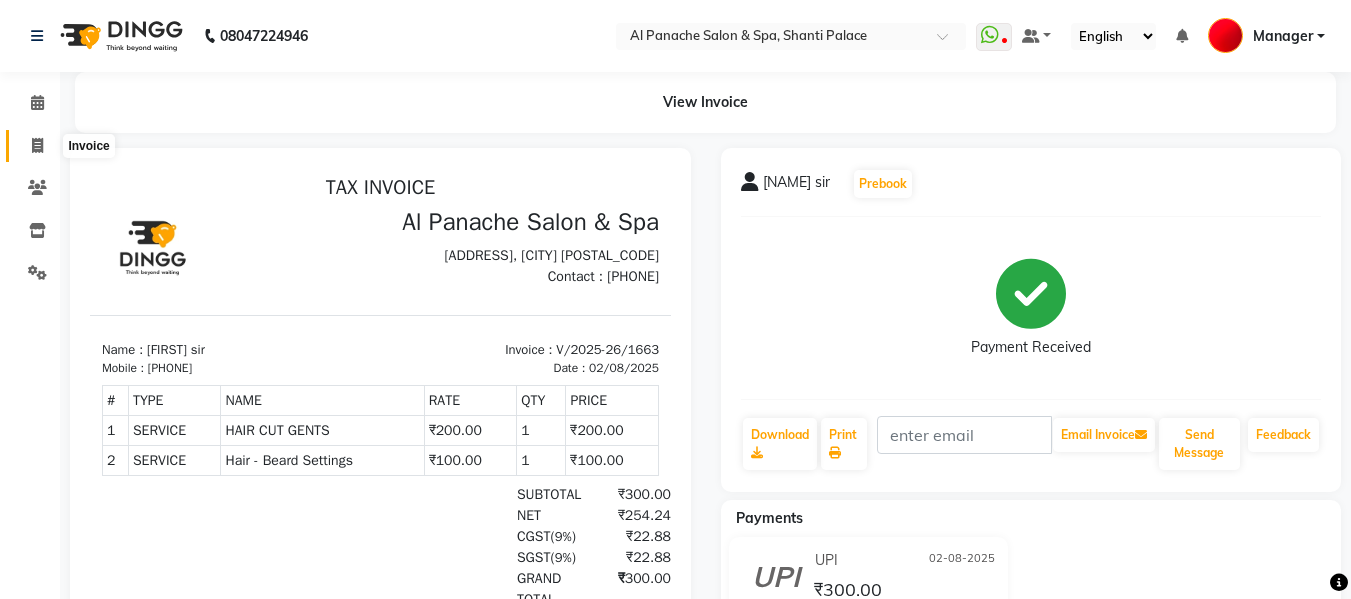 click 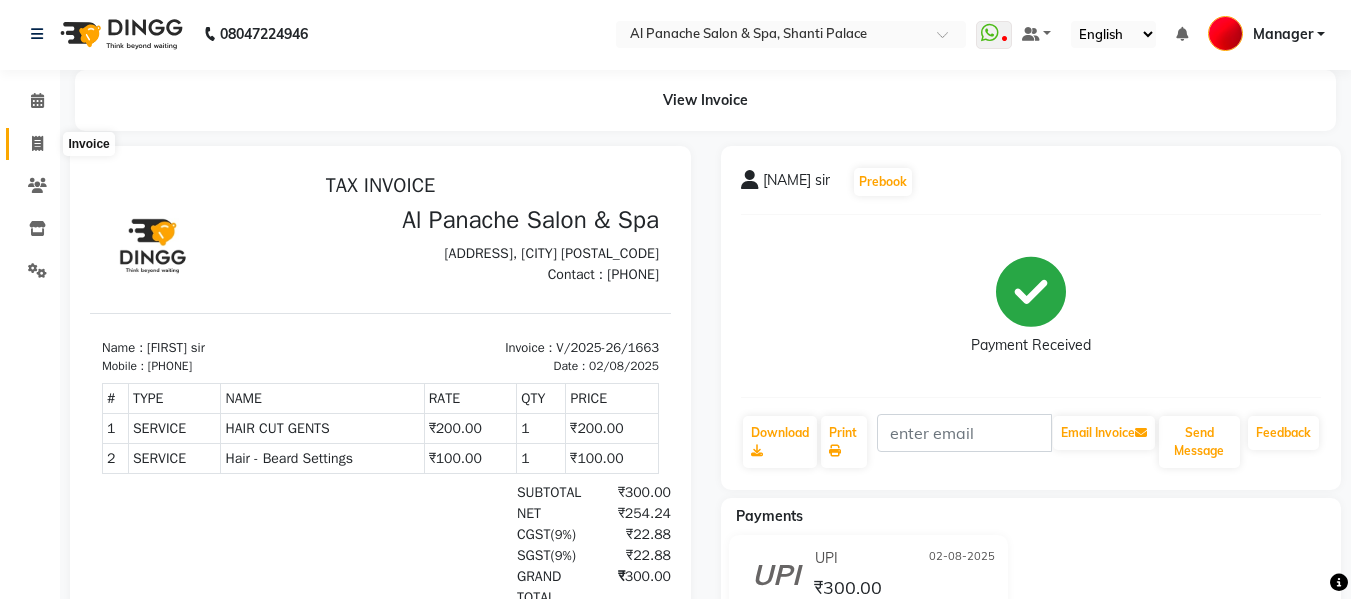 select on "service" 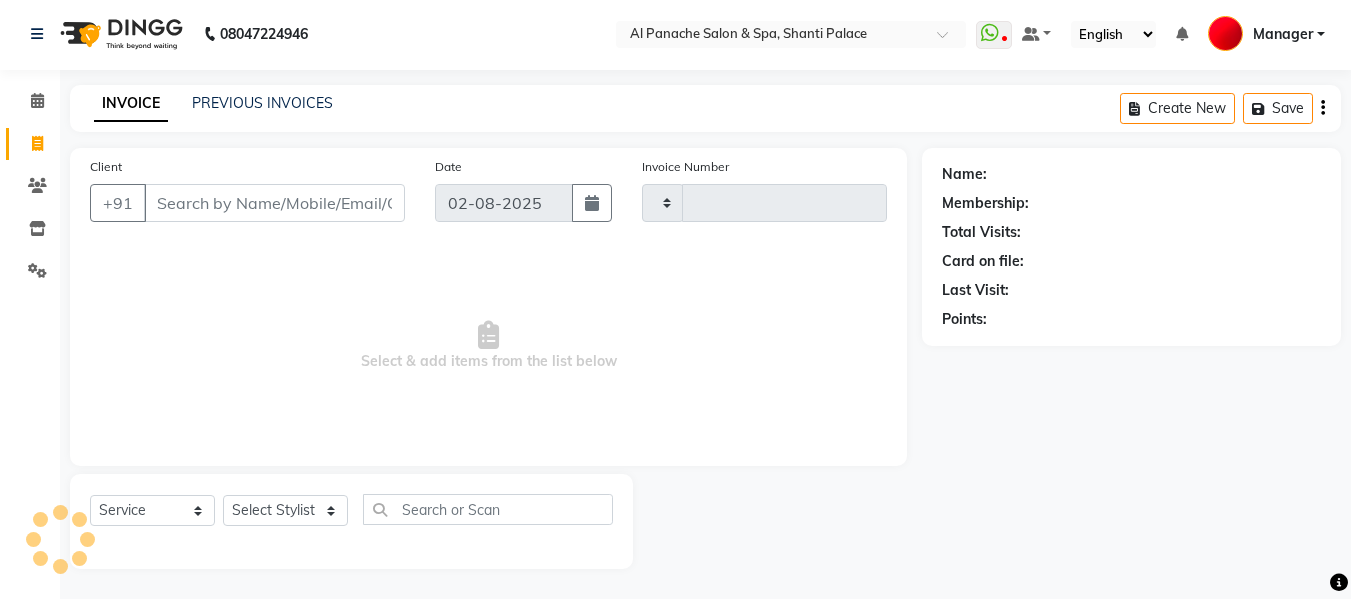 type on "1664" 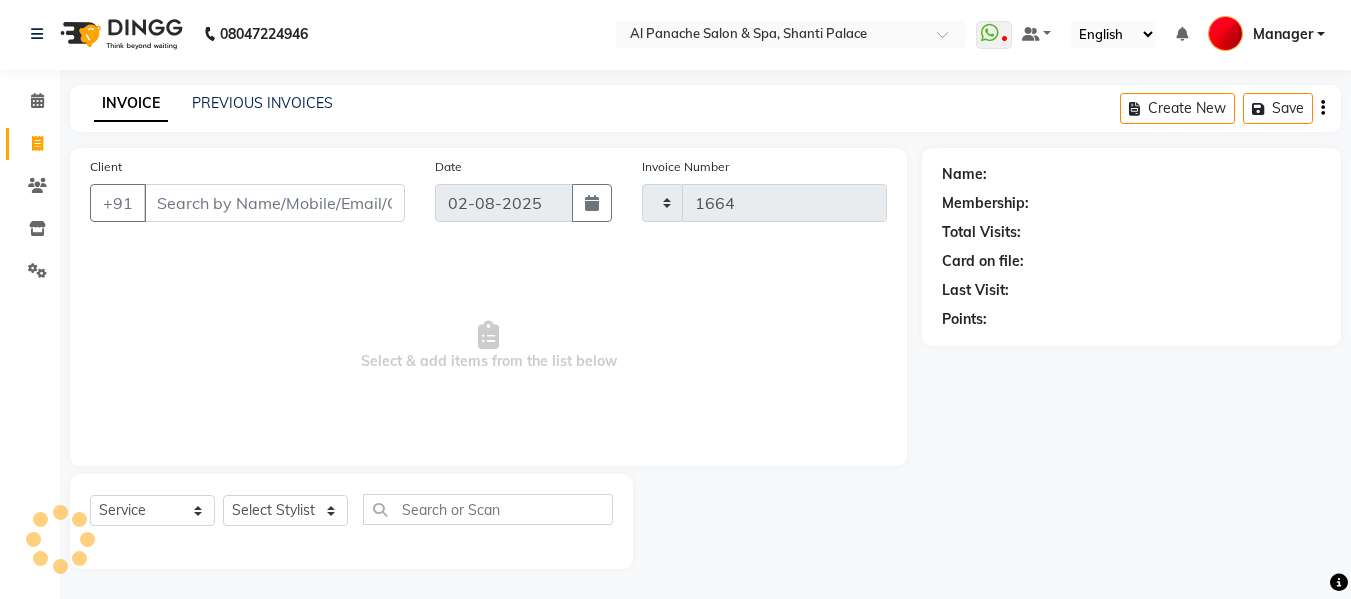 select on "751" 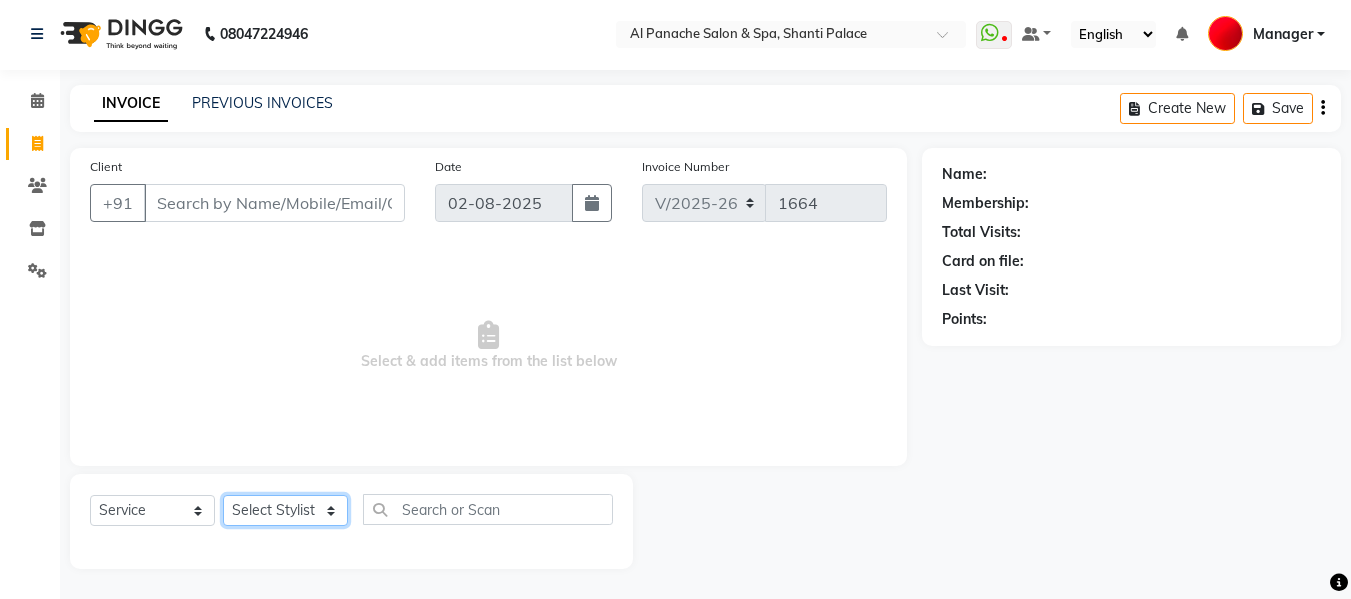 click on "Select Stylist Akash Aman anju Arjun AShu [FIRST] [LAST] Guneek Makeup Manager Raman Renu Salman Shelly shushma Sonia yash" 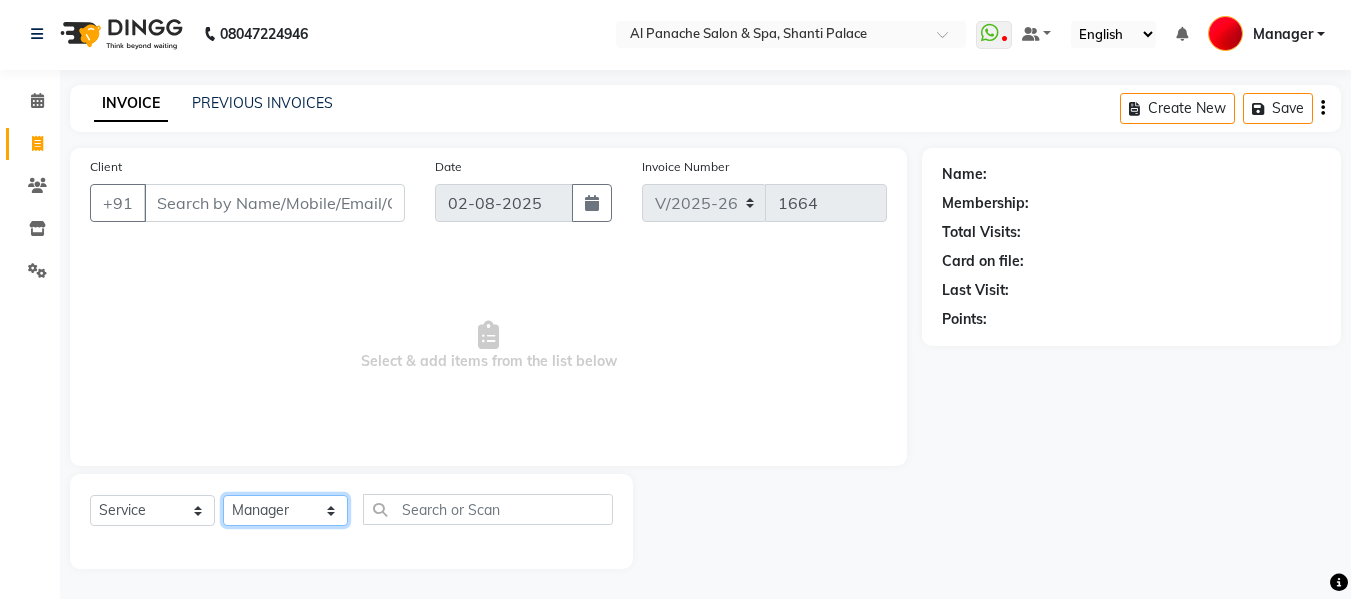 click on "Select Stylist Akash Aman anju Arjun AShu [FIRST] [LAST] Guneek Makeup Manager Raman Renu Salman Shelly shushma Sonia yash" 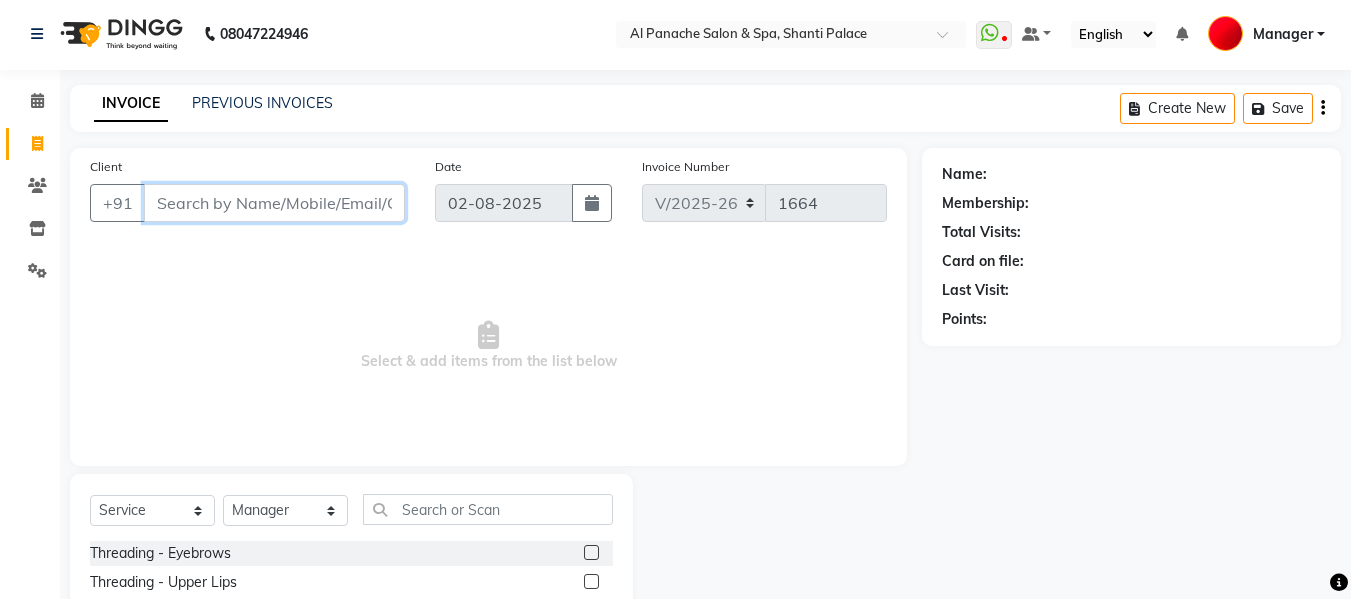 click on "Client" at bounding box center (274, 203) 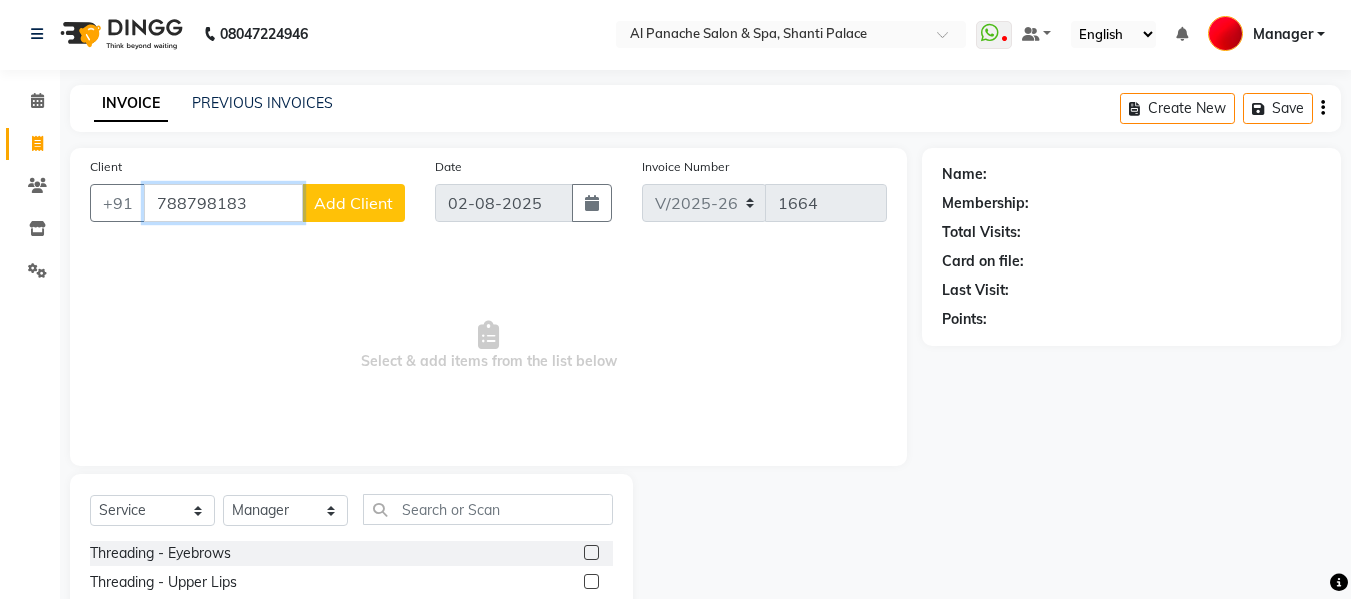 type on "788798183" 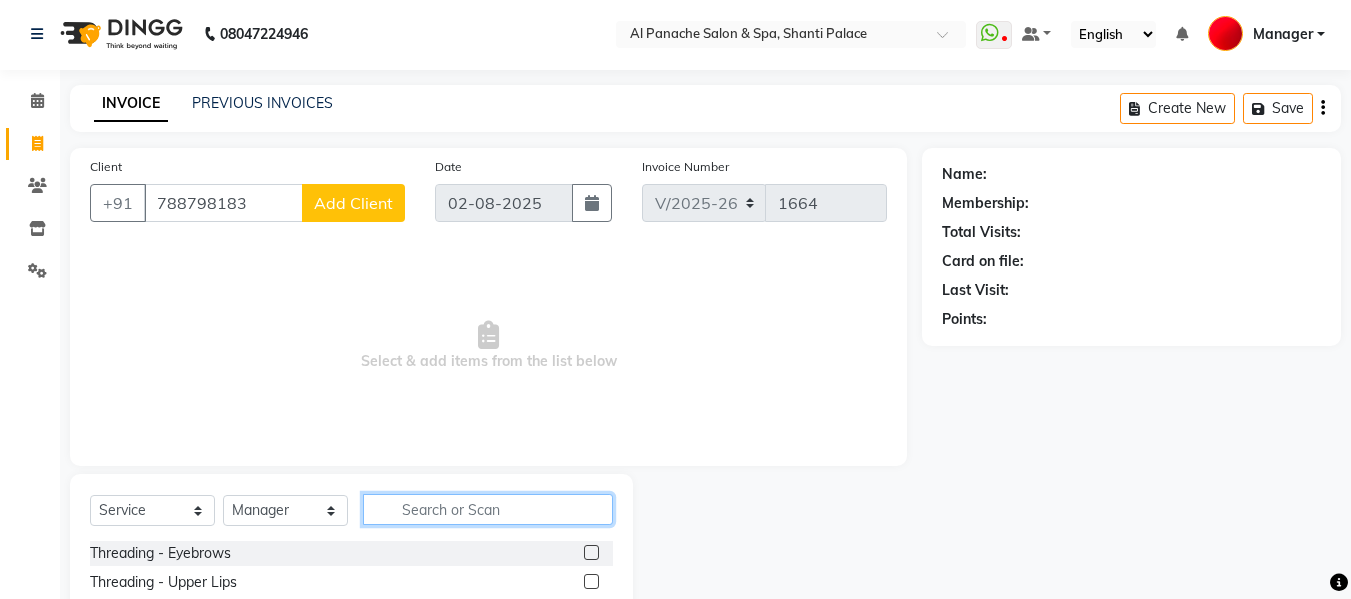 click 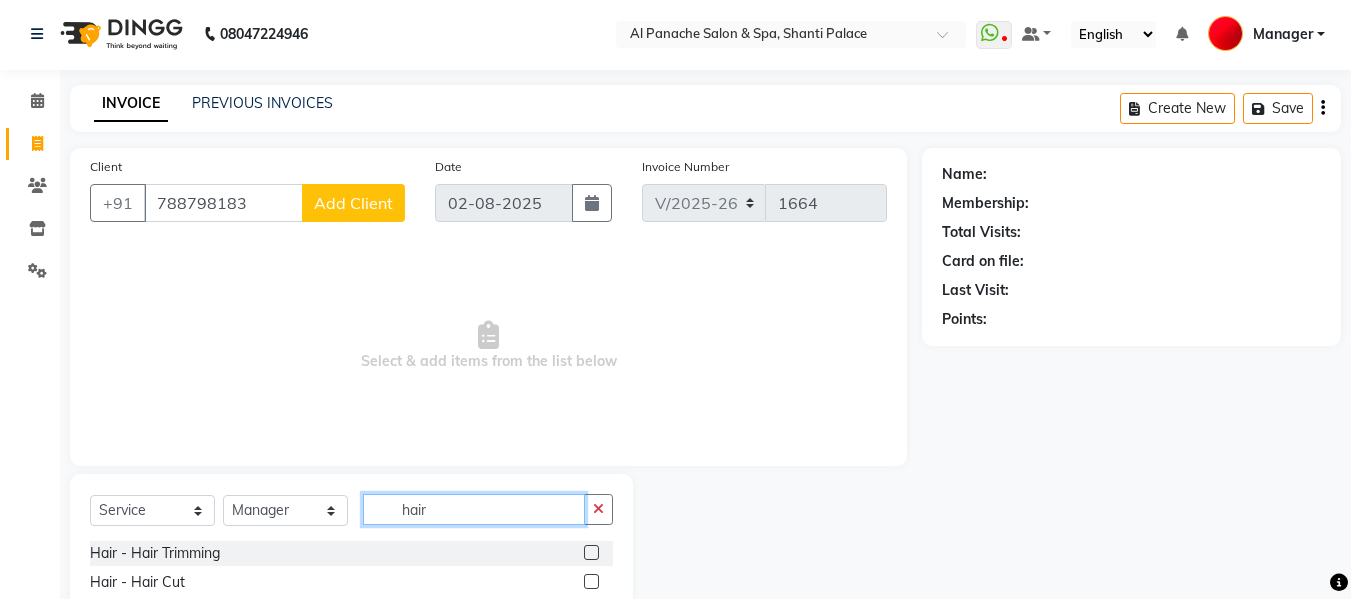 type on "hair" 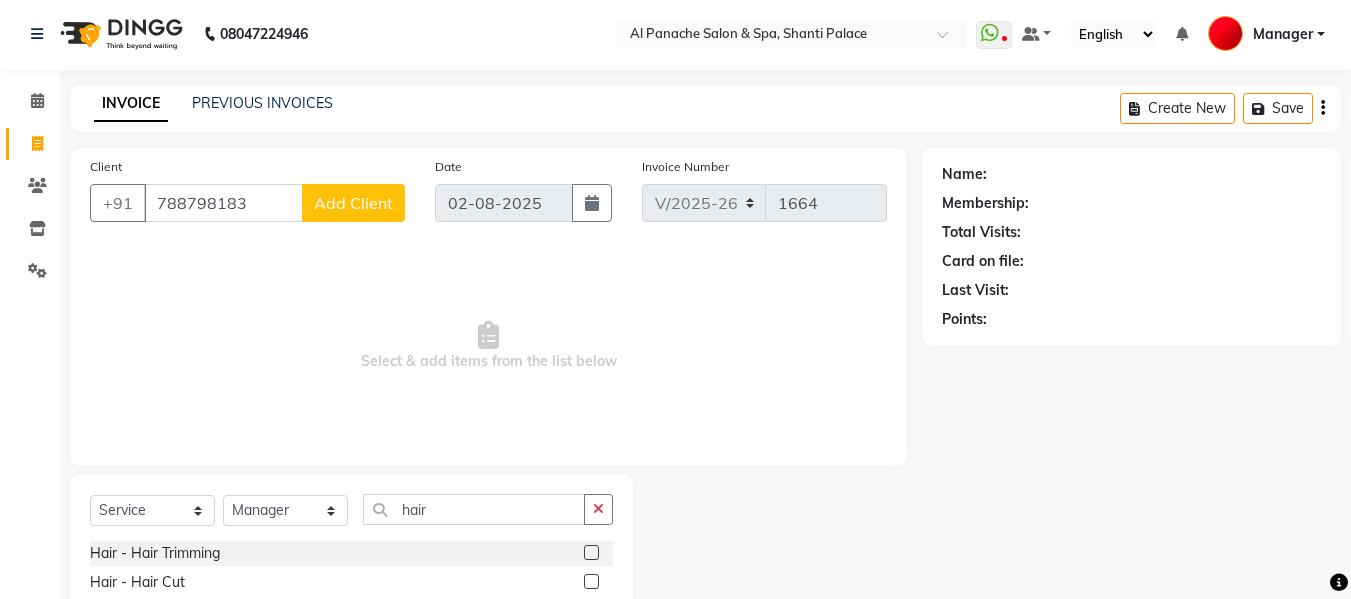 click on "Hair - Hair Cut" 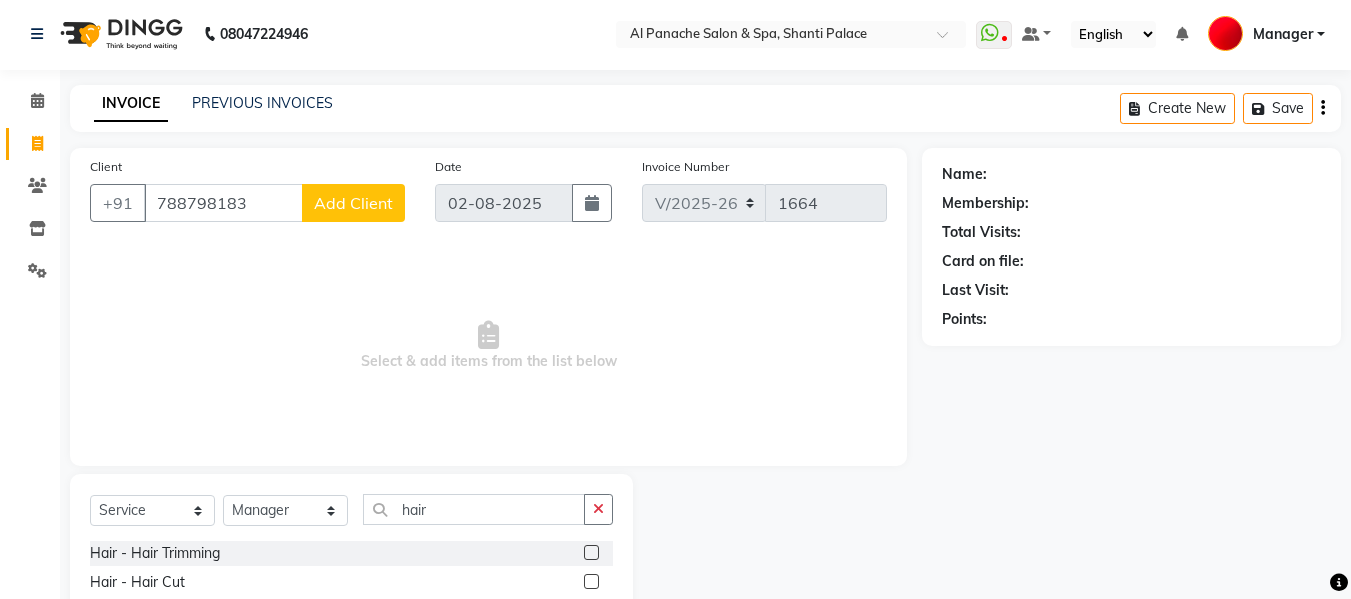 click 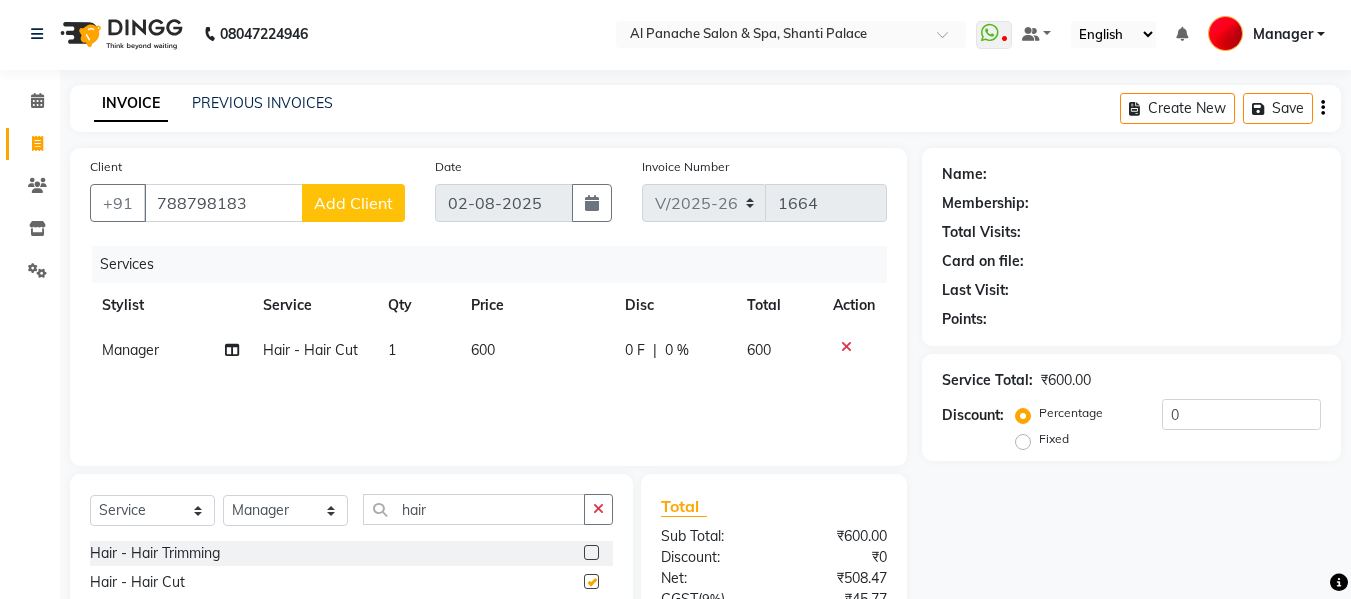 checkbox on "false" 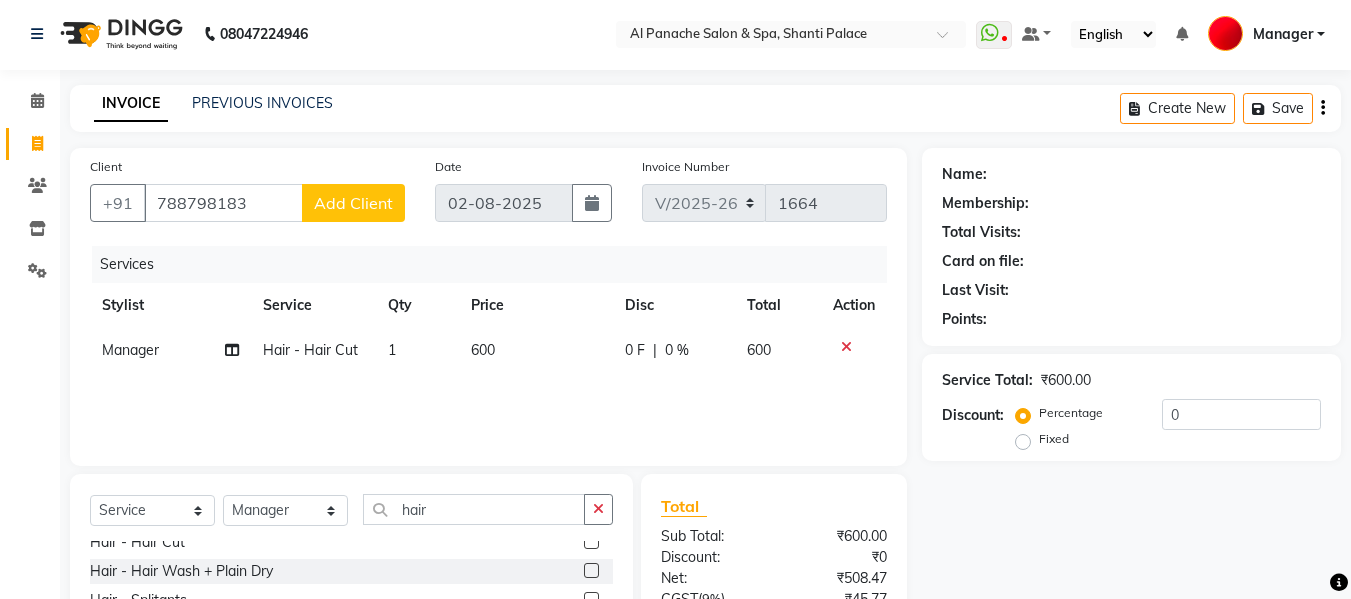 scroll, scrollTop: 80, scrollLeft: 0, axis: vertical 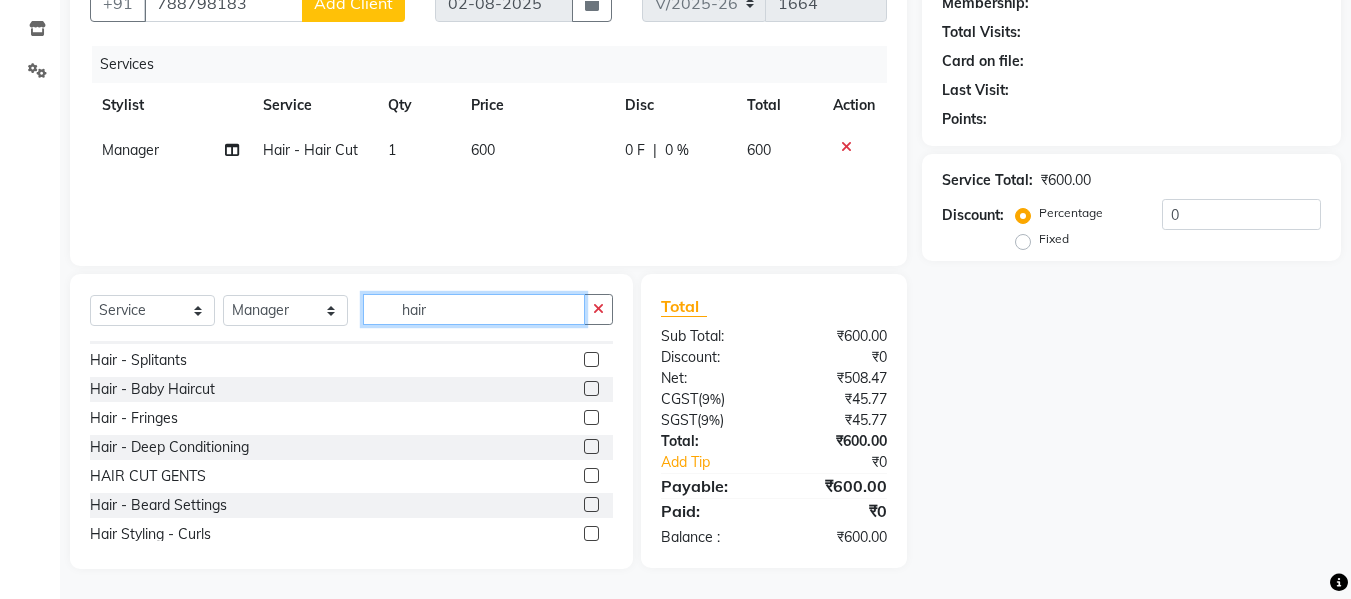 click on "hair" 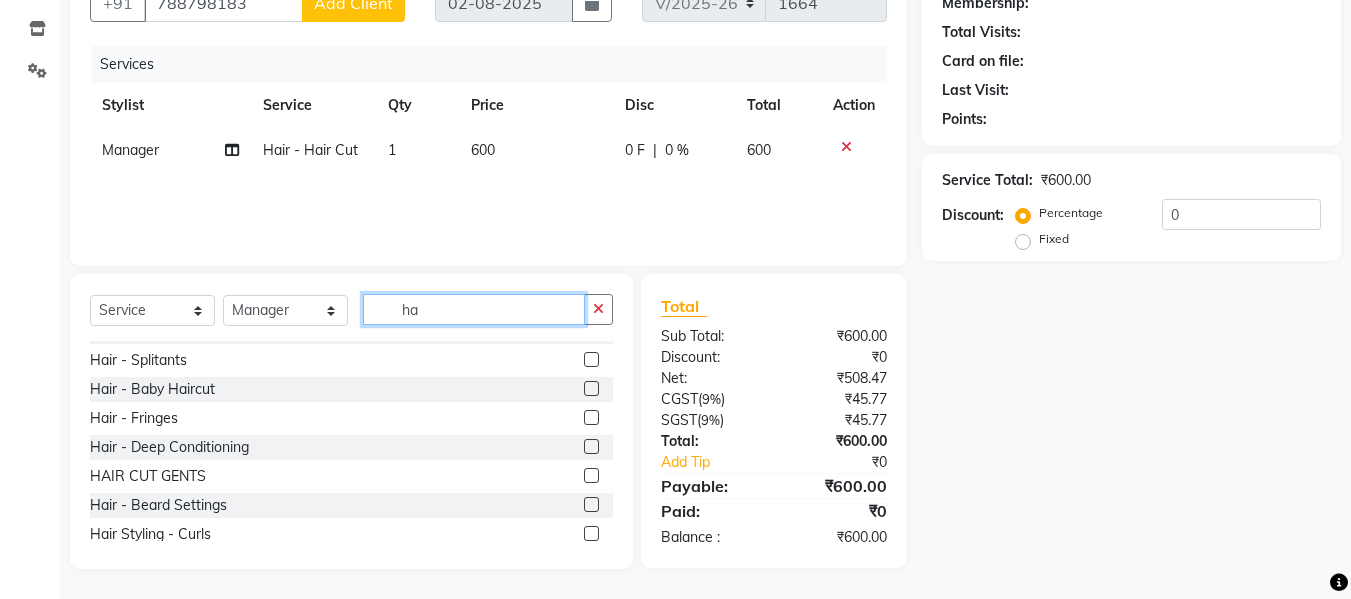 type on "h" 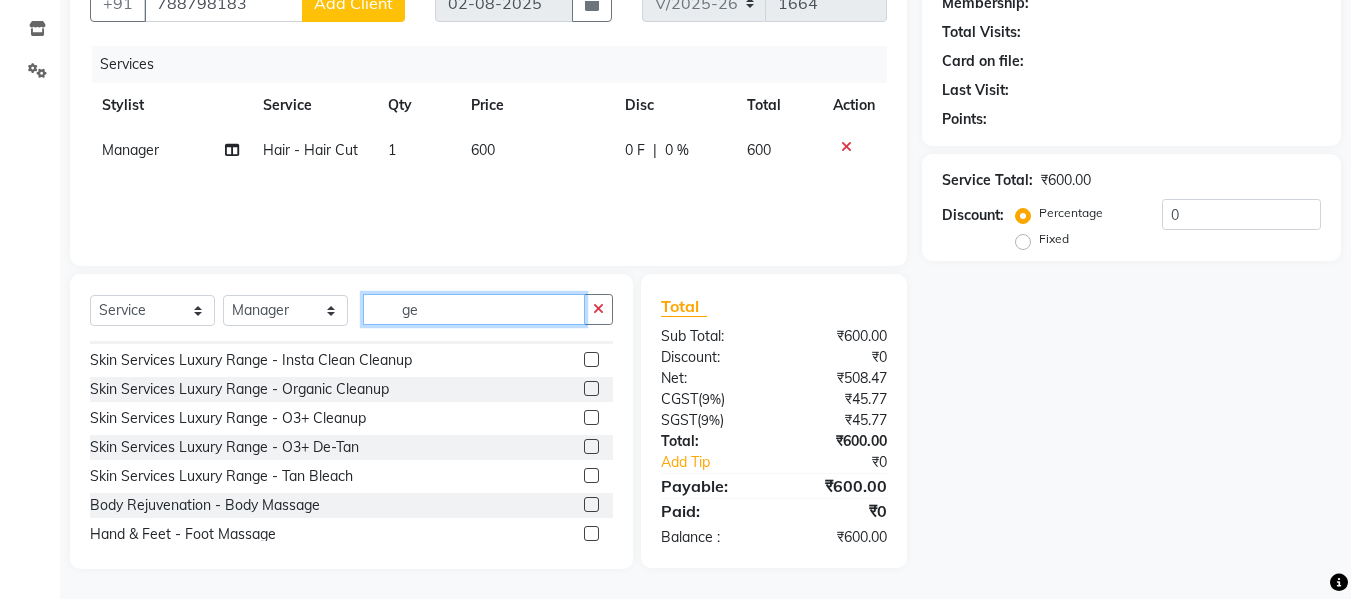 scroll, scrollTop: 0, scrollLeft: 0, axis: both 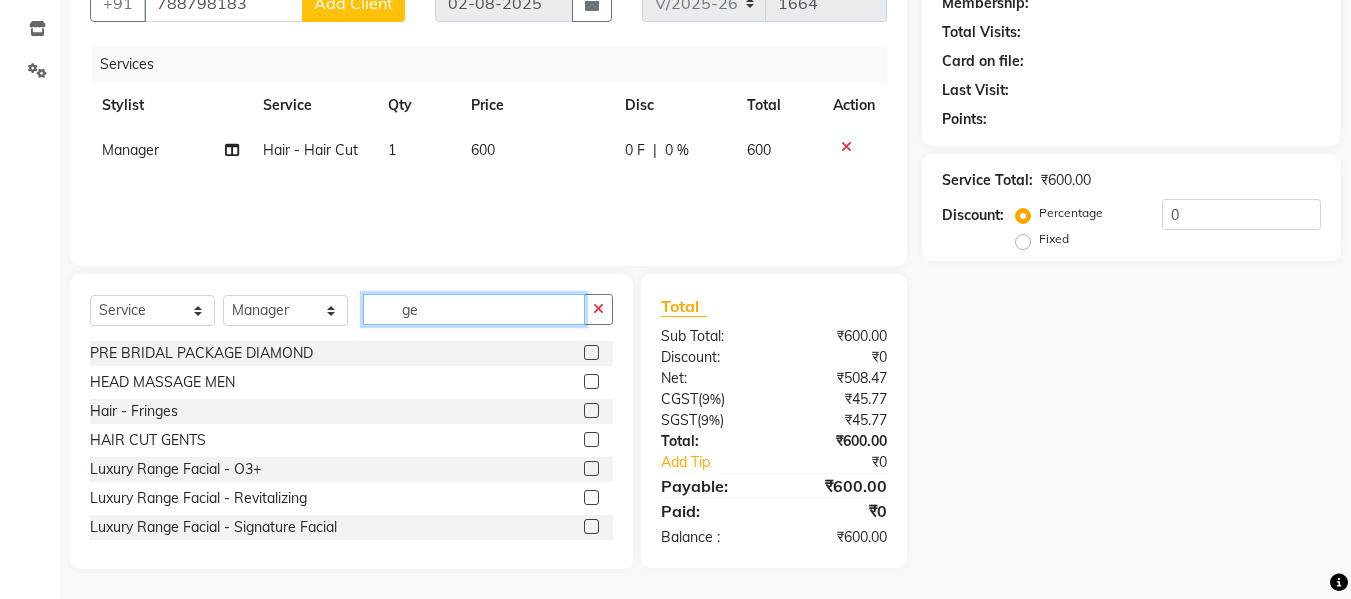type on "ge" 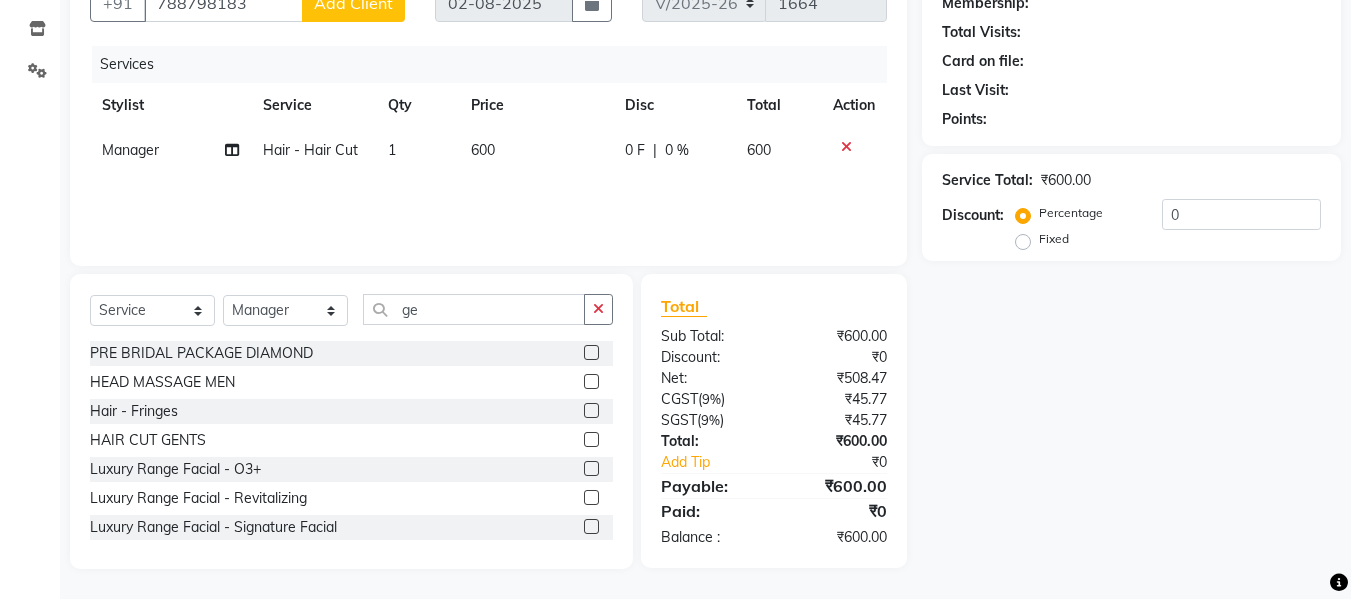 click 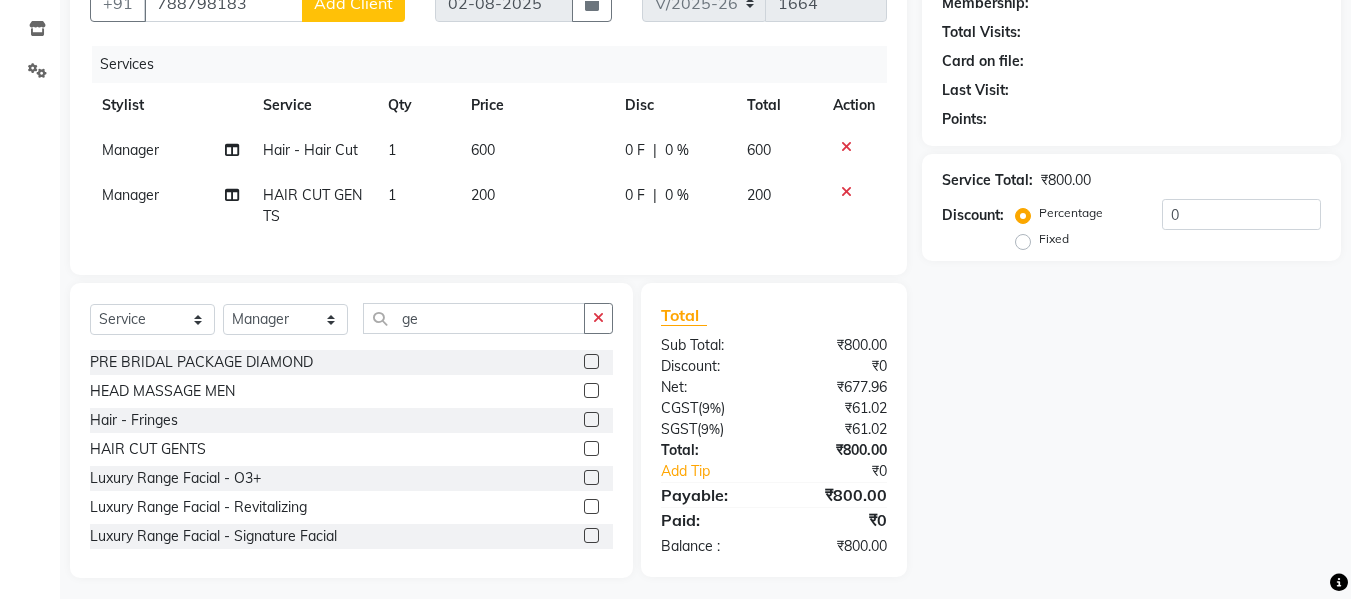 click 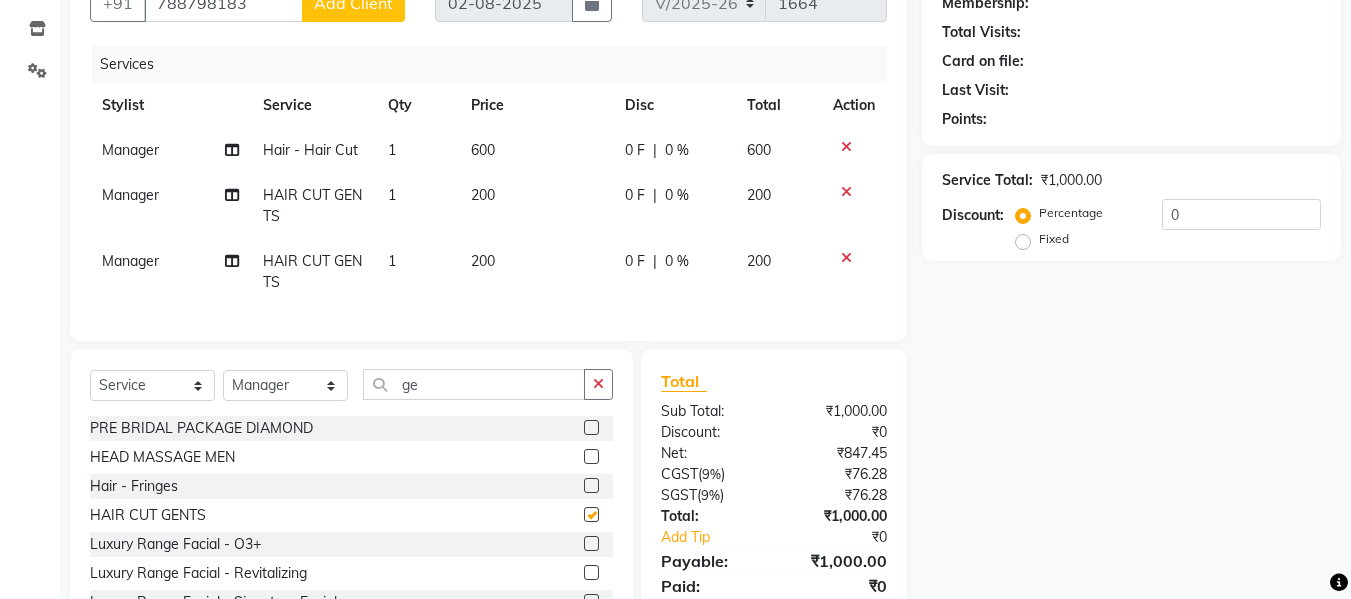 checkbox on "false" 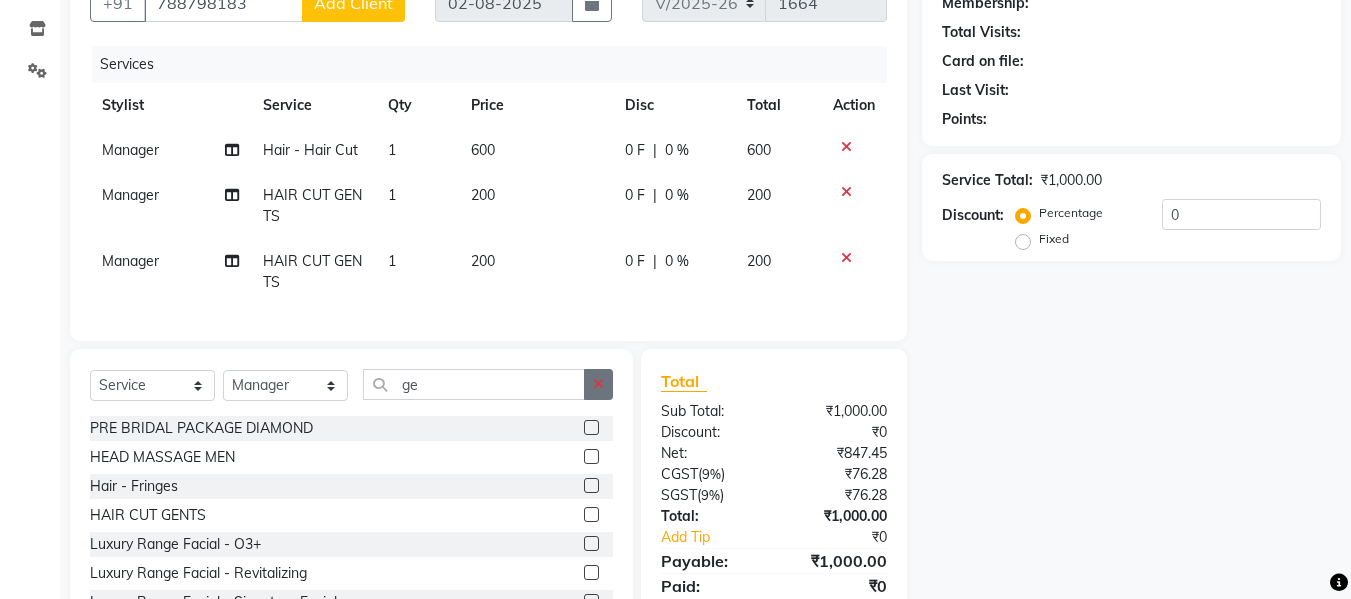click 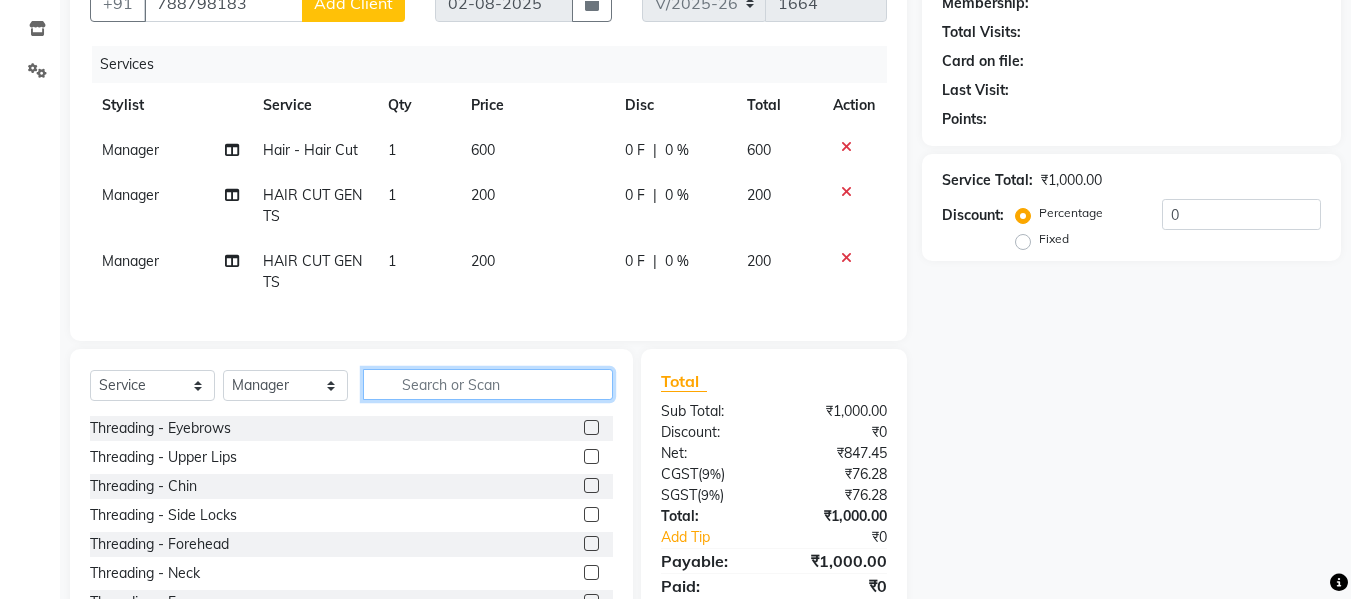 click 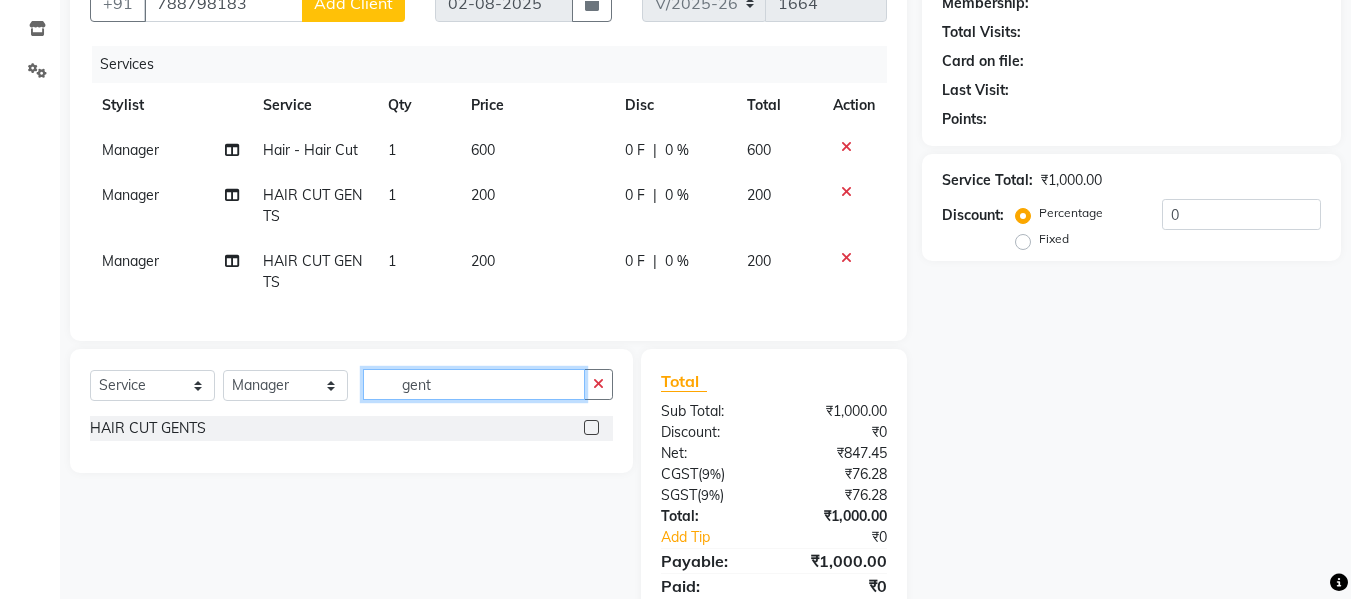 type on "gent" 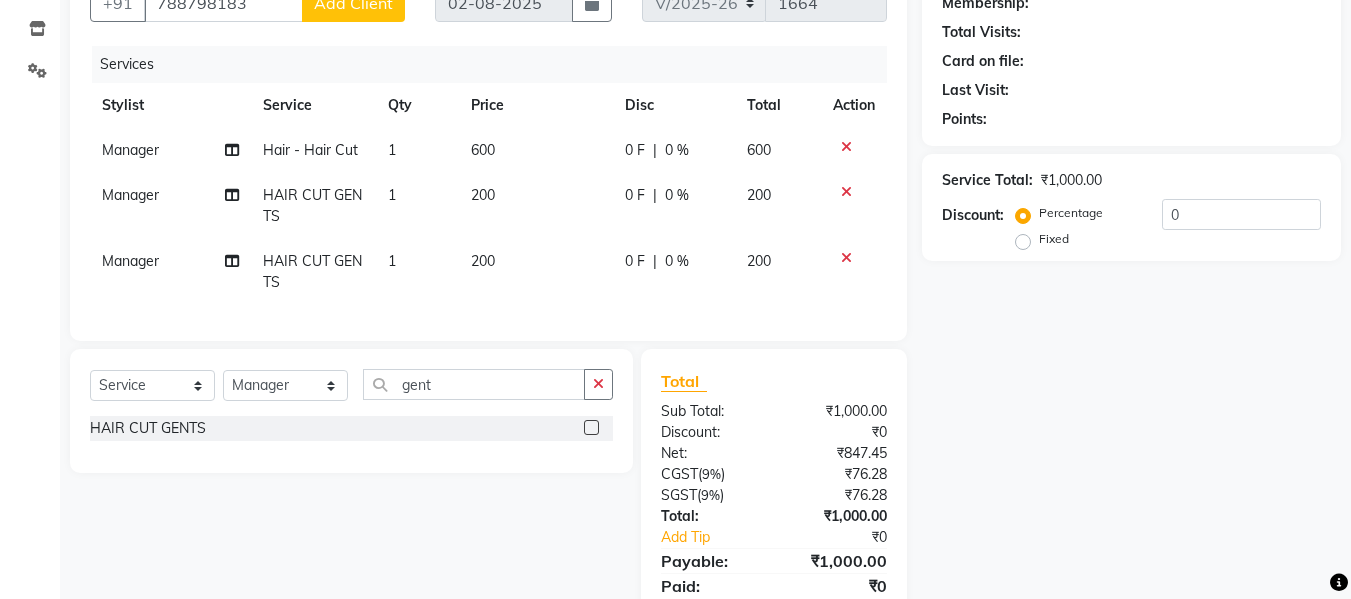 click 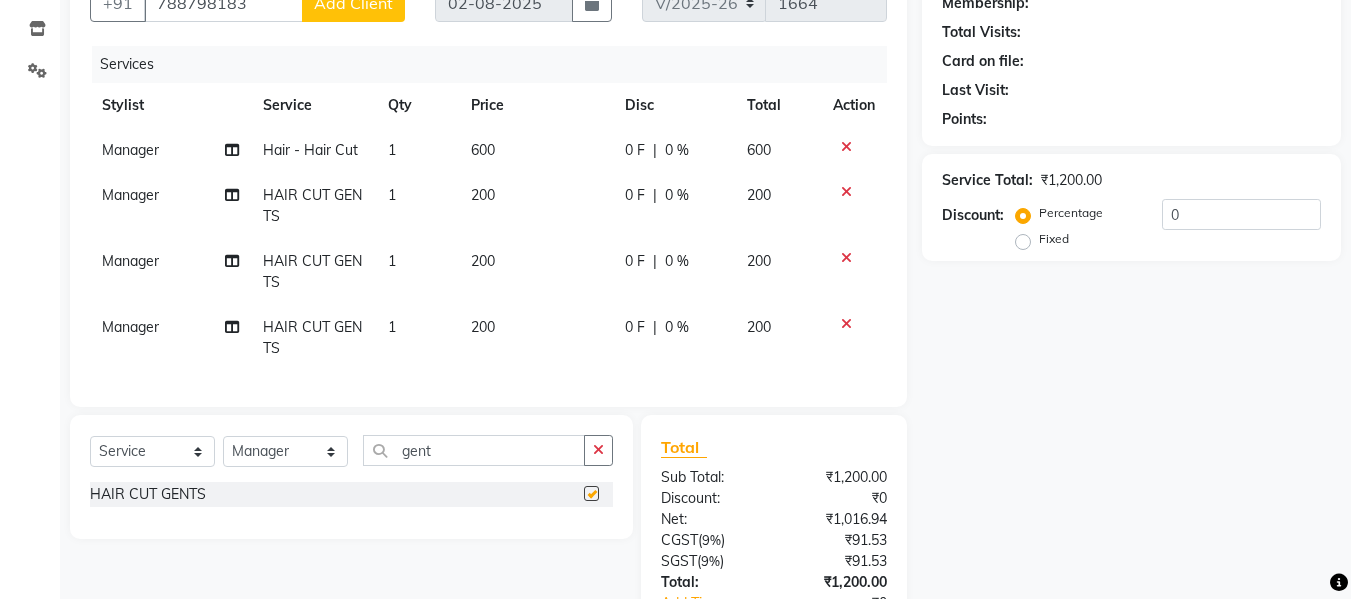 checkbox on "false" 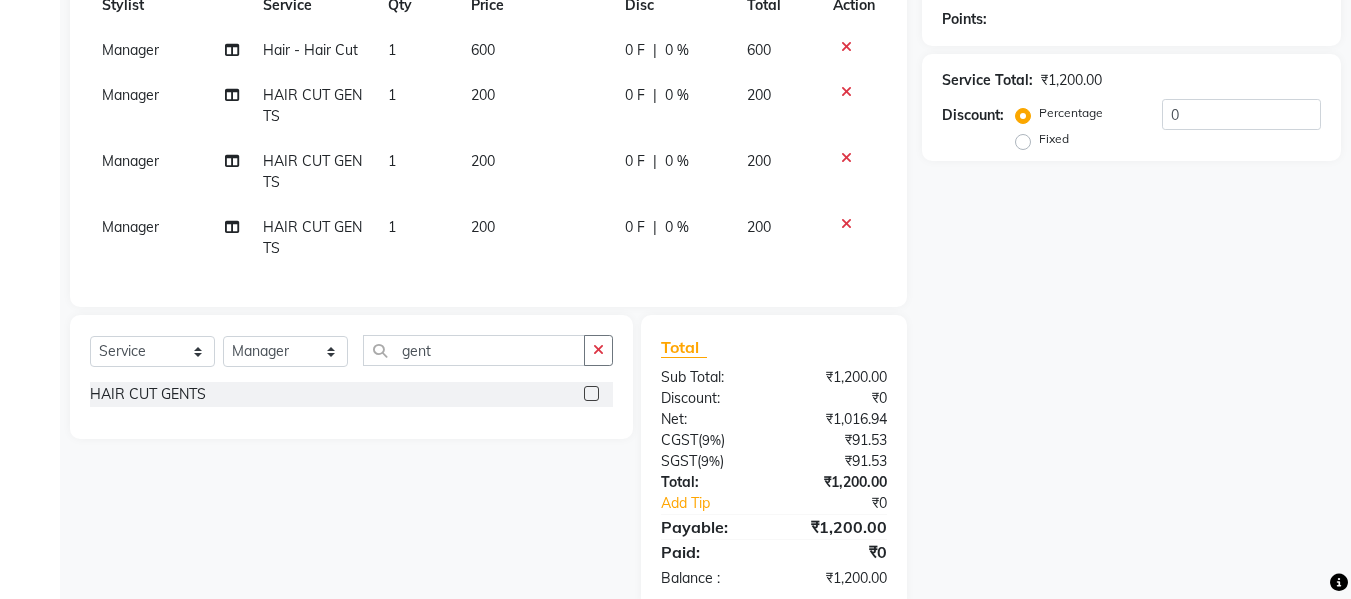 scroll, scrollTop: 357, scrollLeft: 0, axis: vertical 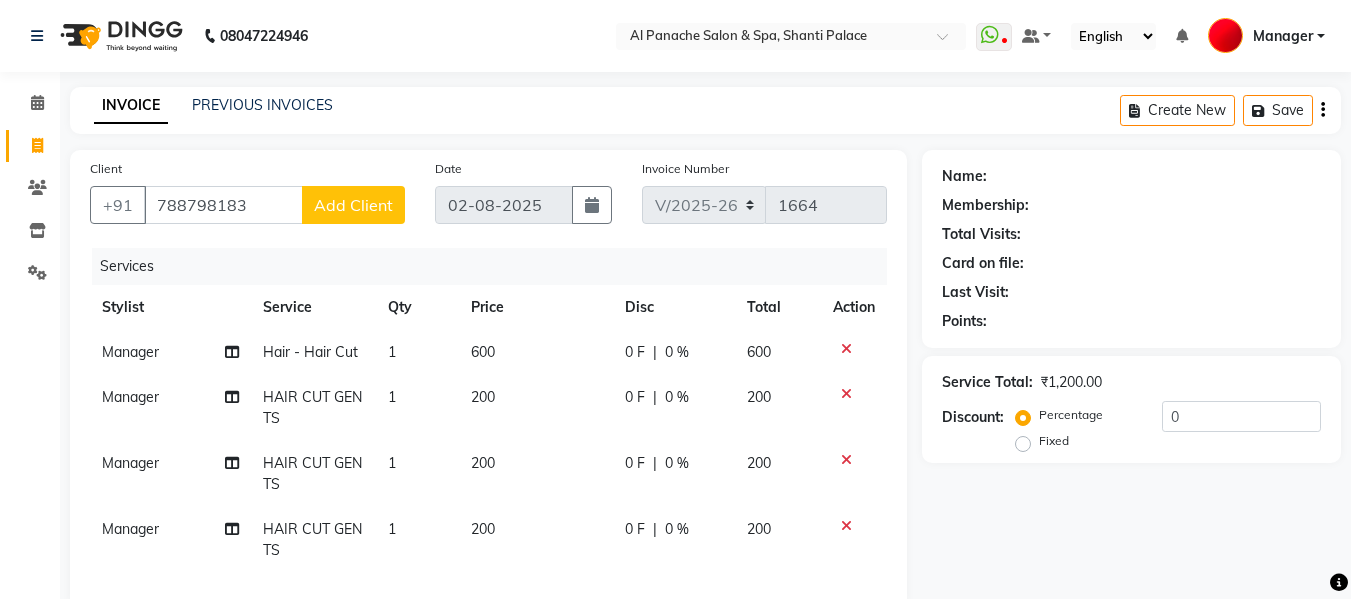 click 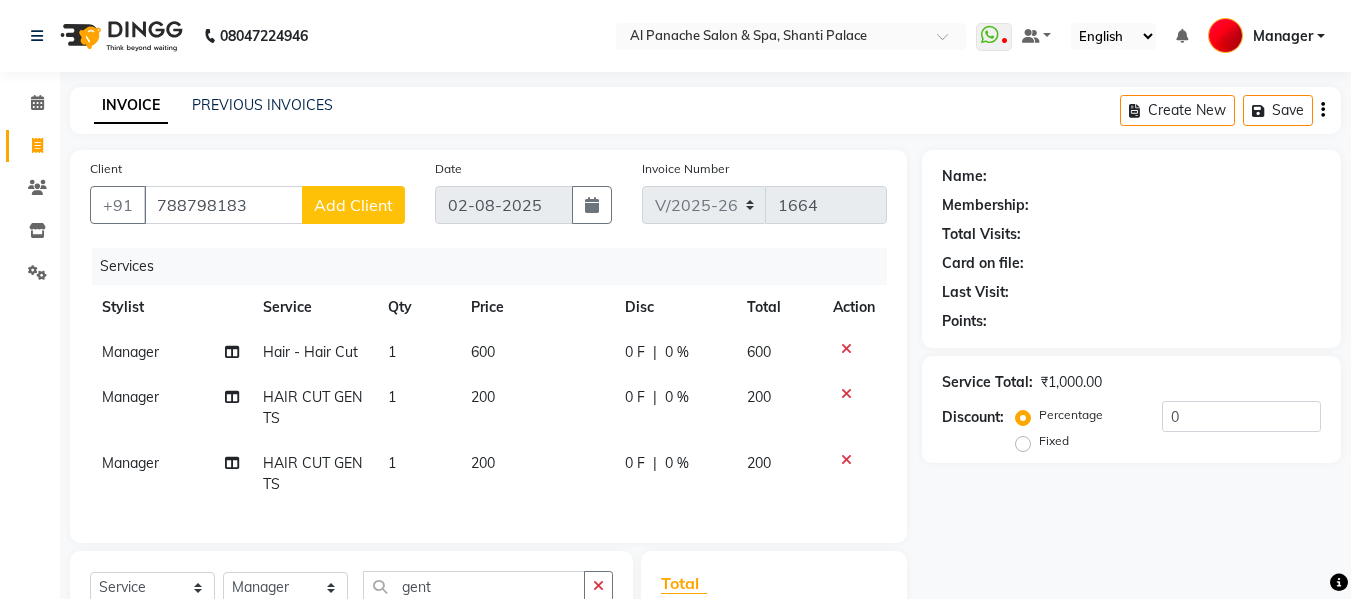 click 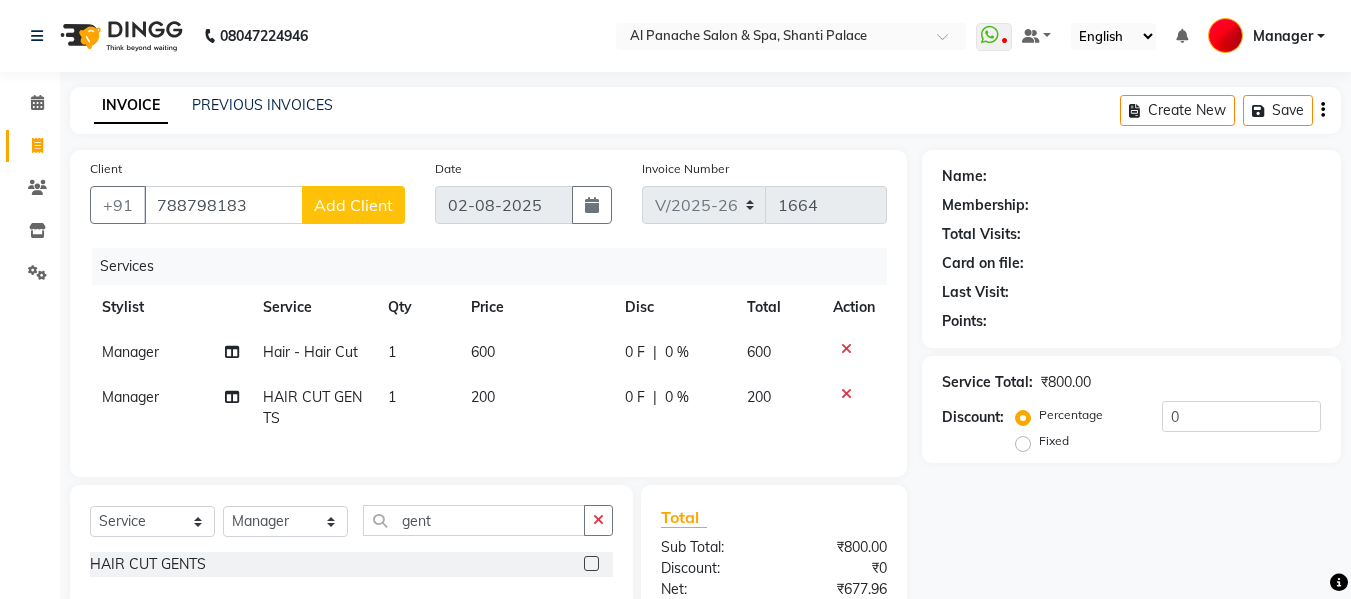 click 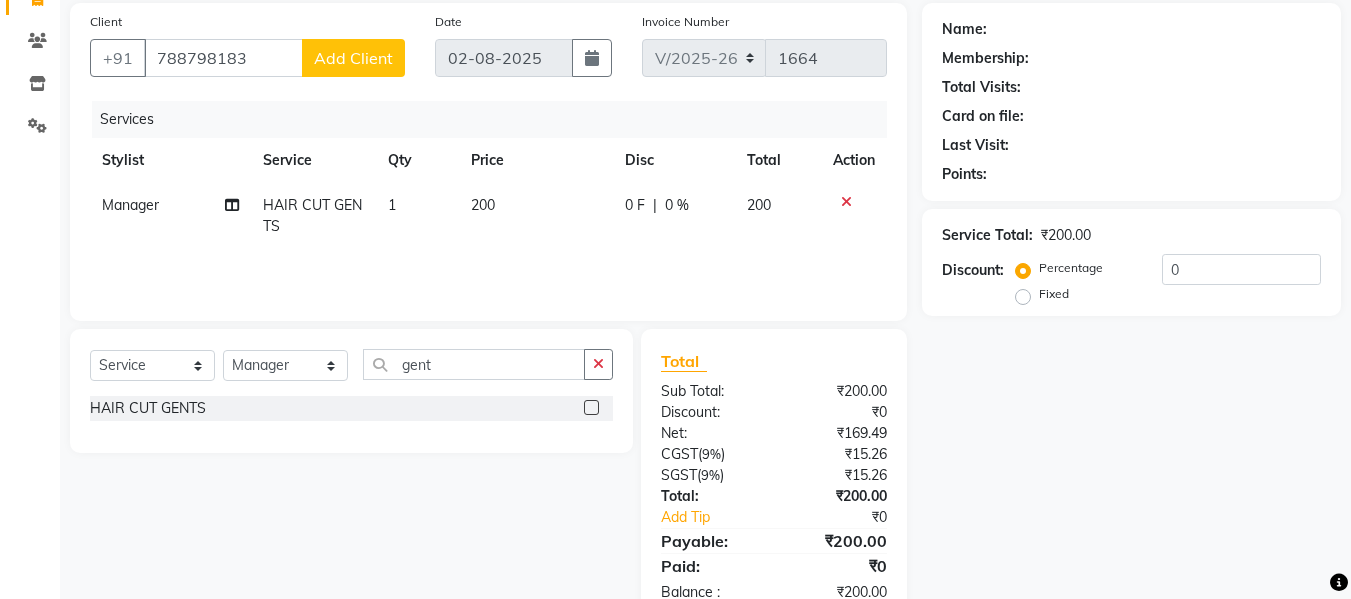 scroll, scrollTop: 201, scrollLeft: 0, axis: vertical 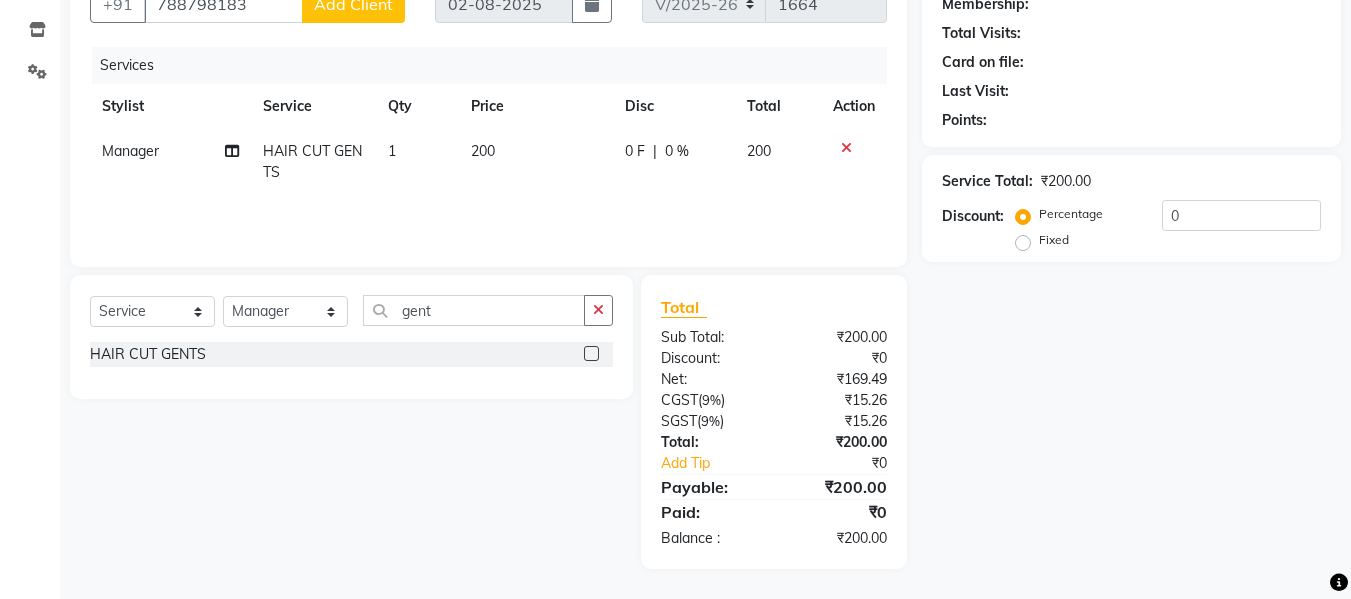 click on "Fixed" 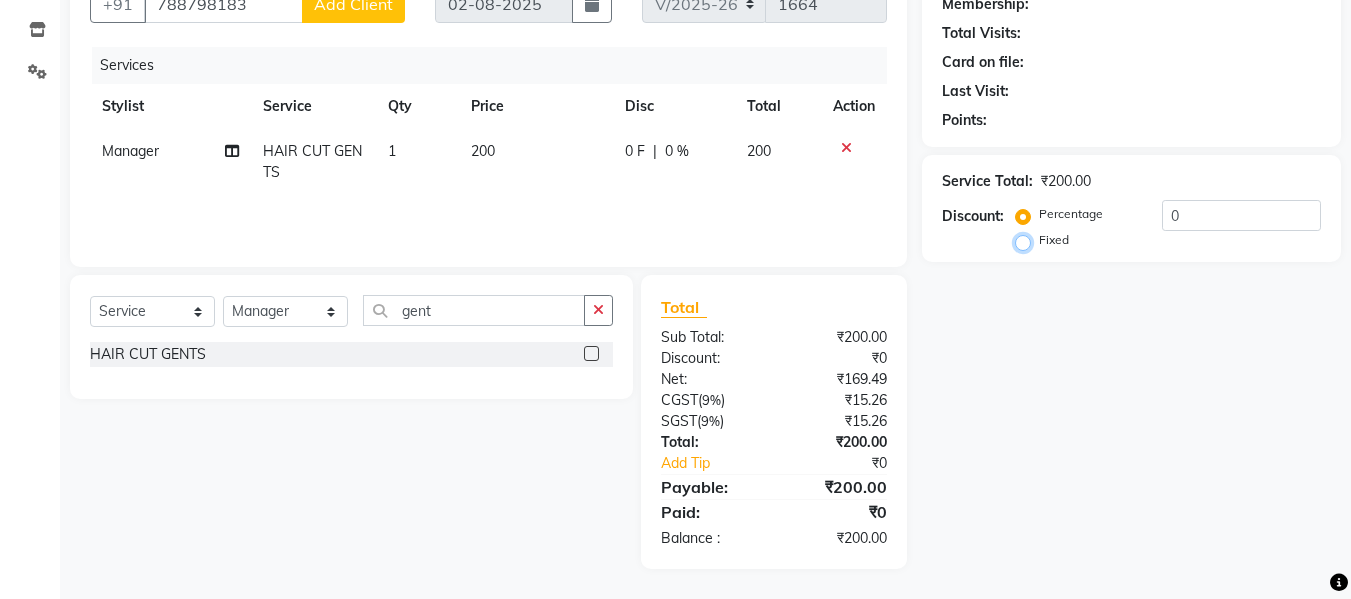 click on "Fixed" at bounding box center [1027, 240] 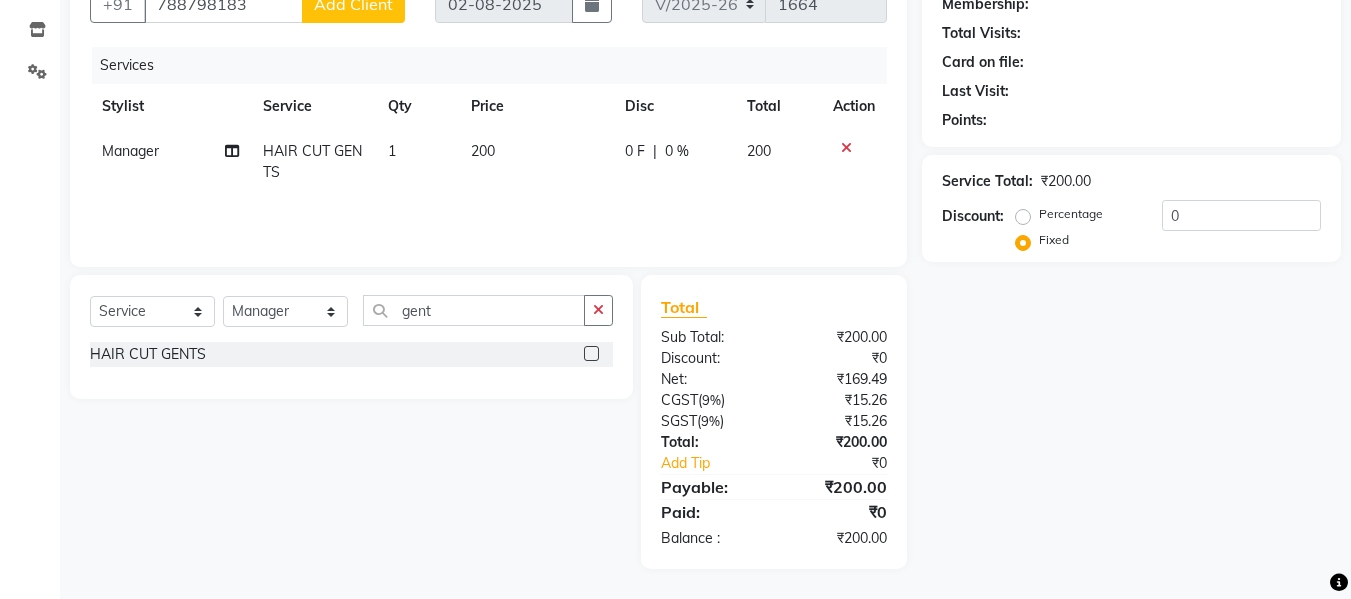 click on "Percentage" 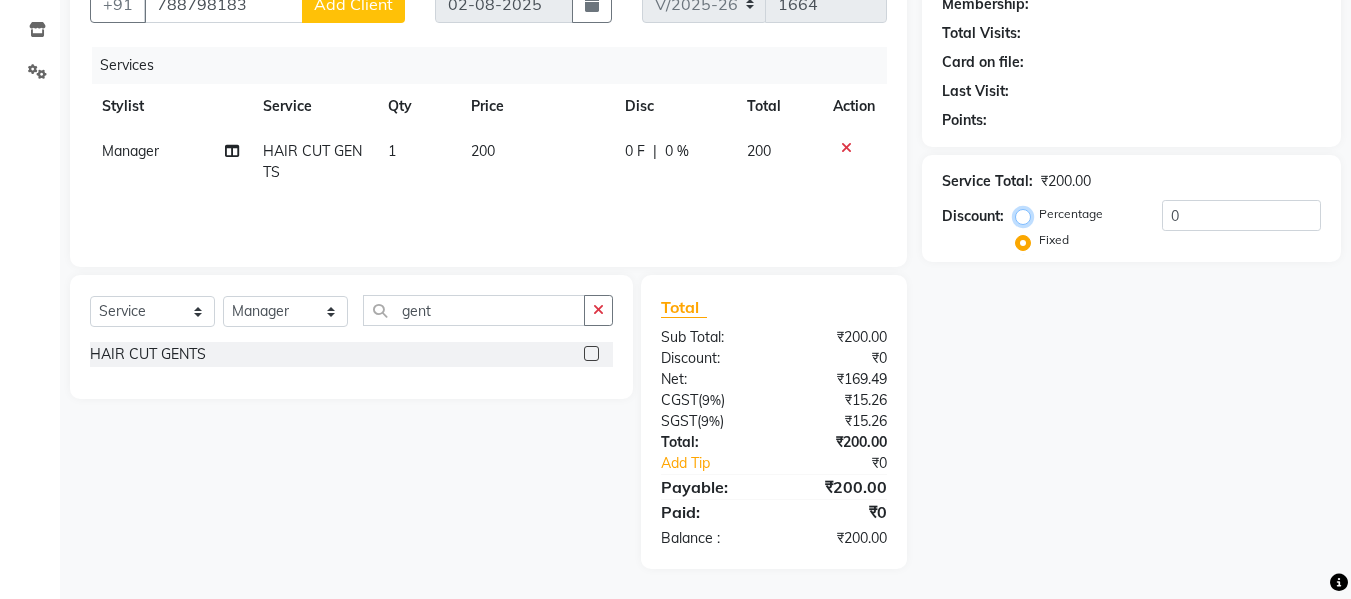 click on "Percentage" at bounding box center (1027, 214) 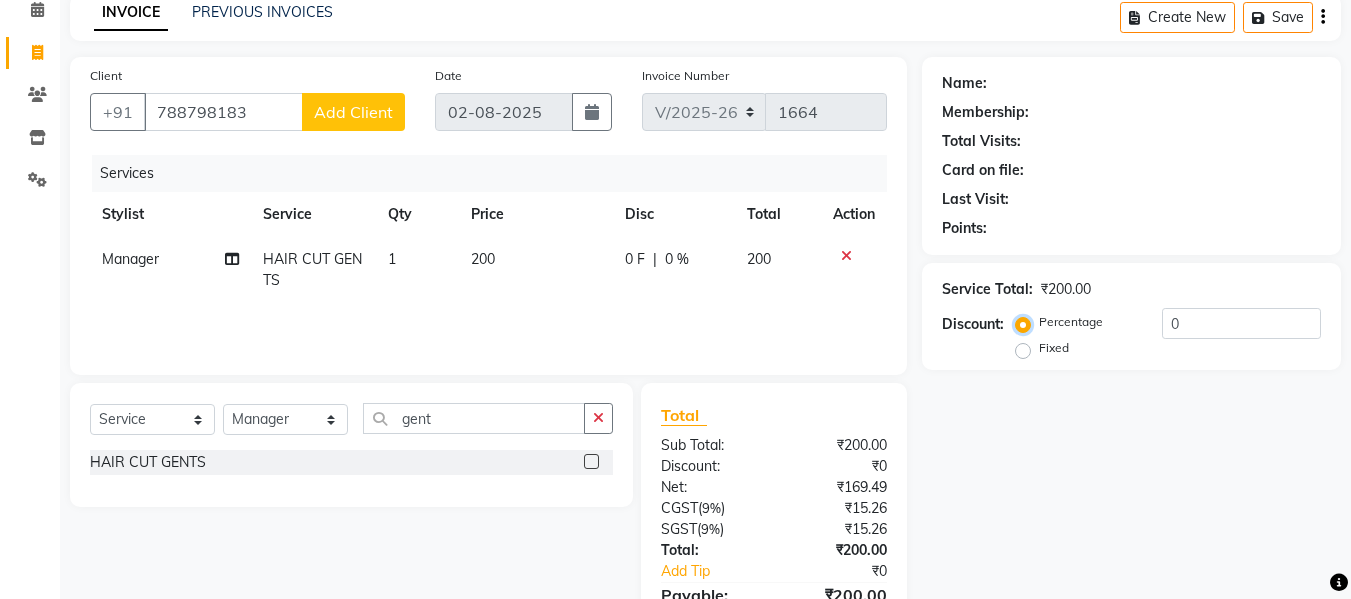scroll, scrollTop: 0, scrollLeft: 0, axis: both 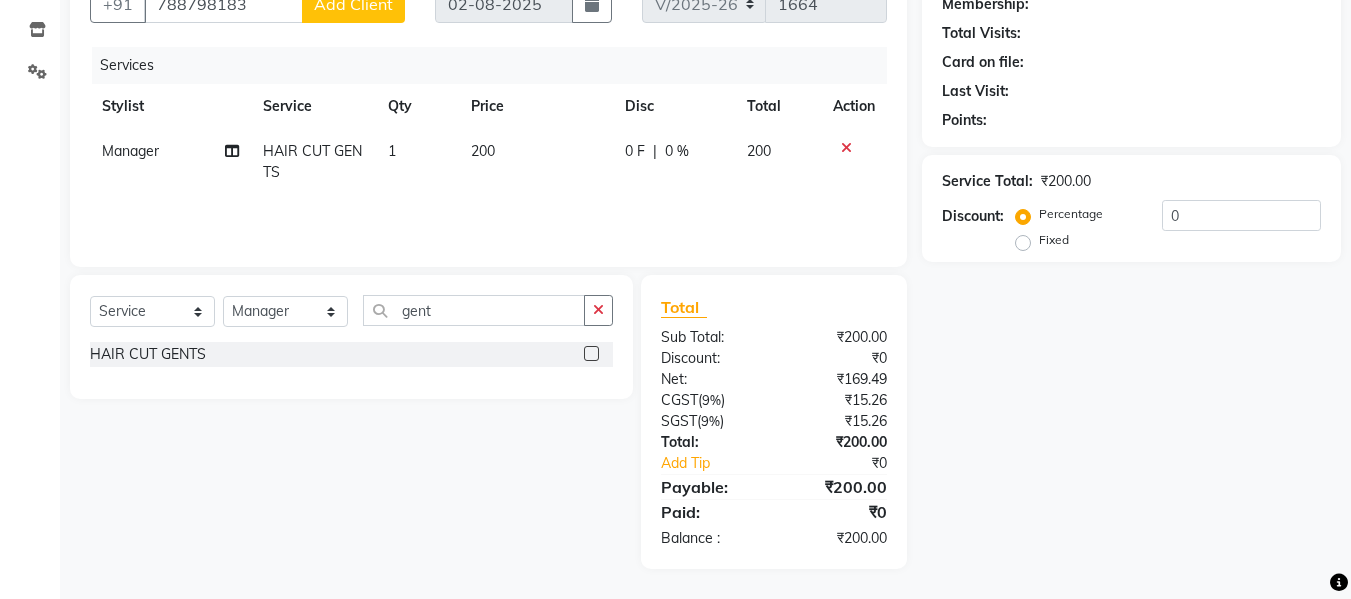 click on "Fixed" 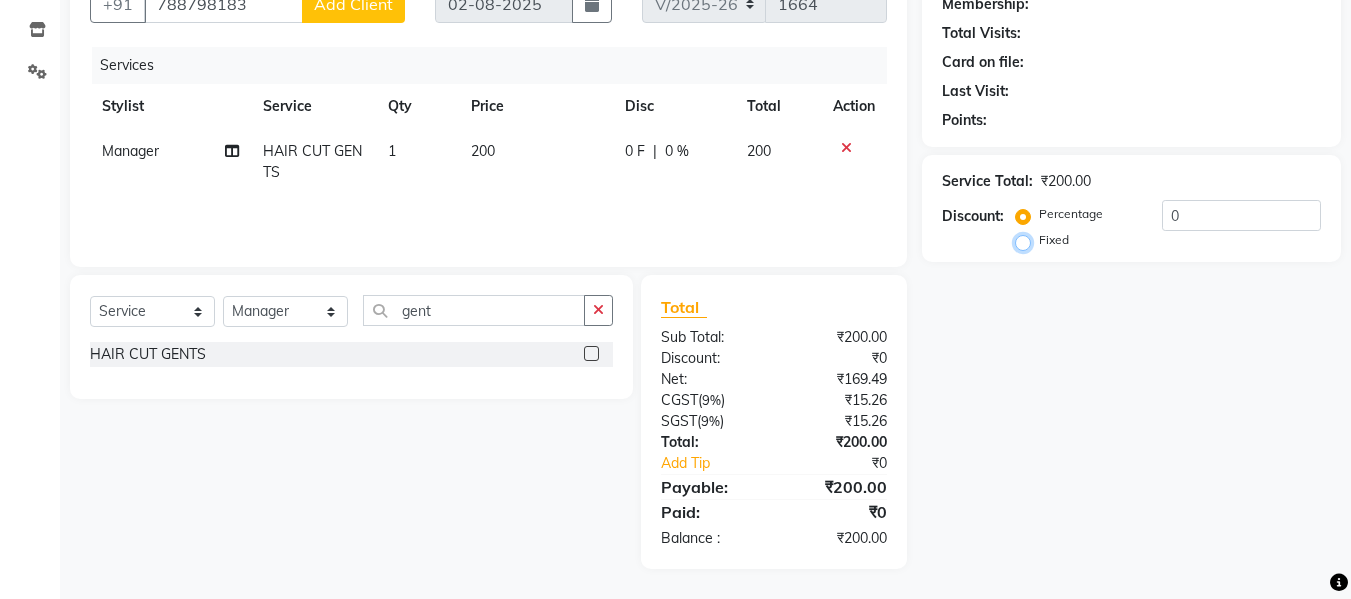 click on "Fixed" at bounding box center (1027, 240) 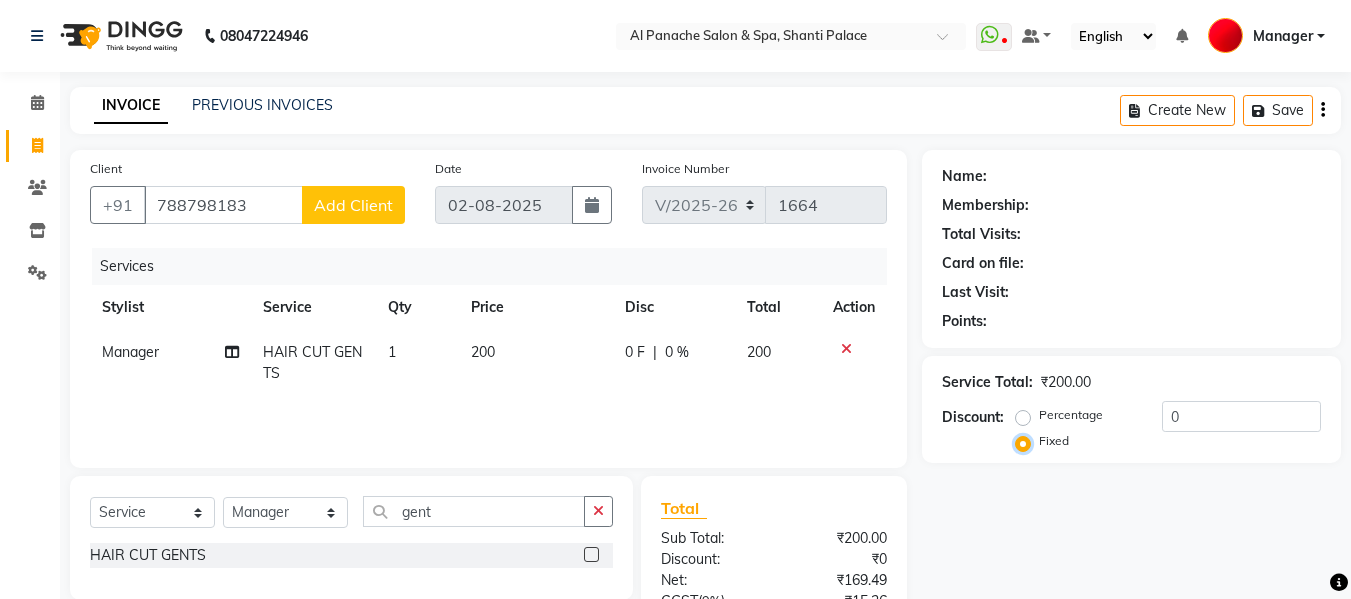 scroll, scrollTop: 201, scrollLeft: 0, axis: vertical 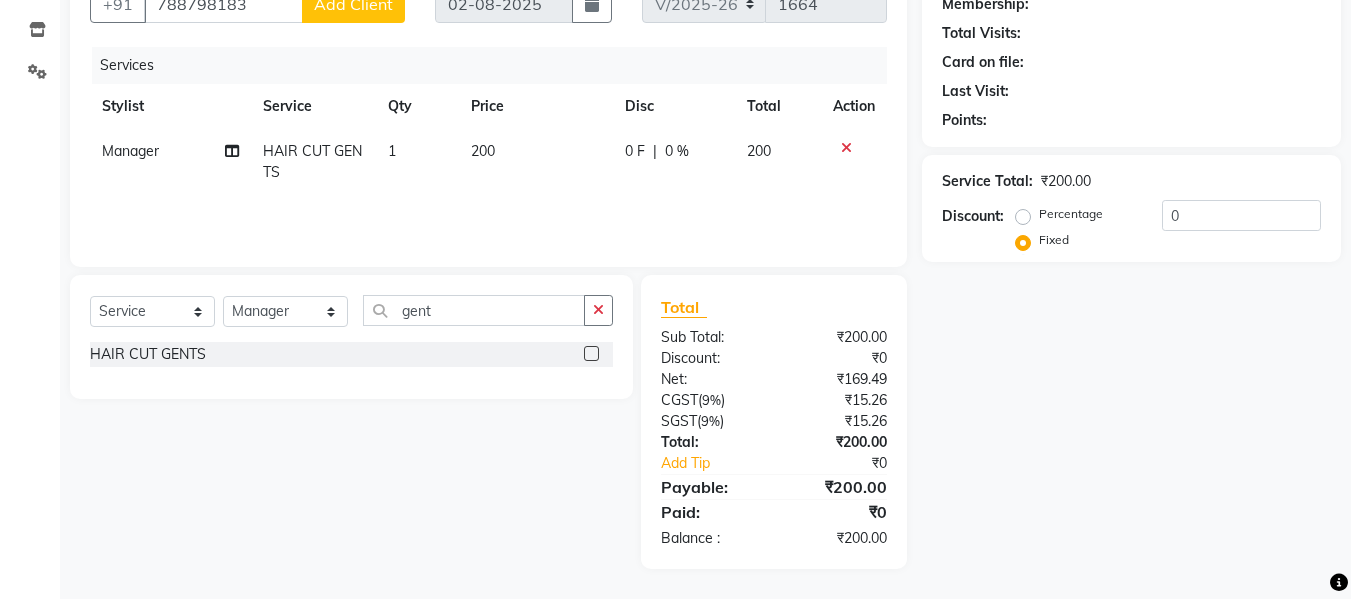 click on "Percentage" 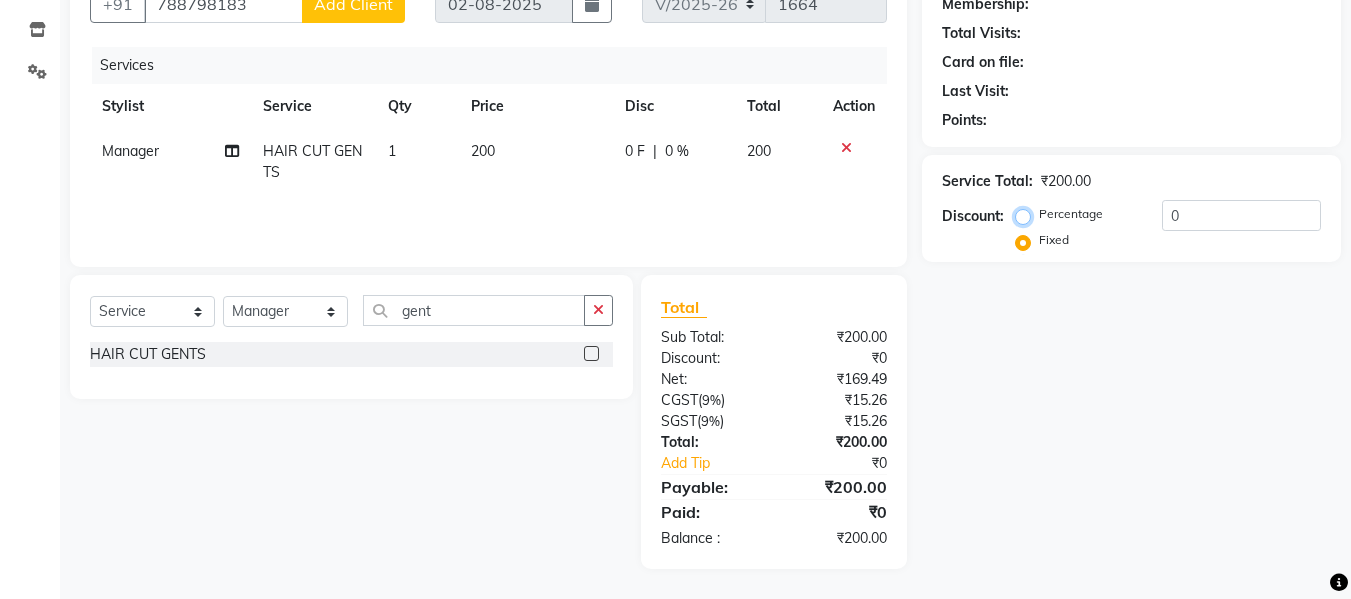 click on "Percentage" at bounding box center [1027, 214] 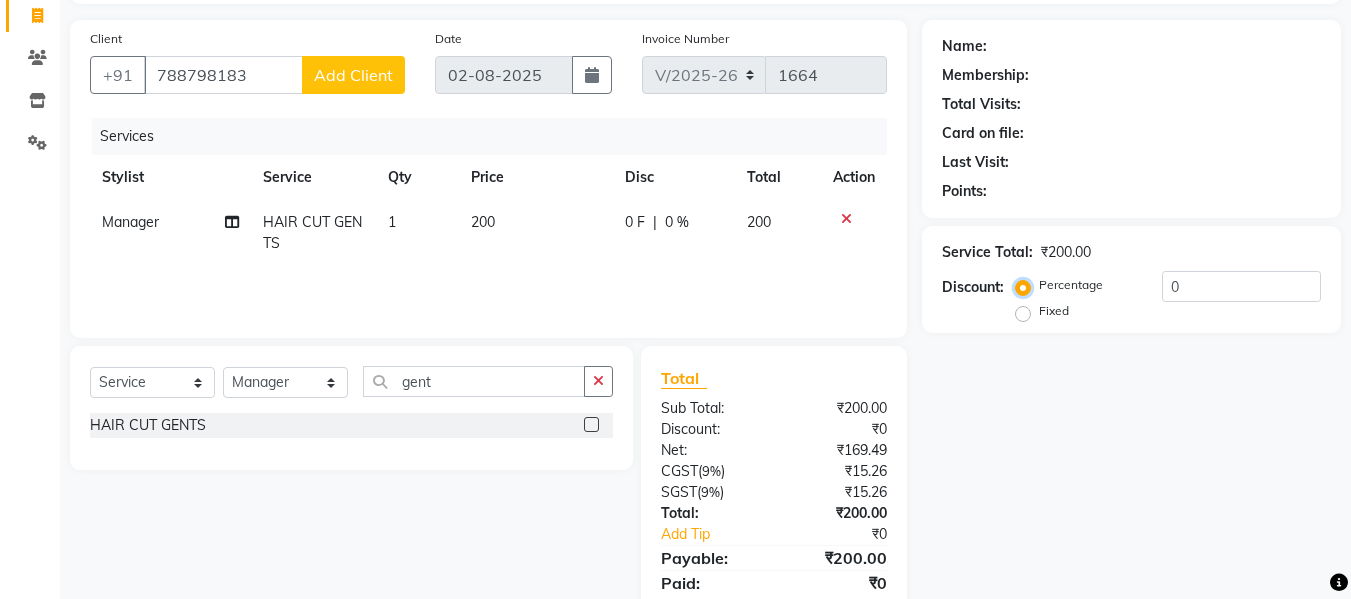 scroll, scrollTop: 123, scrollLeft: 0, axis: vertical 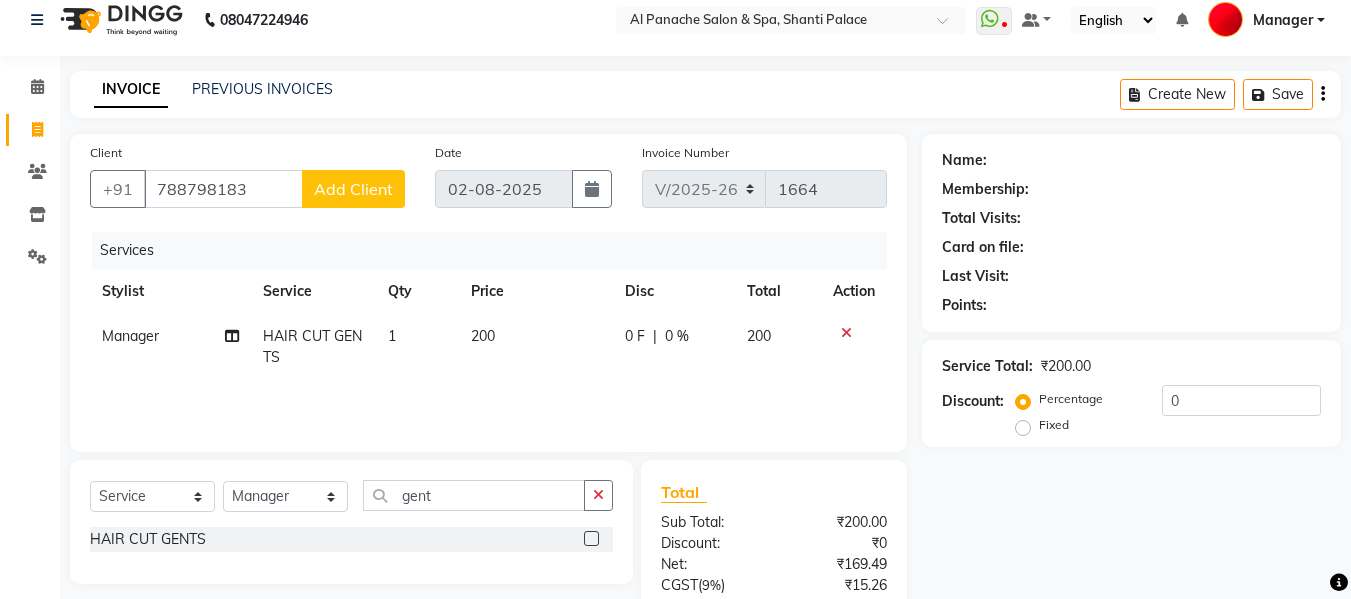 click on "Add Client" 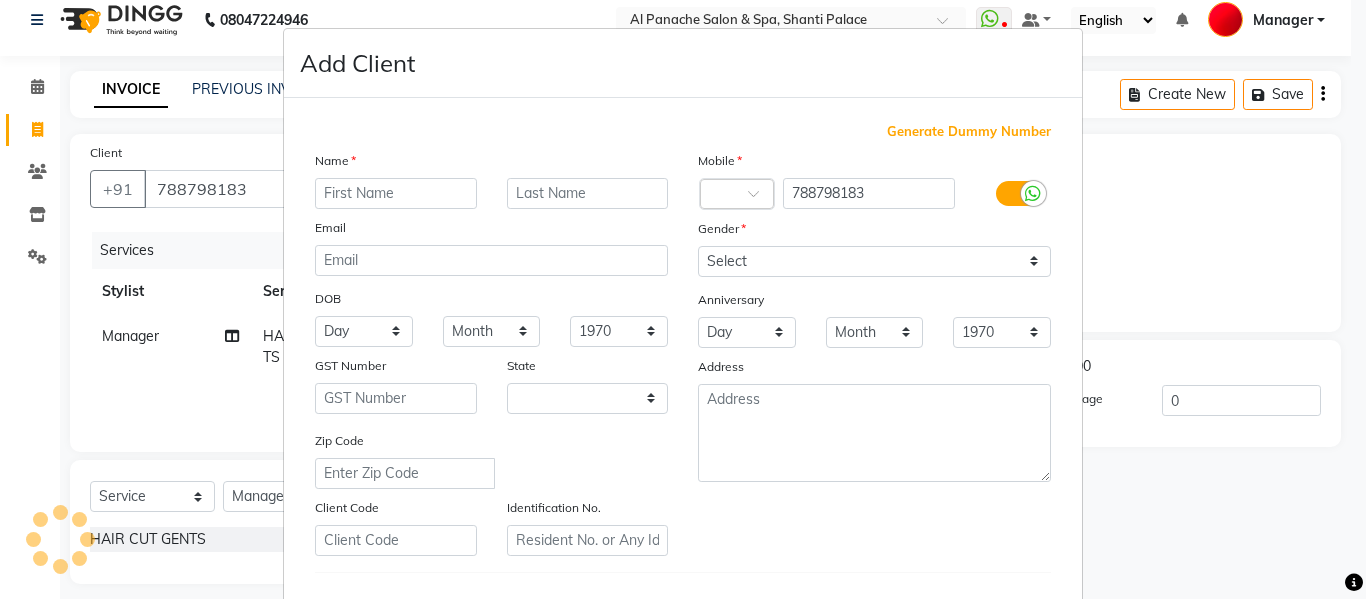 select on "15" 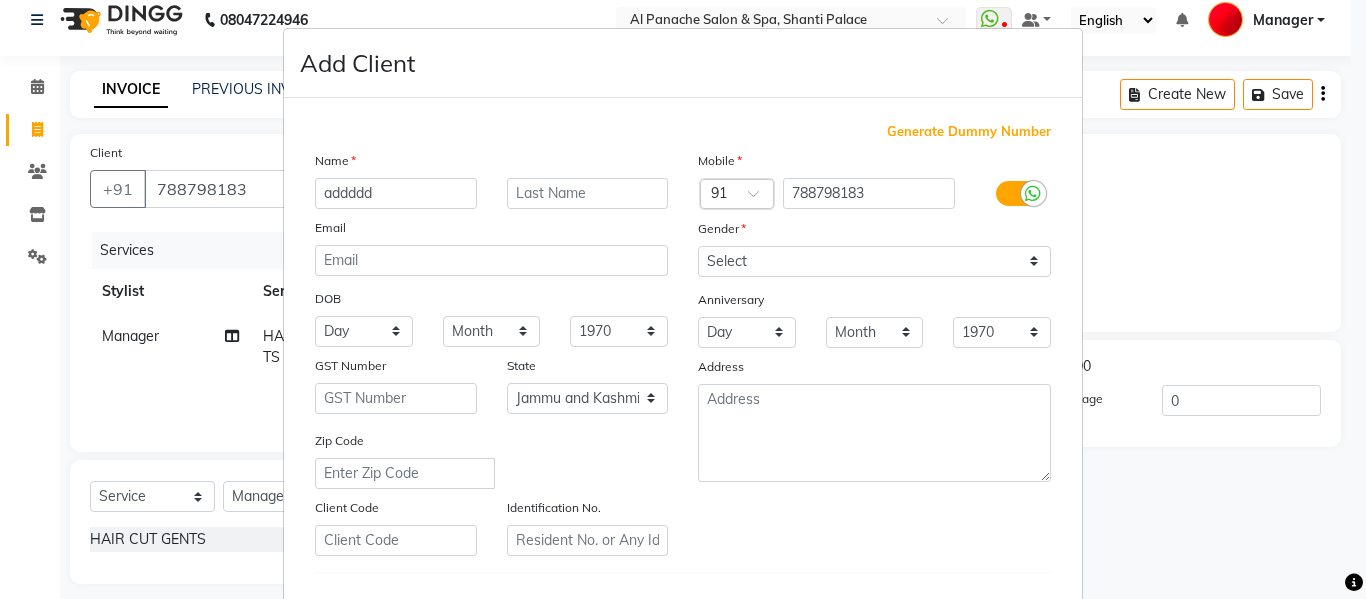 type on "addddd" 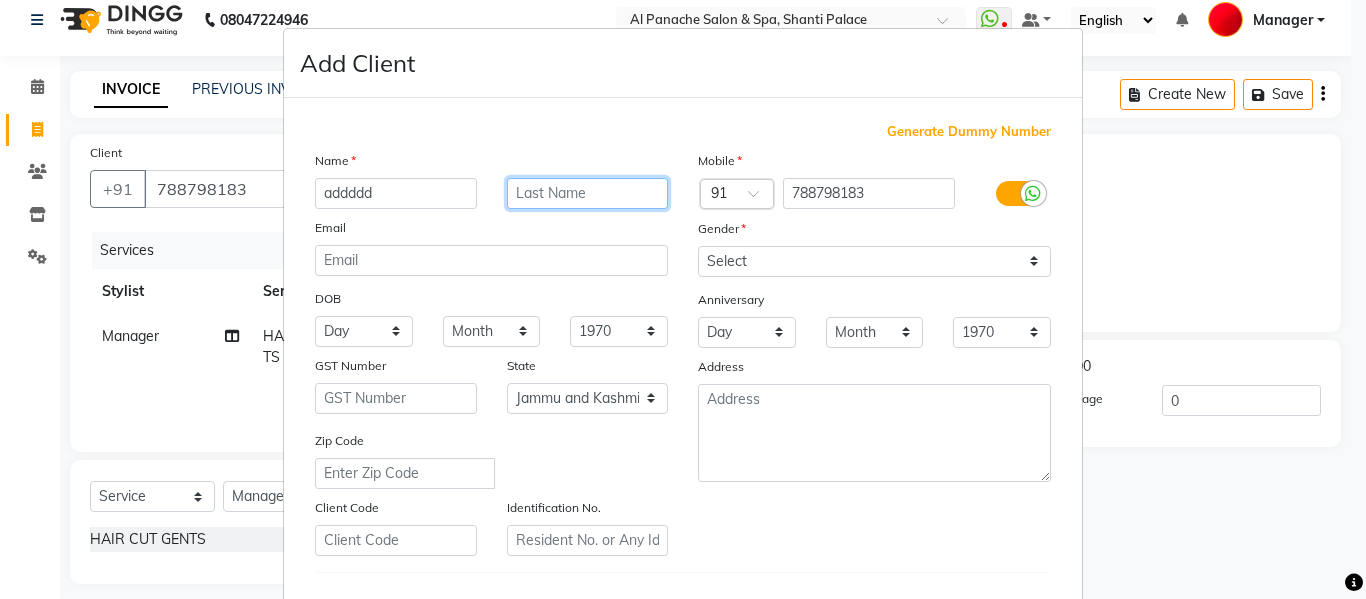 click at bounding box center (588, 193) 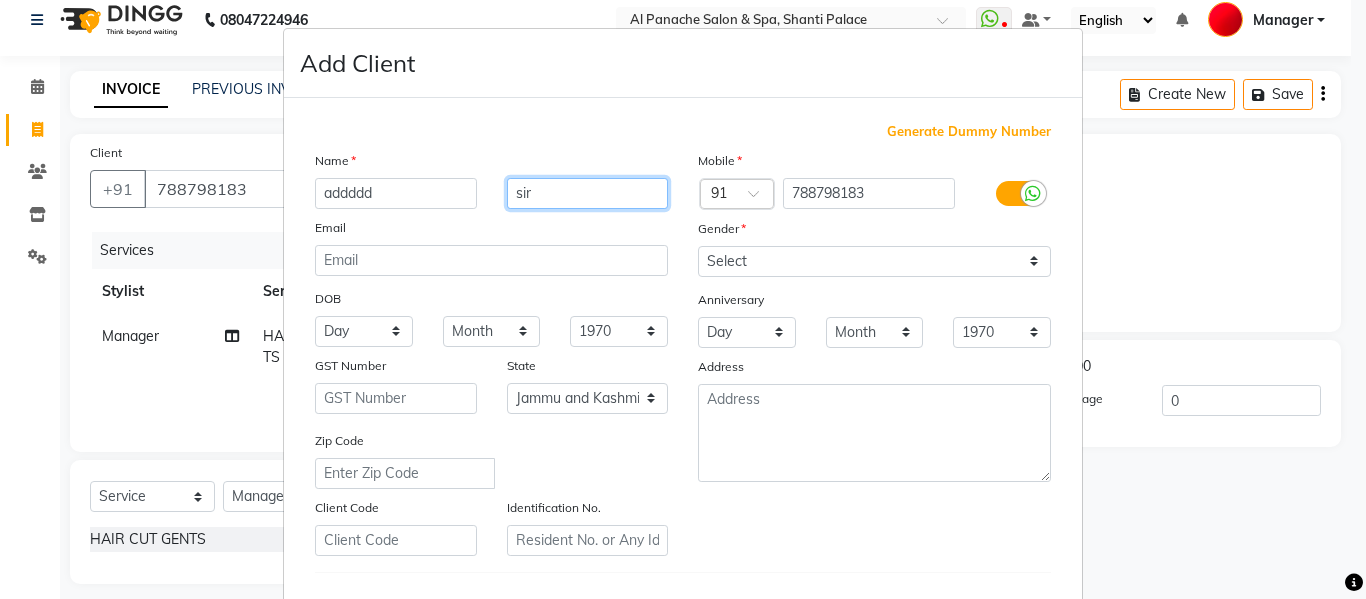 type on "sir" 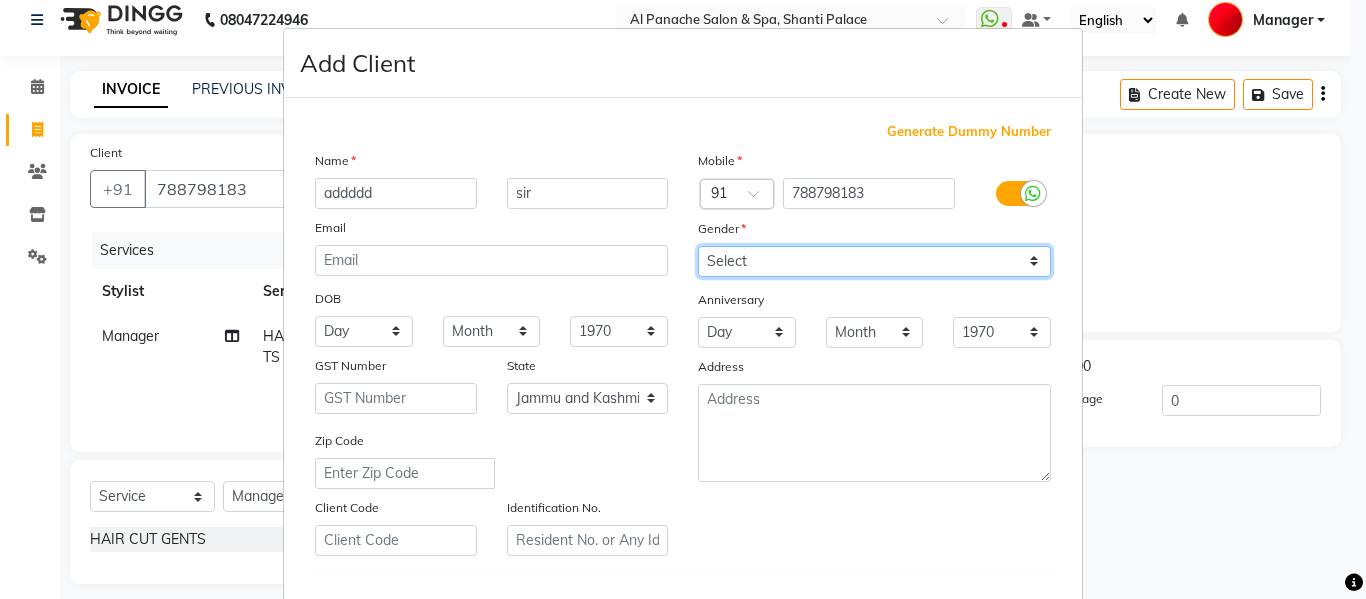 click on "Select Male Female Other Prefer Not To Say" at bounding box center [874, 261] 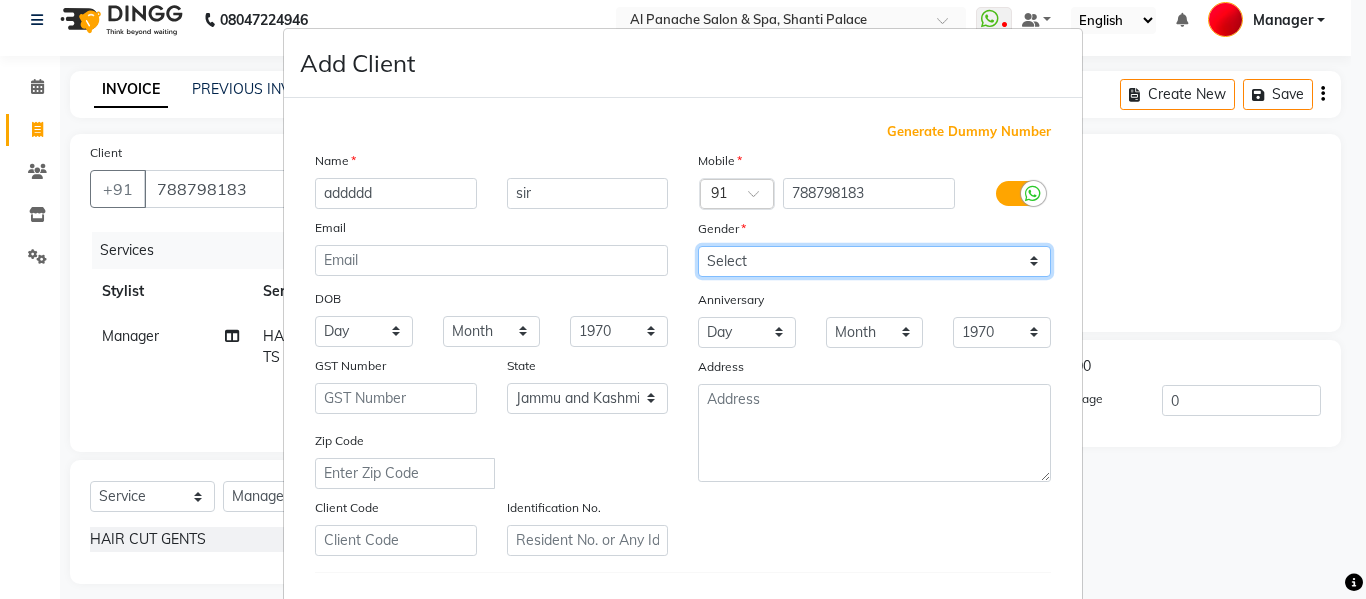 select on "male" 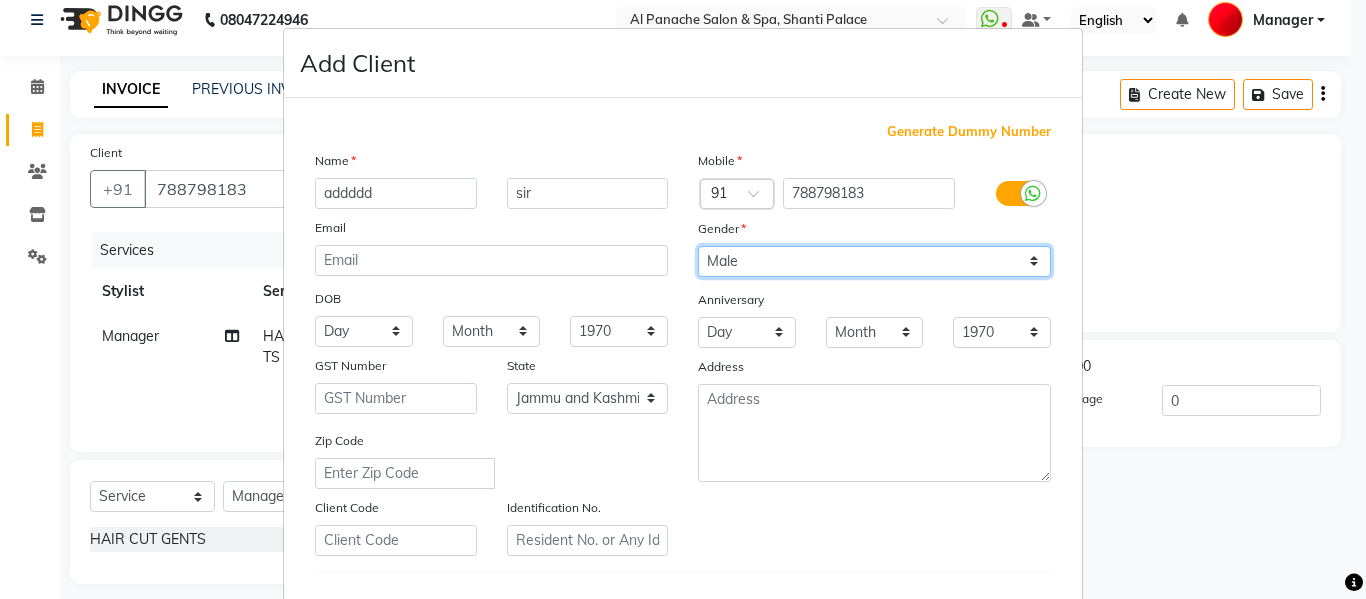 click on "Select Male Female Other Prefer Not To Say" at bounding box center (874, 261) 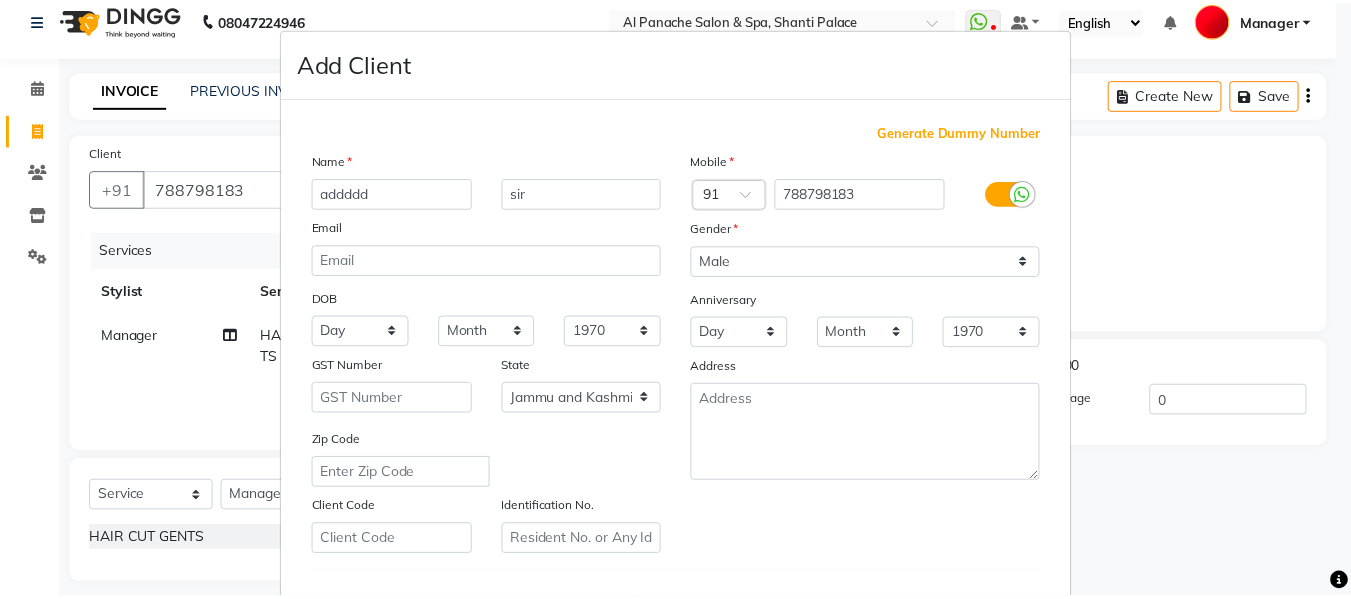 scroll, scrollTop: 324, scrollLeft: 0, axis: vertical 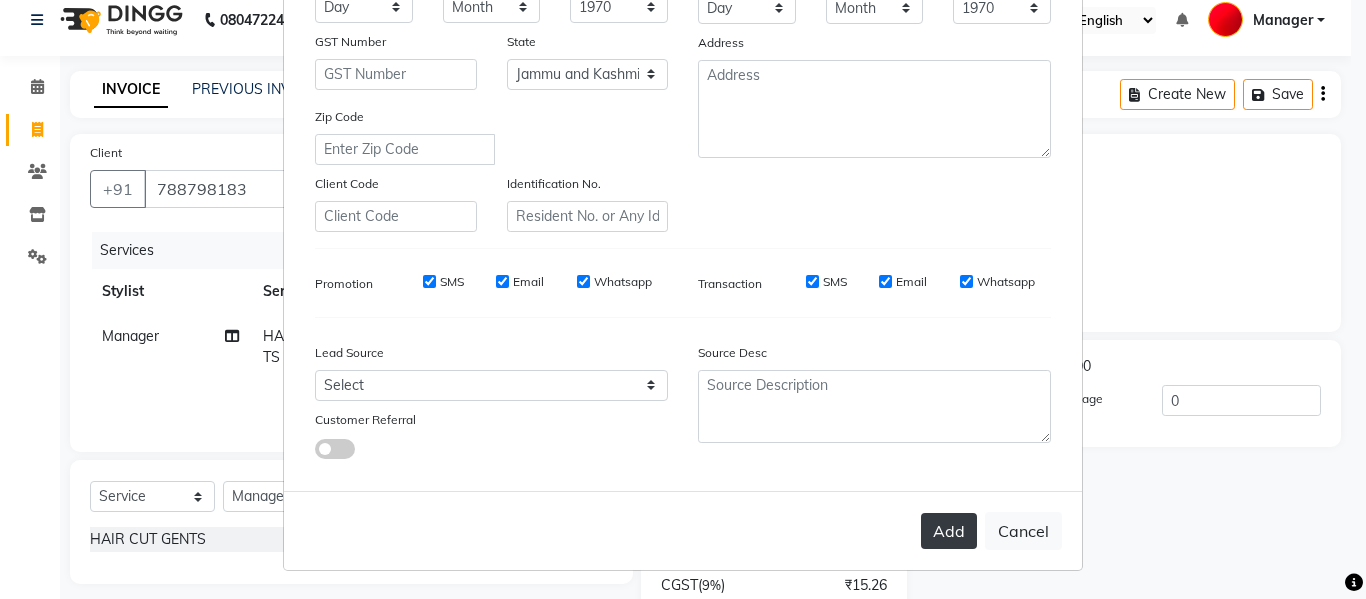 click on "Add" at bounding box center (949, 531) 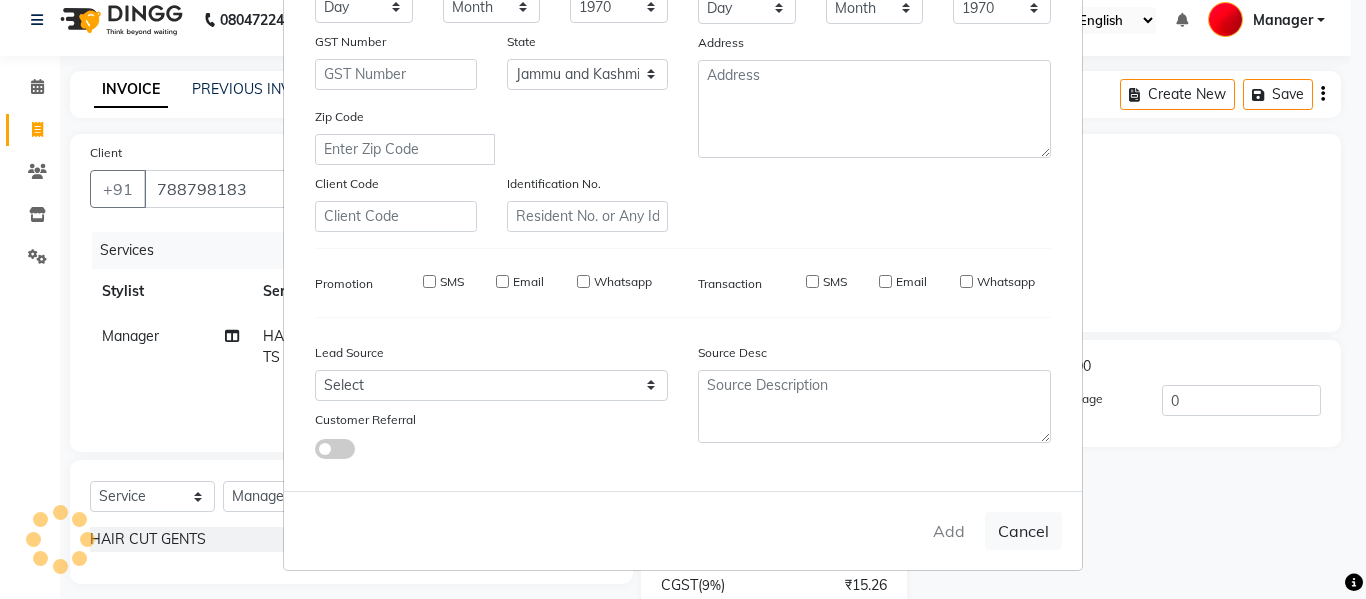 type 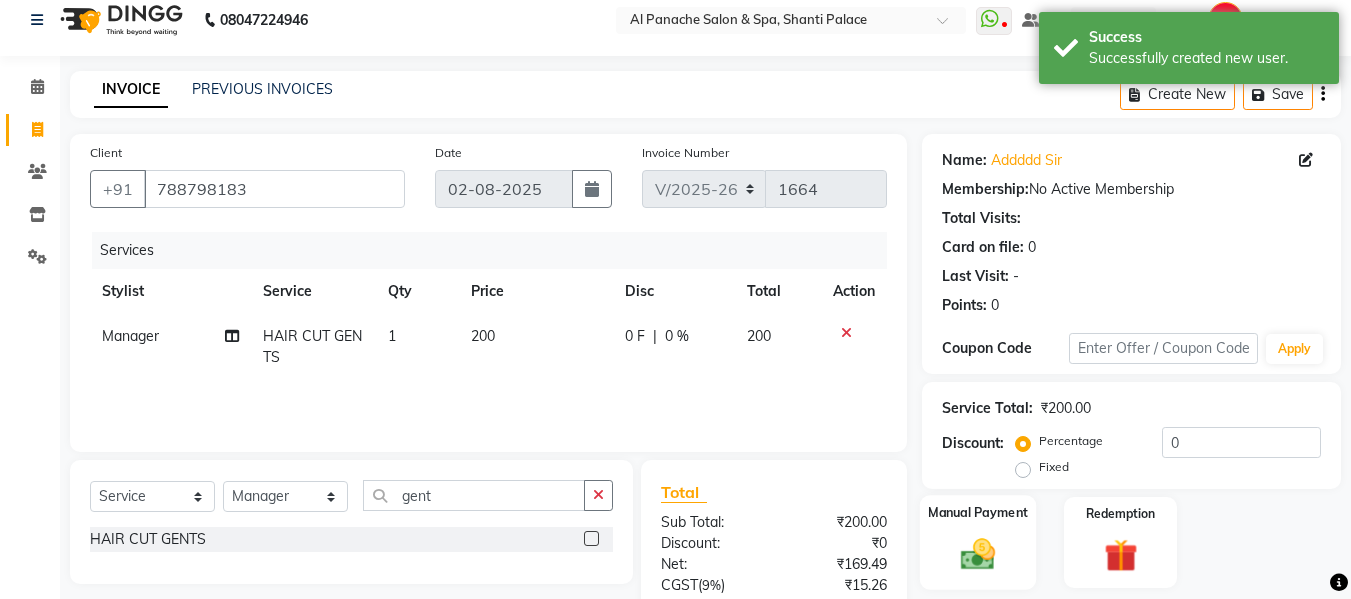 click 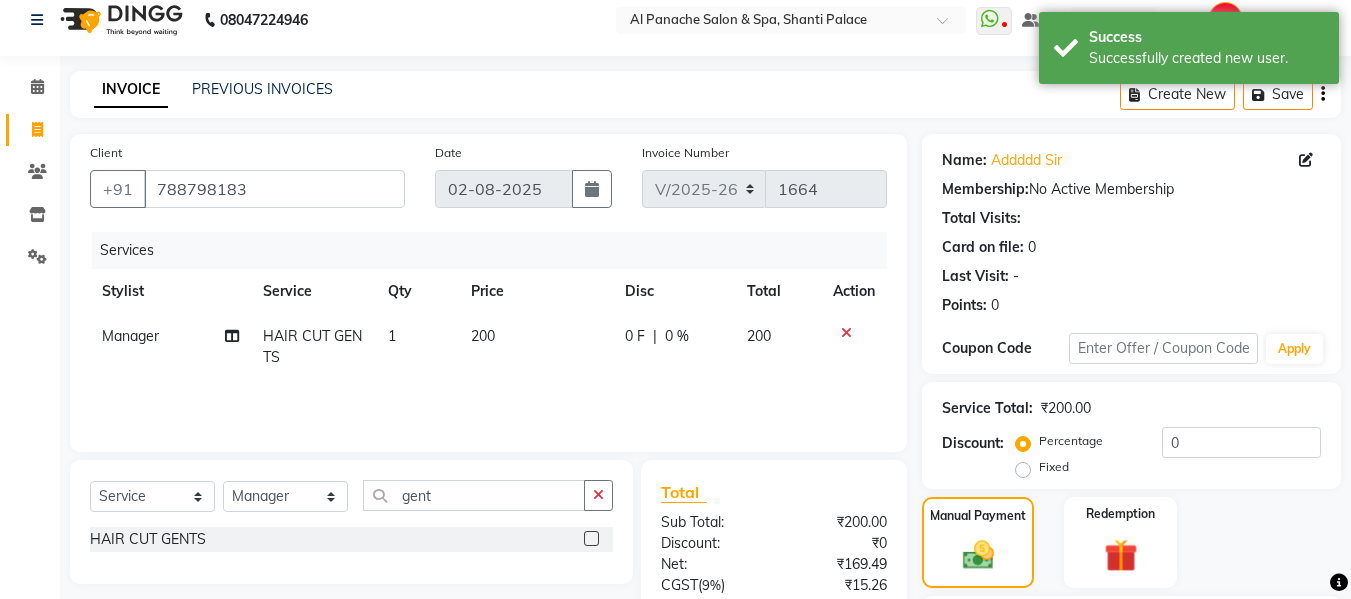 scroll, scrollTop: 204, scrollLeft: 0, axis: vertical 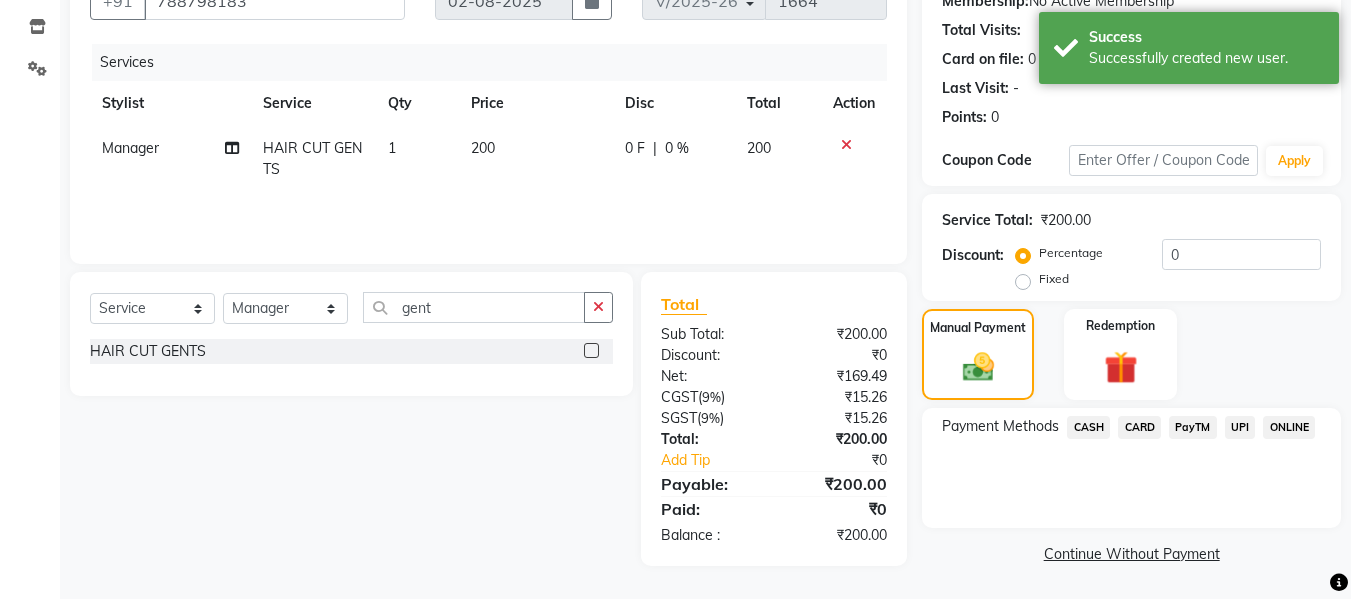 click on "UPI" 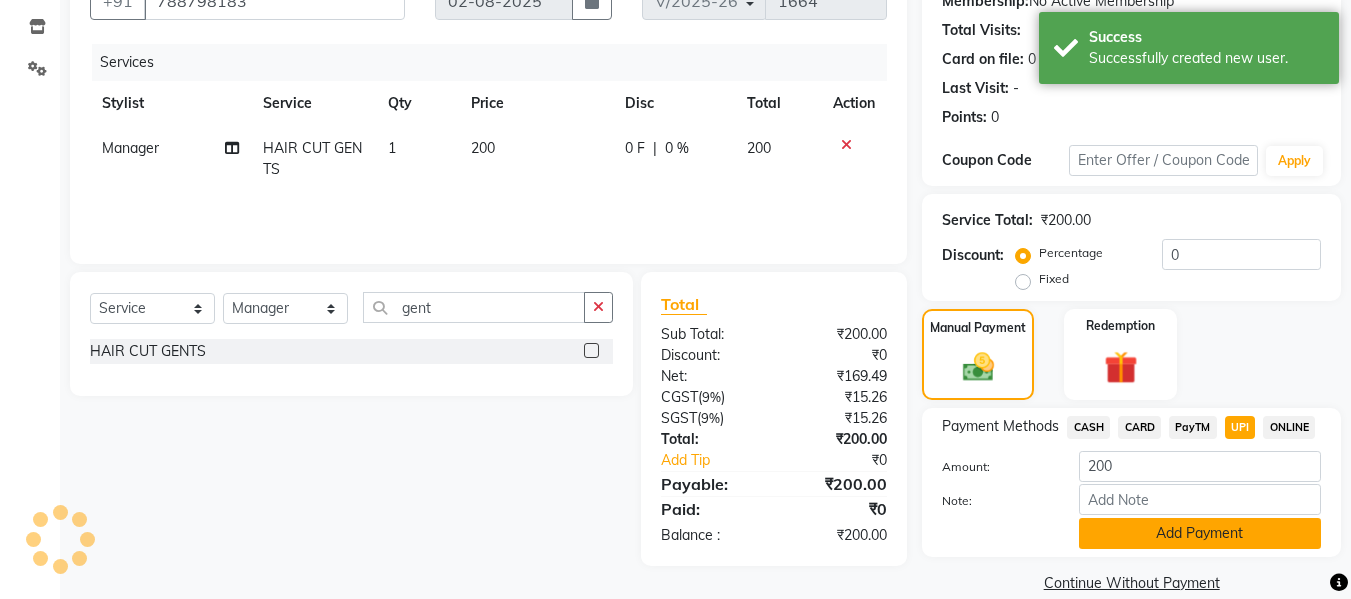 click on "Add Payment" 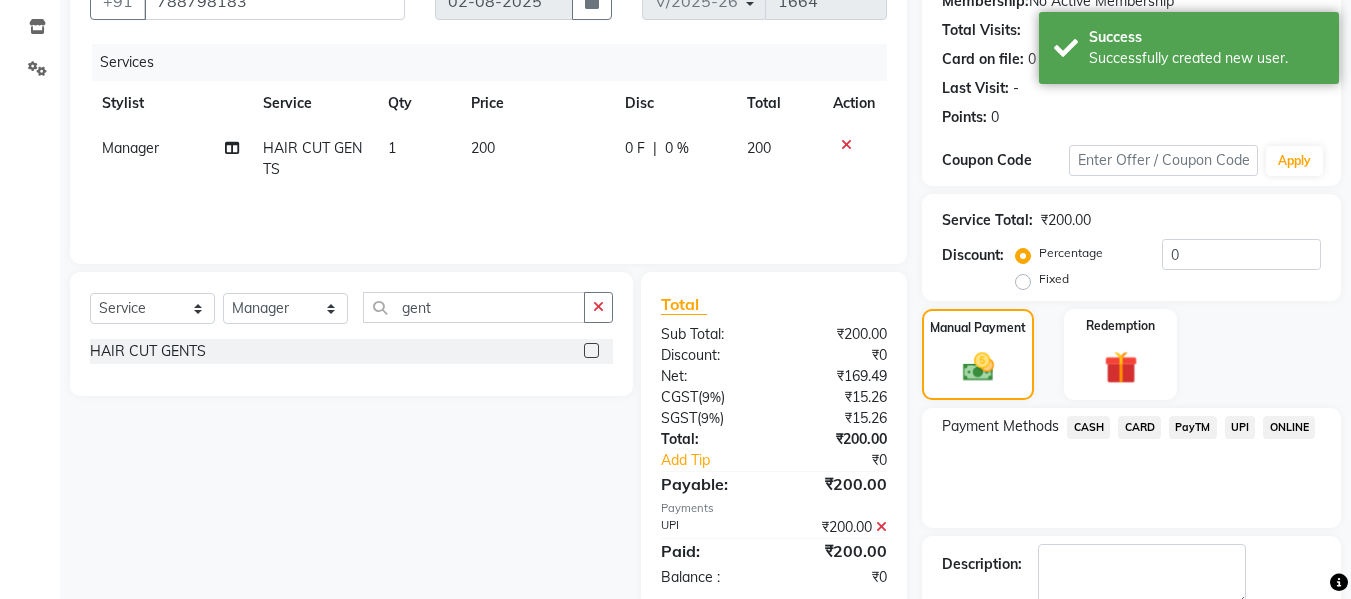 scroll, scrollTop: 317, scrollLeft: 0, axis: vertical 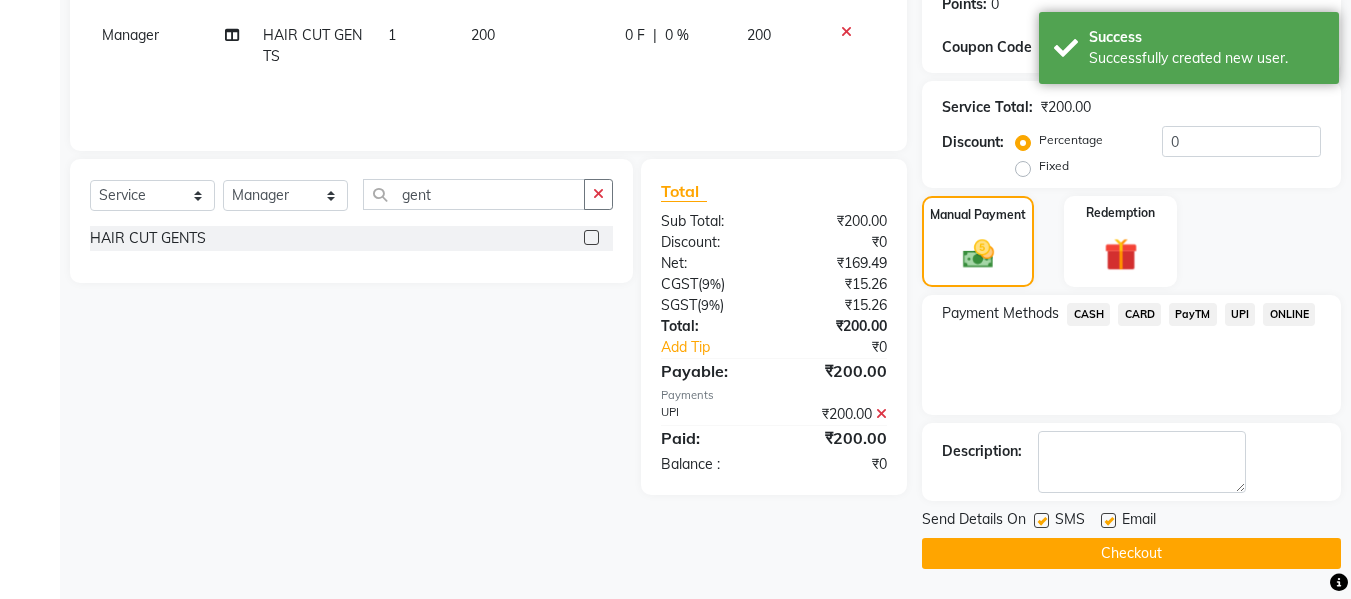 click on "INVOICE PREVIOUS INVOICES Create New   Save  Client +91 [PHONE] Date [DATE] Invoice Number V/2025 V/2025-26 1664 Services Stylist Service Qty Price Disc Total Action Manager HAIR CUT GENTS 1 200 0 F | 0 % 200 Select  Service  Product  Membership  Package Voucher Prepaid Gift Card  Select Stylist Akash Aman anju Arjun AShu [FIRST] [LAST] Guneek Makeup Manager Raman Renu Salman Shelly shushma Sonia yash gent HAIR CUT GENTS  Total Sub Total: ₹200.00 Discount: ₹0 Net: ₹169.49 CGST  ( 9% ) ₹15.26 SGST  ( 9% ) ₹15.26 Total: ₹200.00 Add Tip ₹0 Payable: ₹200.00 Payments UPI ₹200.00  Paid: ₹200.00 Balance   : ₹0 Name: Addddd Sir Membership:  No Active Membership  Total Visits:   Card on file:  0 Last Visit:   - Points:   0  Coupon Code Apply Service Total:  ₹200.00  Discount:  Percentage   Fixed  0 Manual Payment Redemption Payment Methods  CASH   CARD   PayTM   UPI   ONLINE  Description:                  Send Details On SMS Email  Checkout" 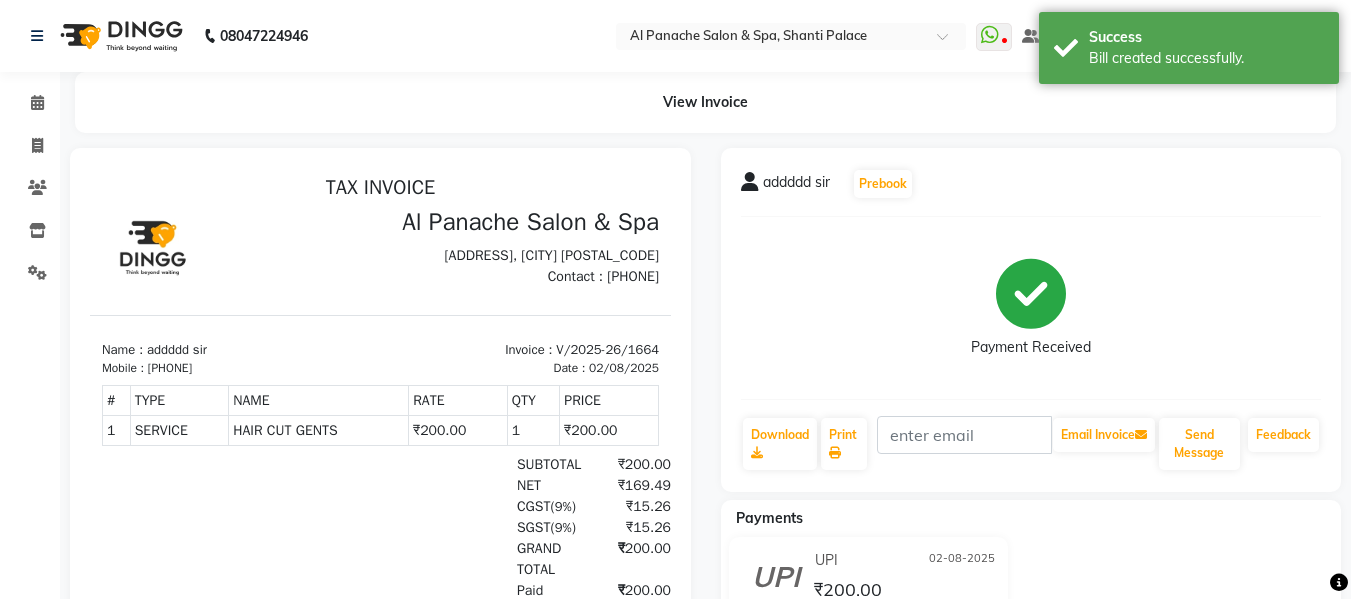 scroll, scrollTop: 0, scrollLeft: 0, axis: both 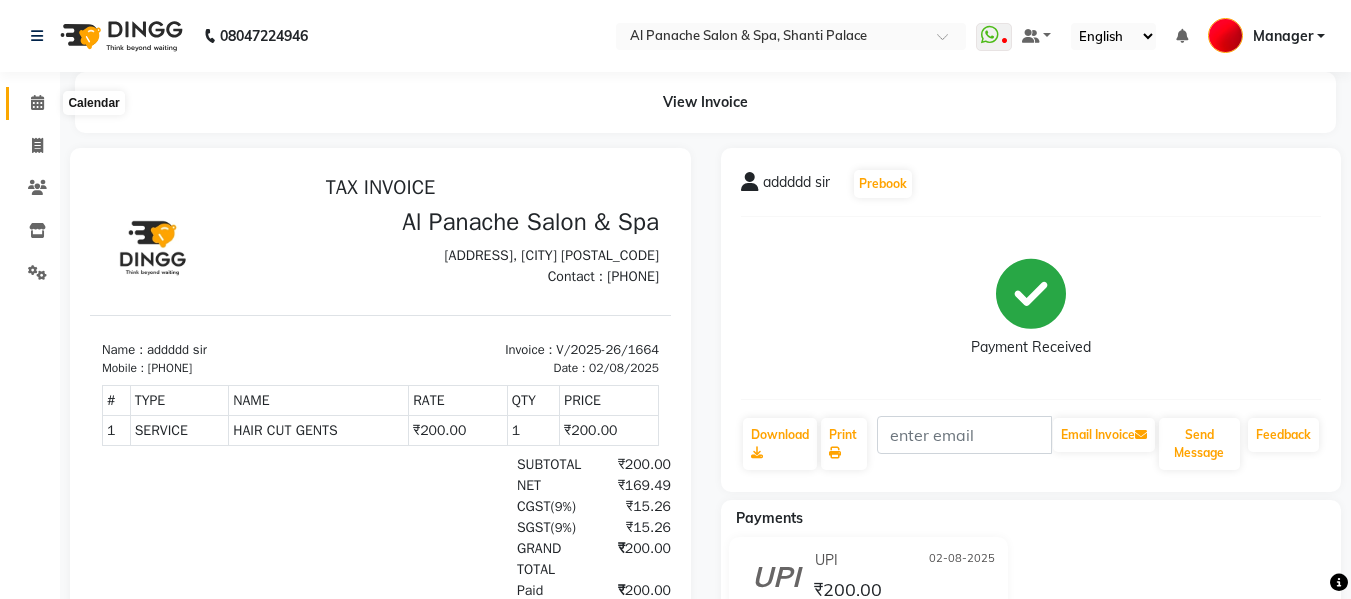 click 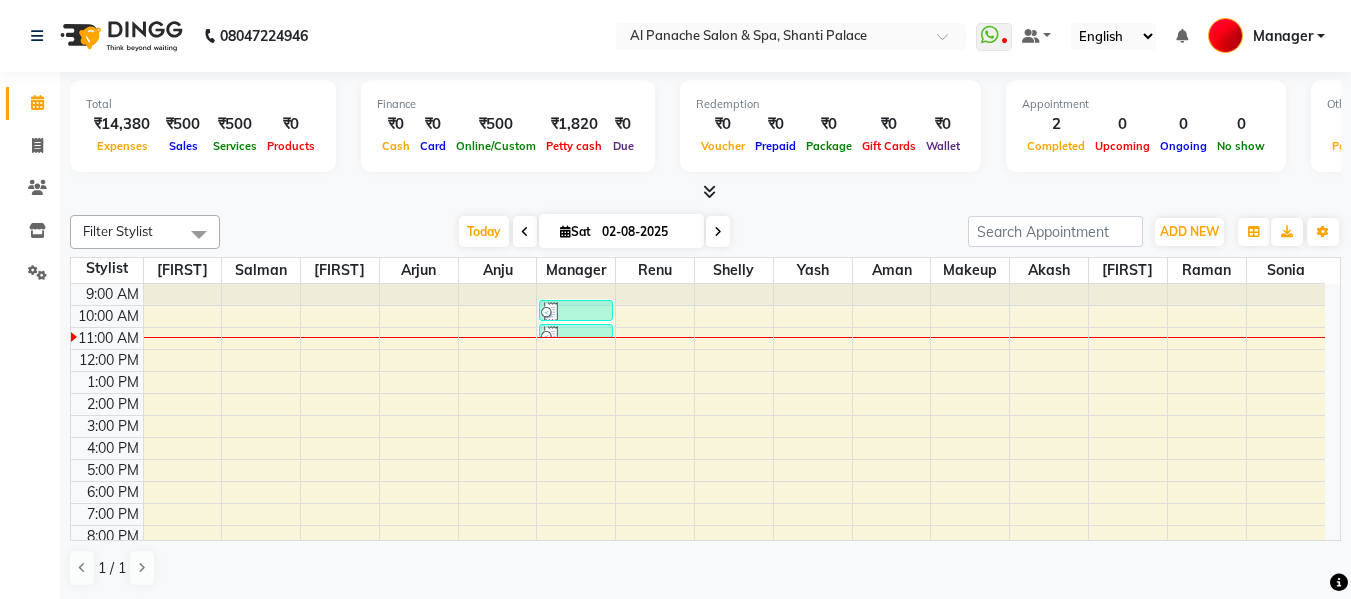 click at bounding box center (525, 232) 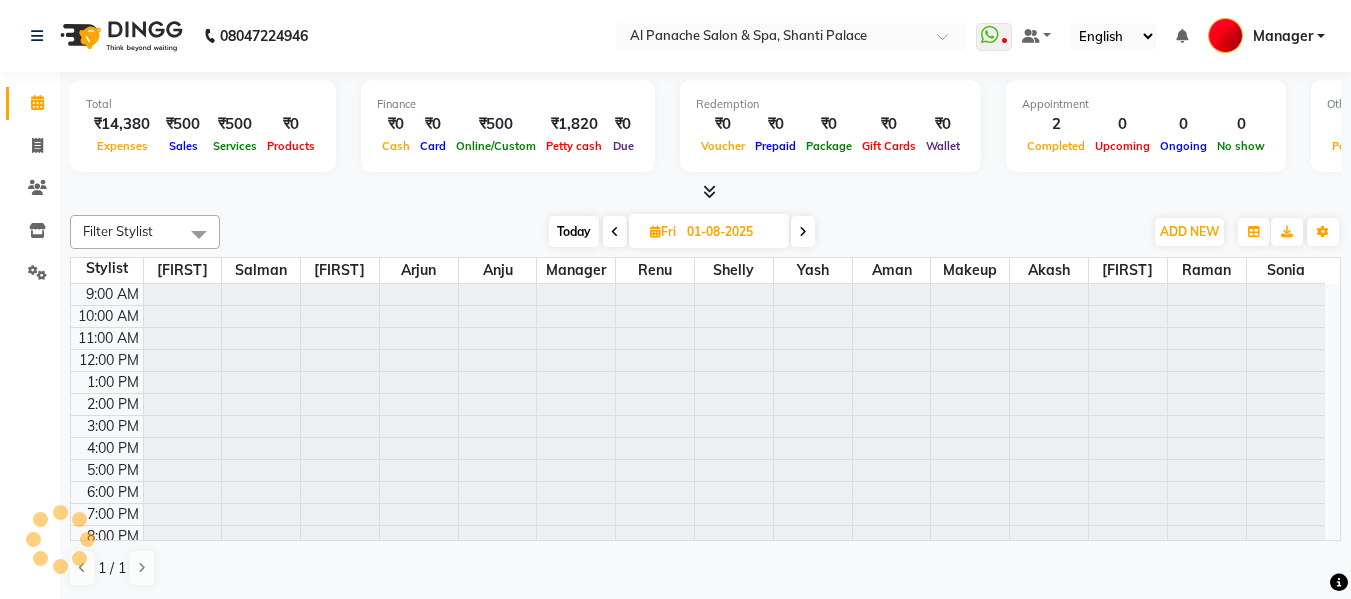 scroll, scrollTop: 29, scrollLeft: 0, axis: vertical 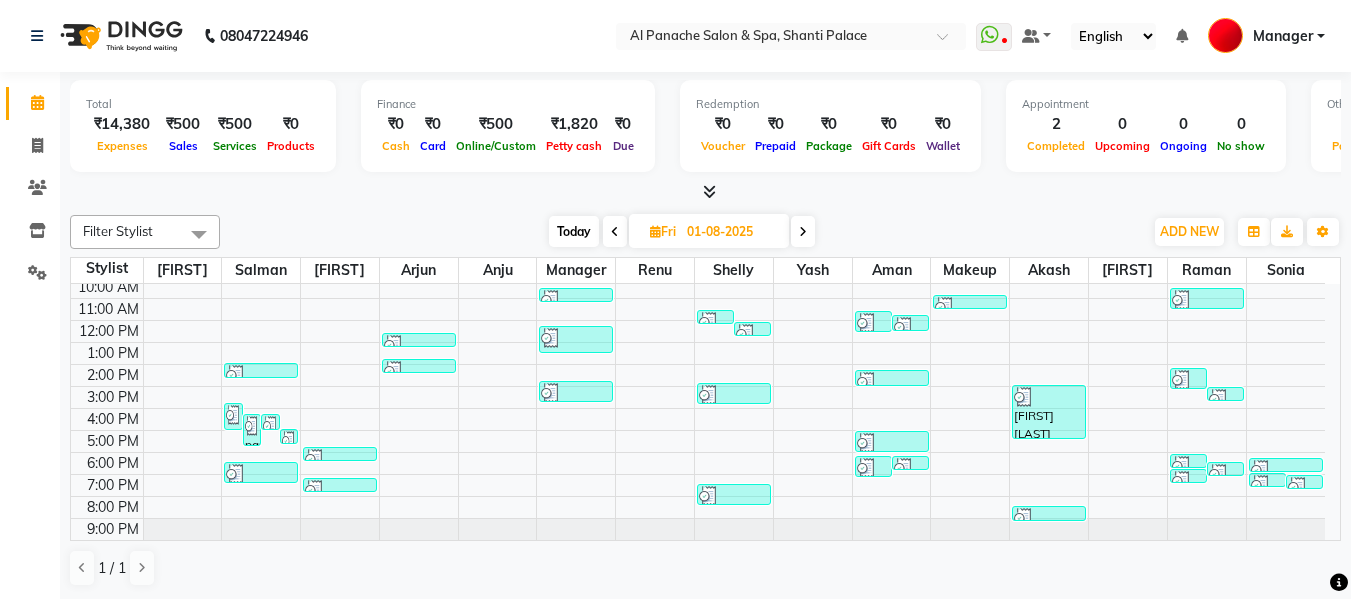 click at bounding box center (803, 232) 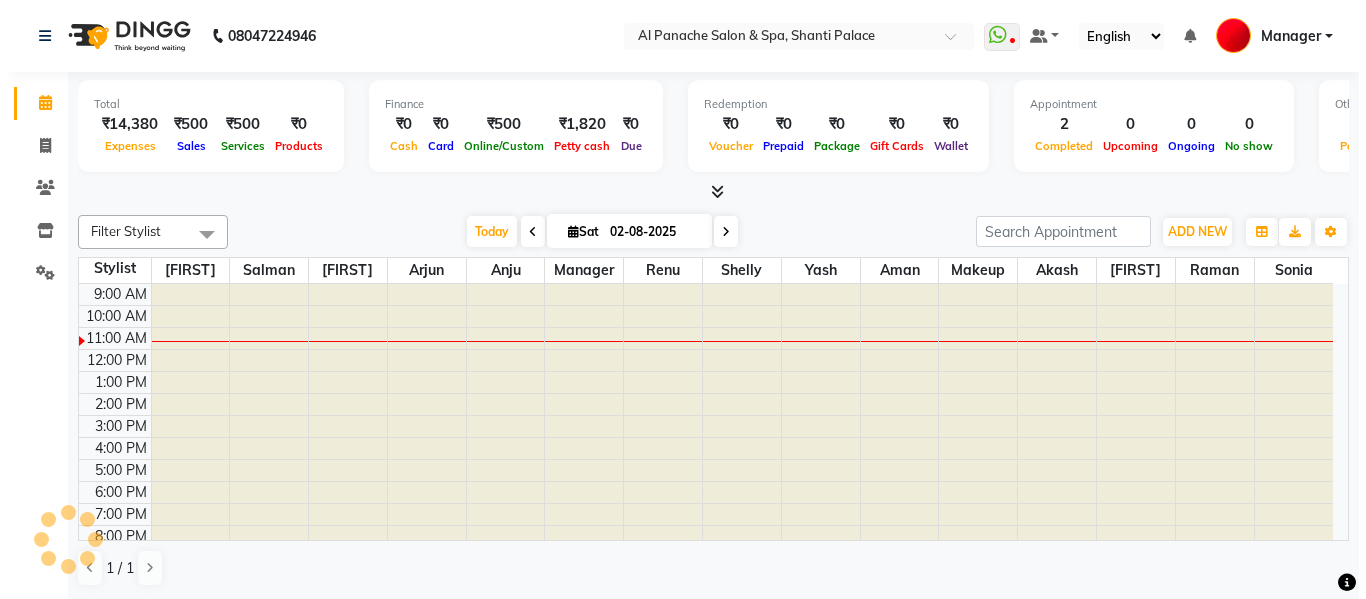 scroll, scrollTop: 29, scrollLeft: 0, axis: vertical 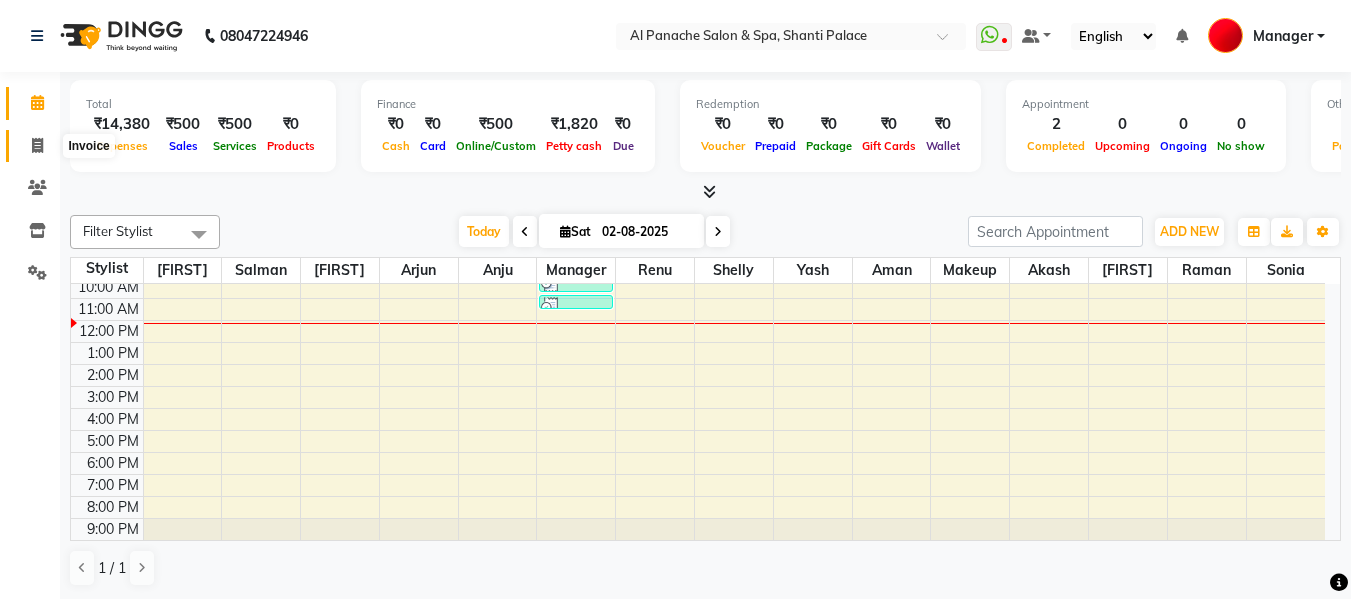 click 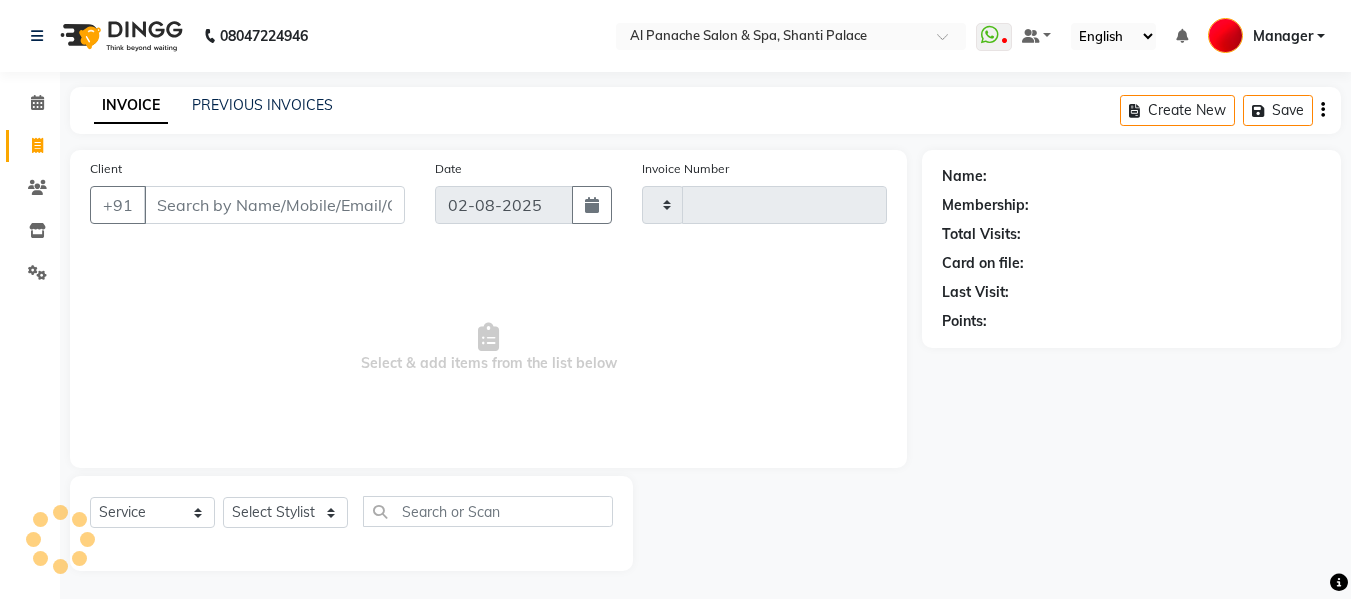 type on "1665" 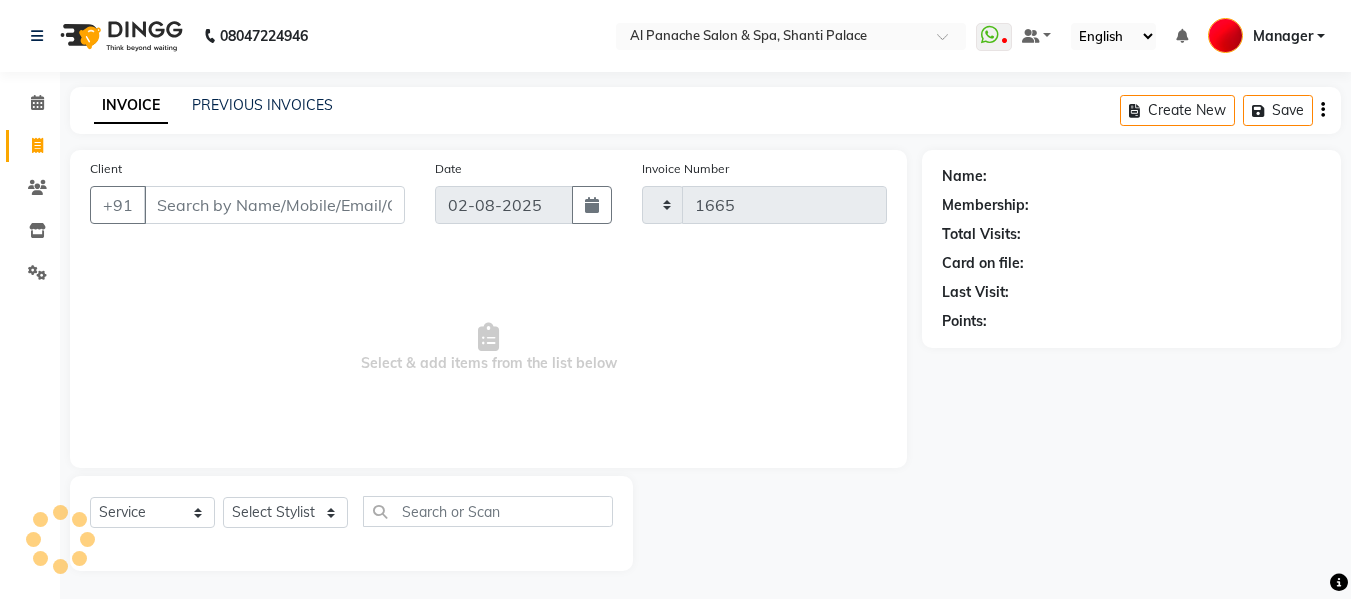 select on "751" 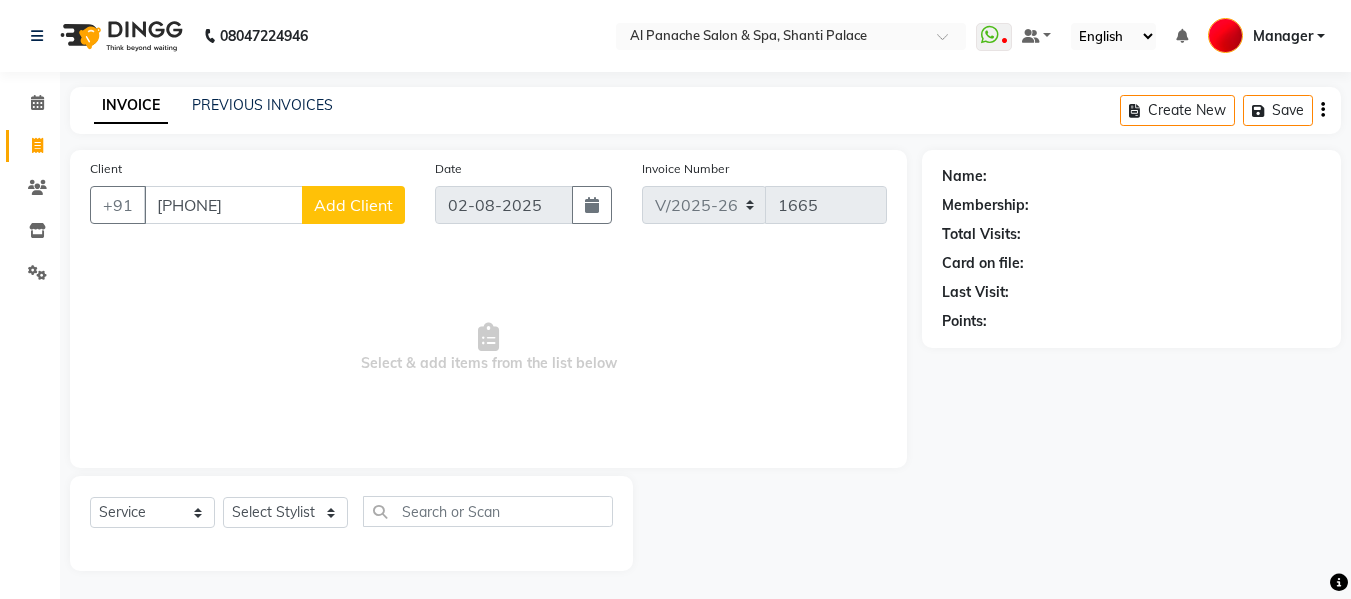 type on "[PHONE]" 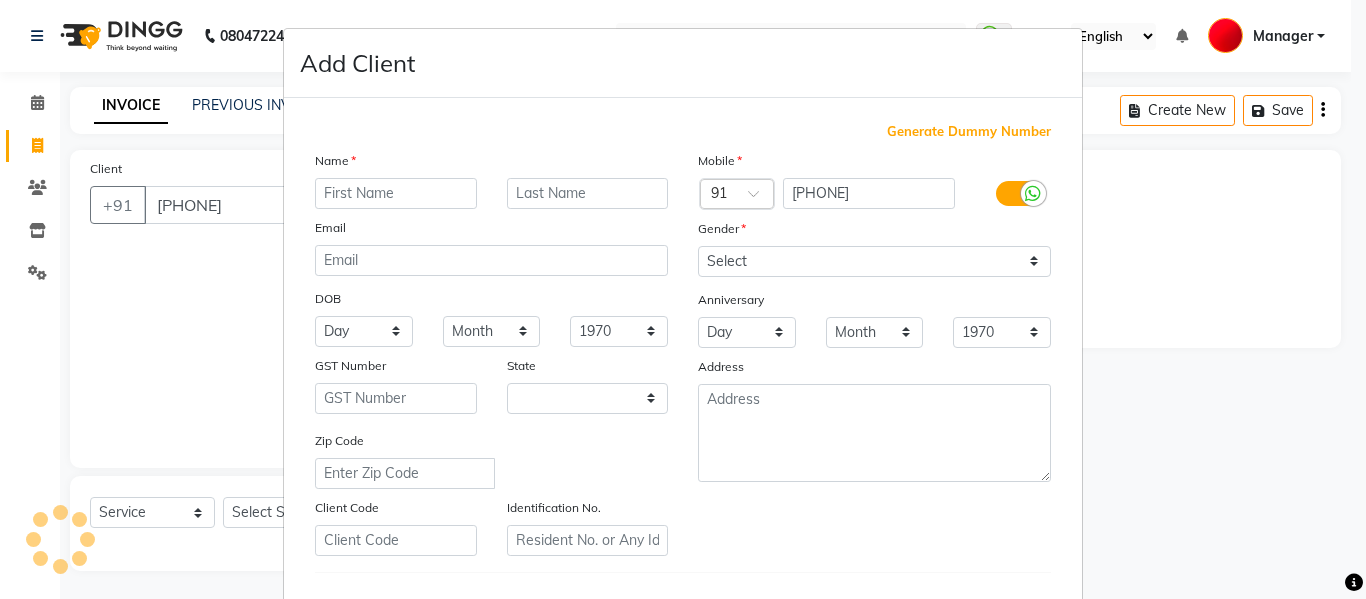 select on "15" 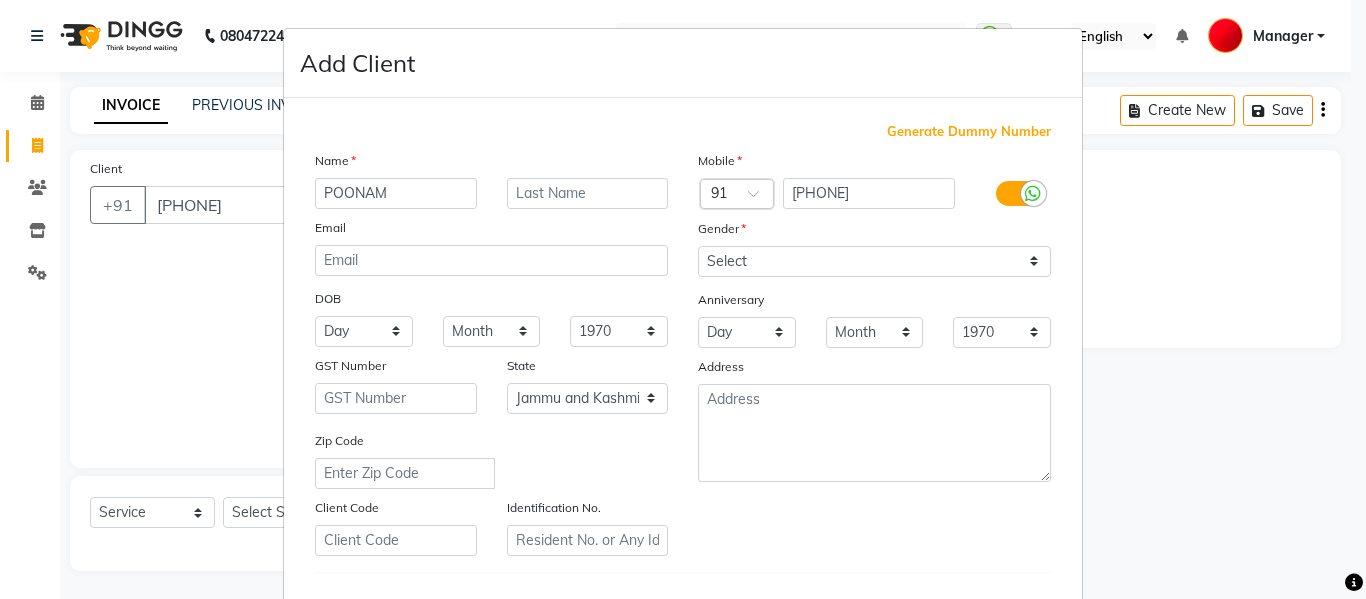 type on "POONAM" 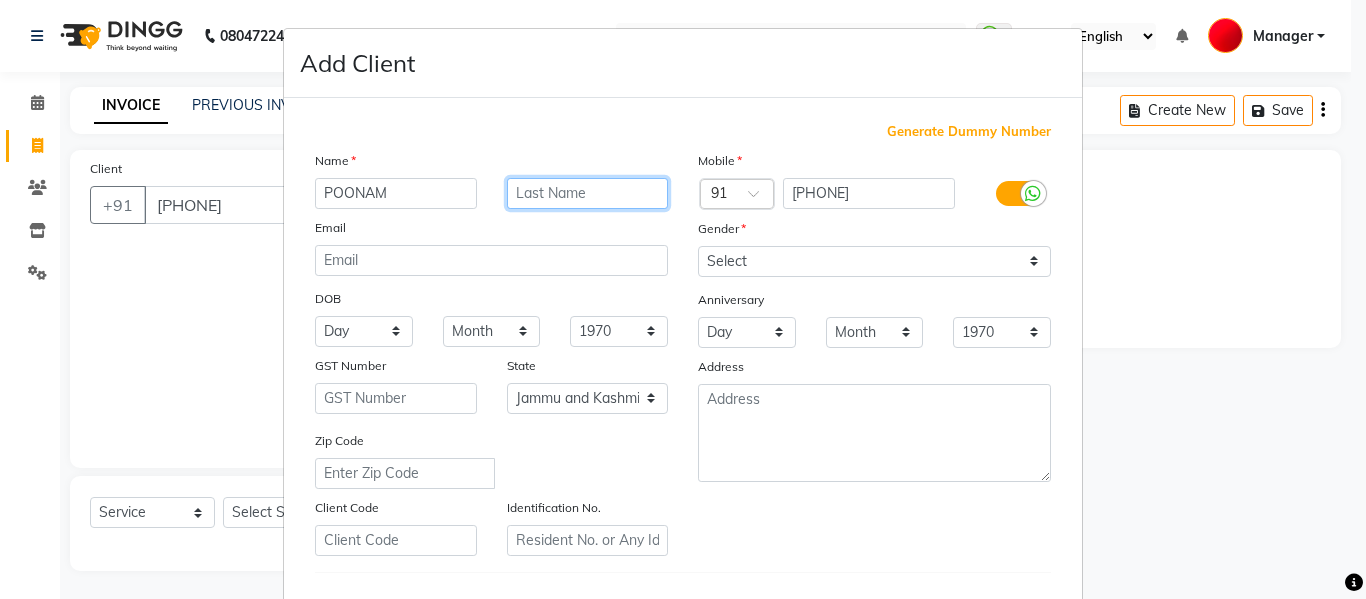 click at bounding box center (588, 193) 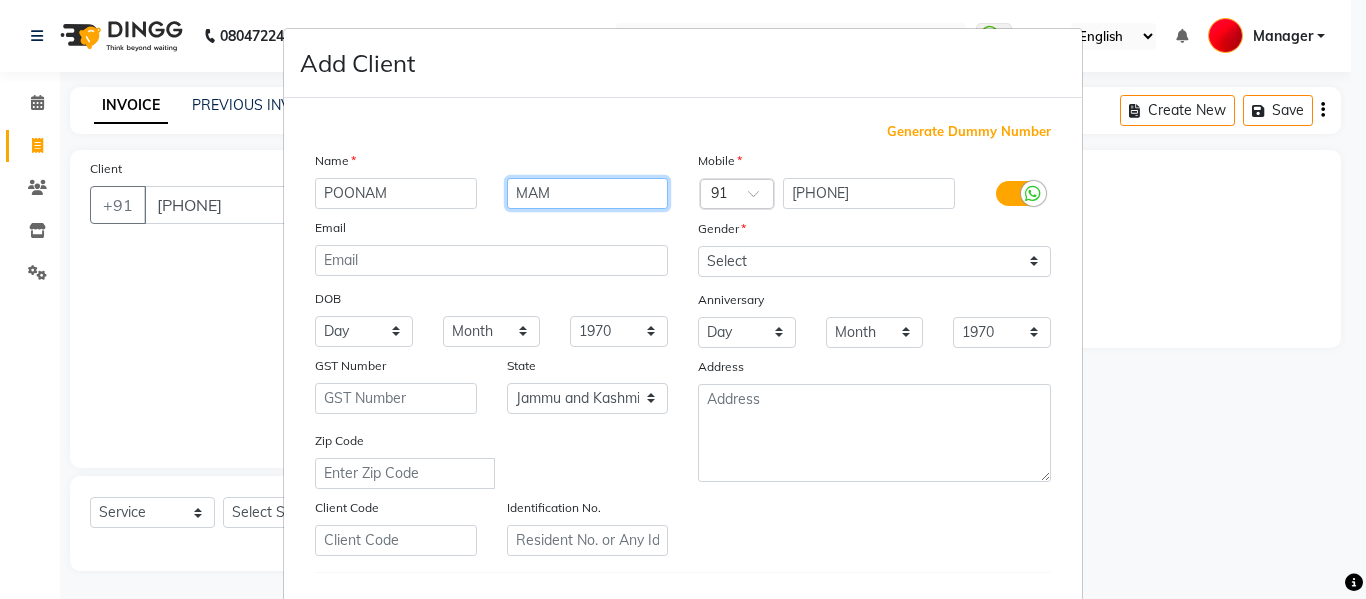 type on "MAM" 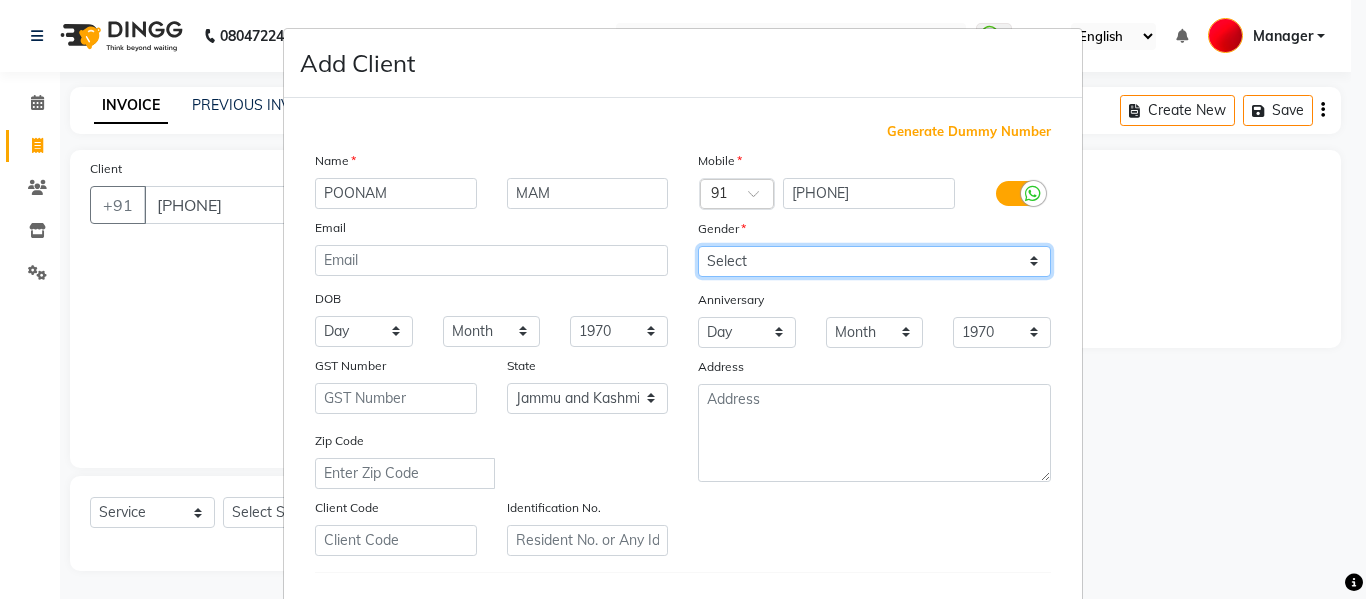 click on "Select Male Female Other Prefer Not To Say" at bounding box center (874, 261) 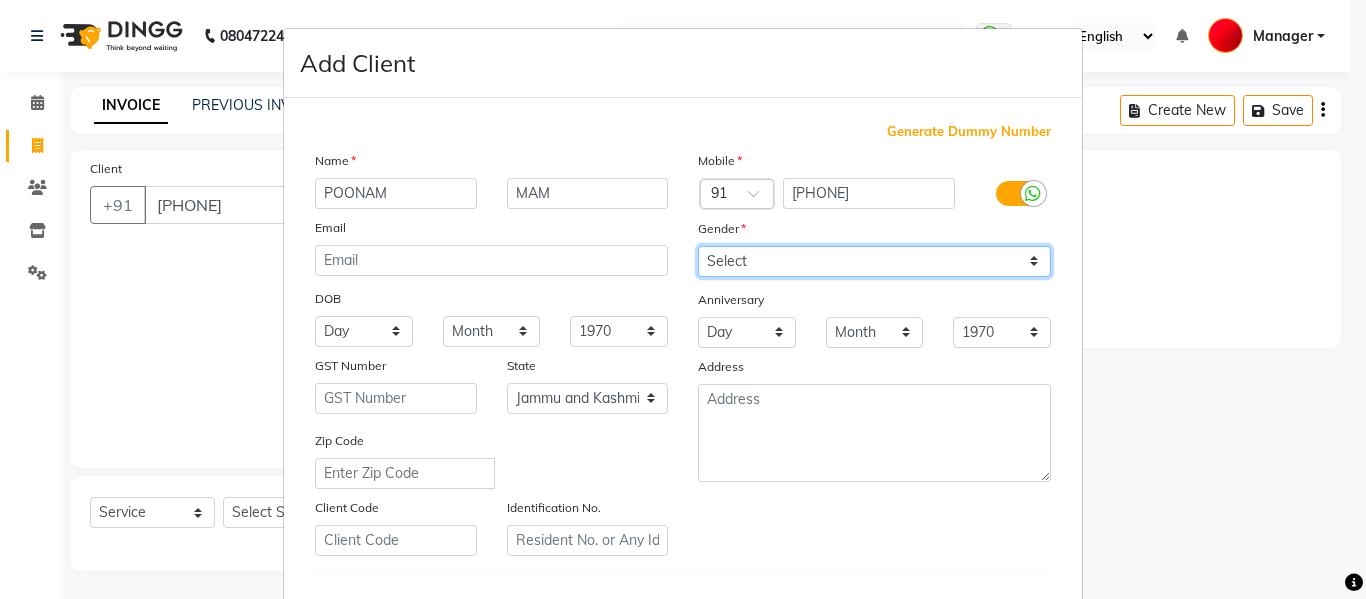 select on "female" 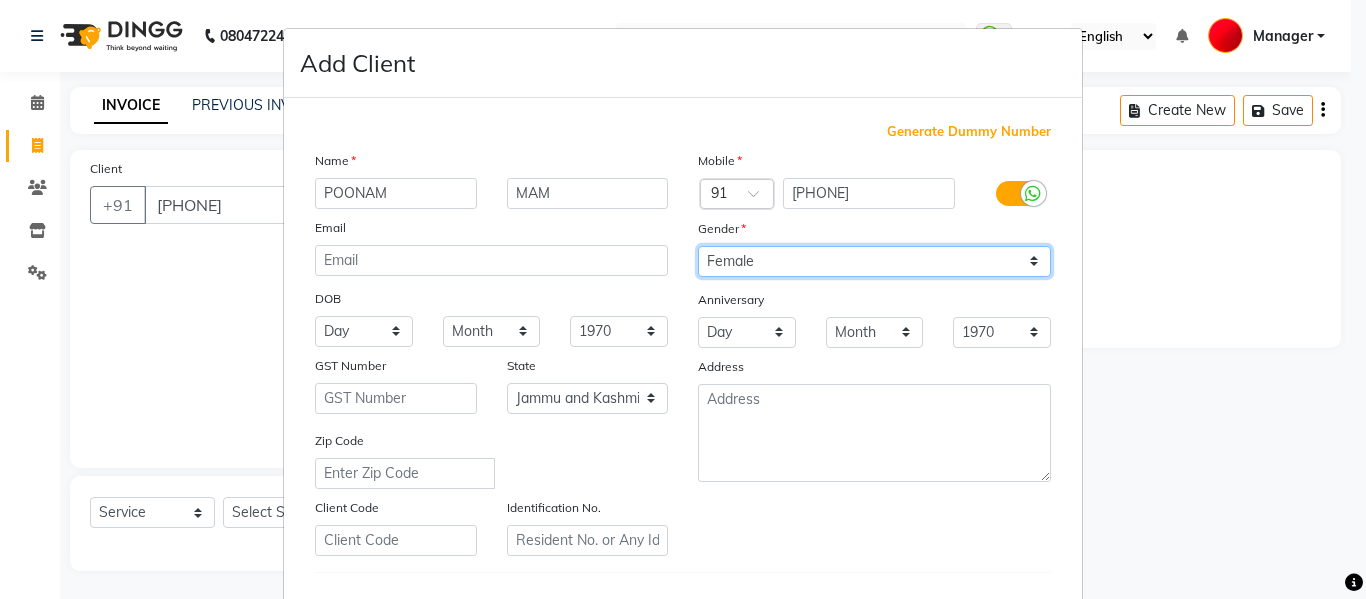 click on "Select Male Female Other Prefer Not To Say" at bounding box center (874, 261) 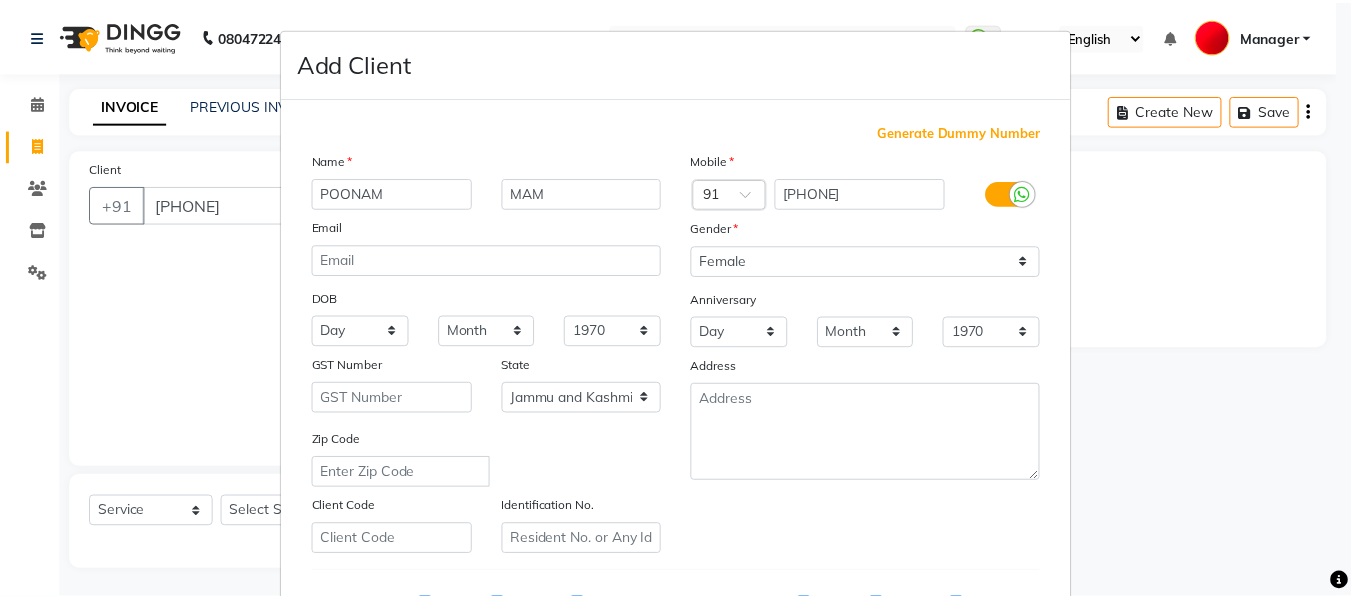 scroll, scrollTop: 324, scrollLeft: 0, axis: vertical 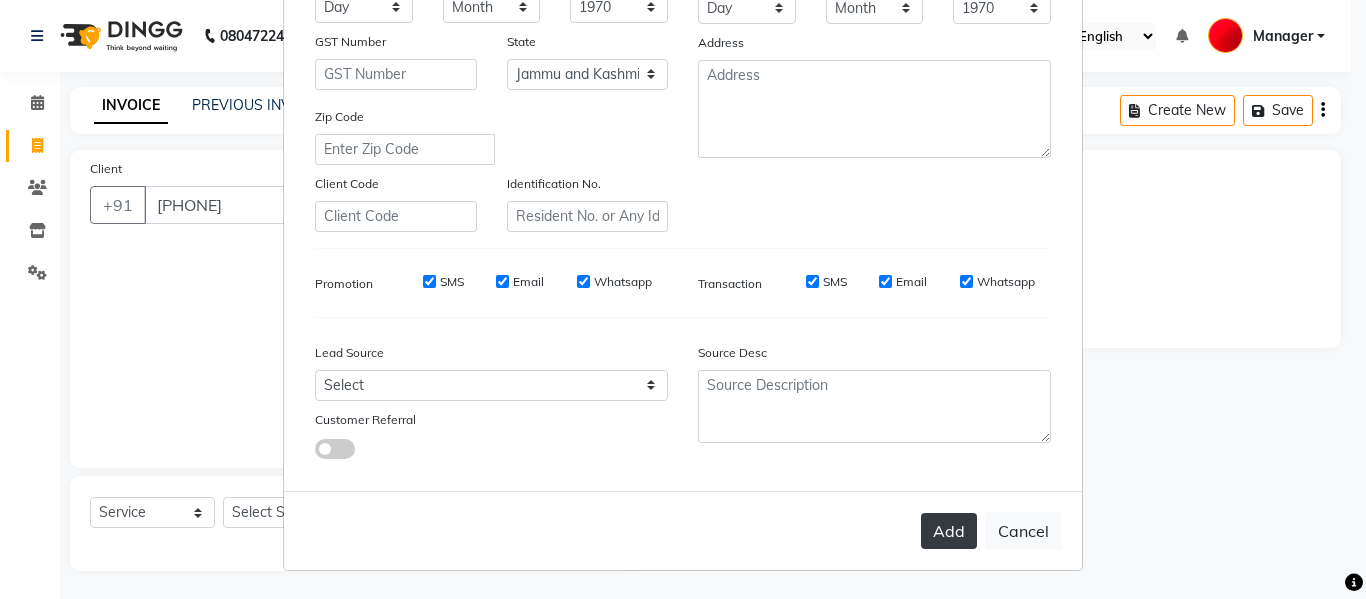 click on "Add" at bounding box center (949, 531) 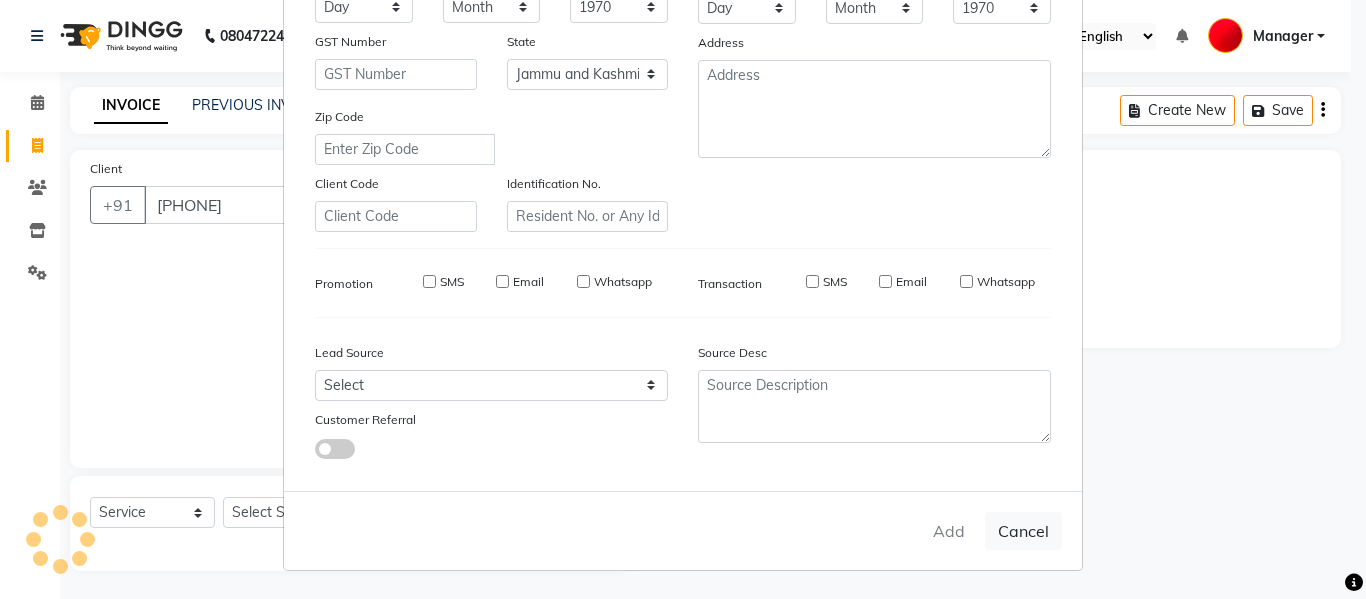 type 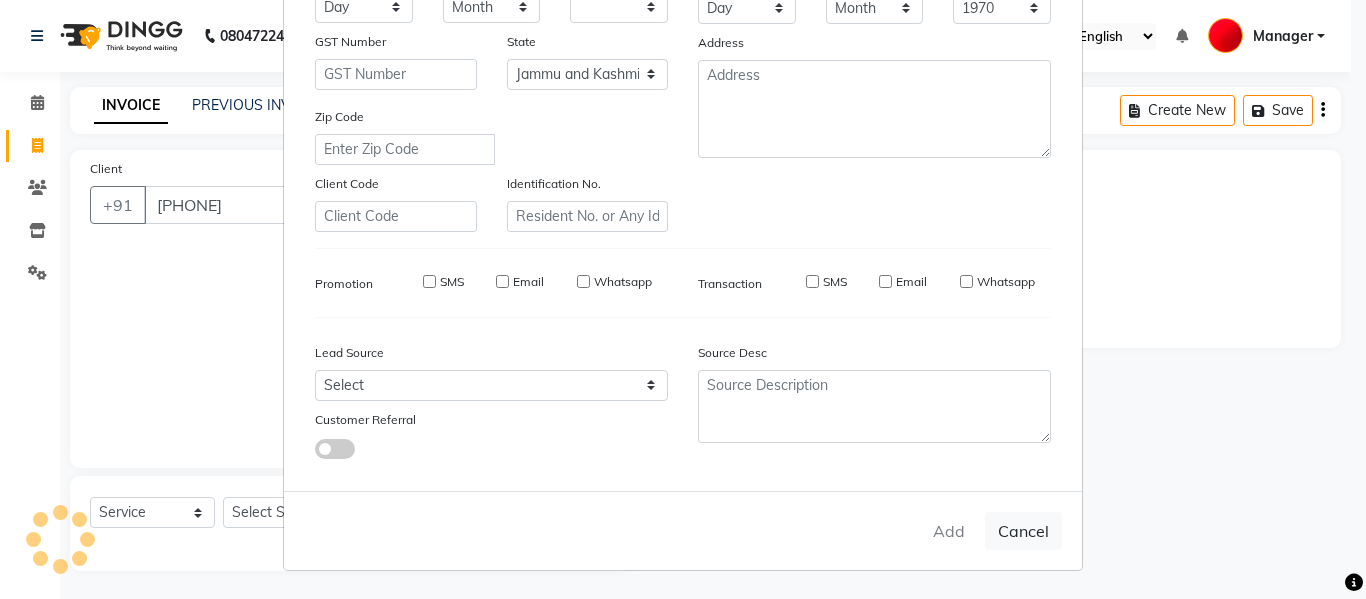 select on "null" 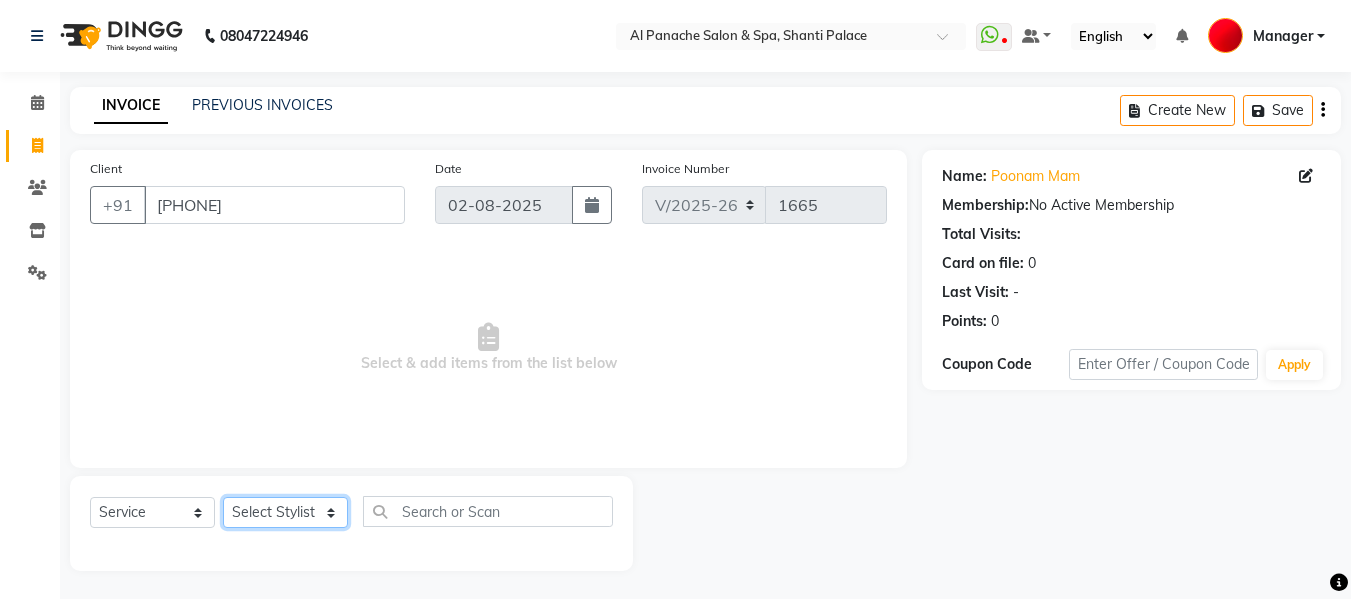 click on "Select Stylist Akash Aman anju Arjun AShu [FIRST] [LAST] Guneek Makeup Manager Raman Renu Salman Shelly shushma Sonia yash" 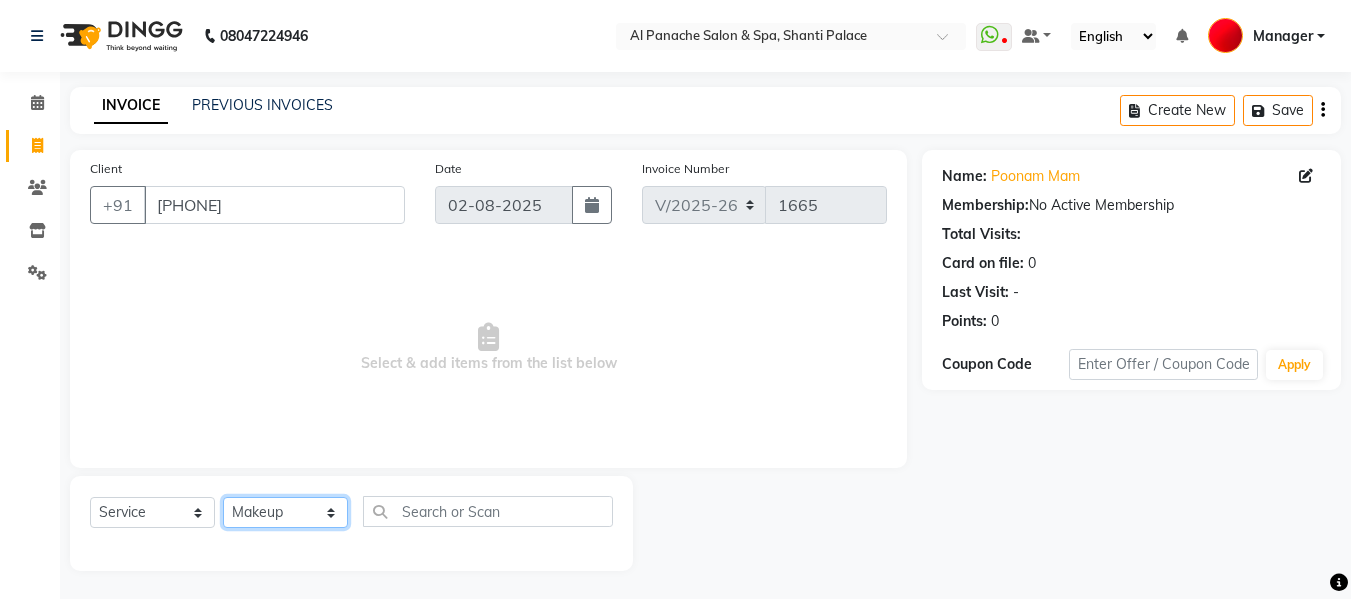 click on "Select Stylist Akash Aman anju Arjun AShu [FIRST] [LAST] Guneek Makeup Manager Raman Renu Salman Shelly shushma Sonia yash" 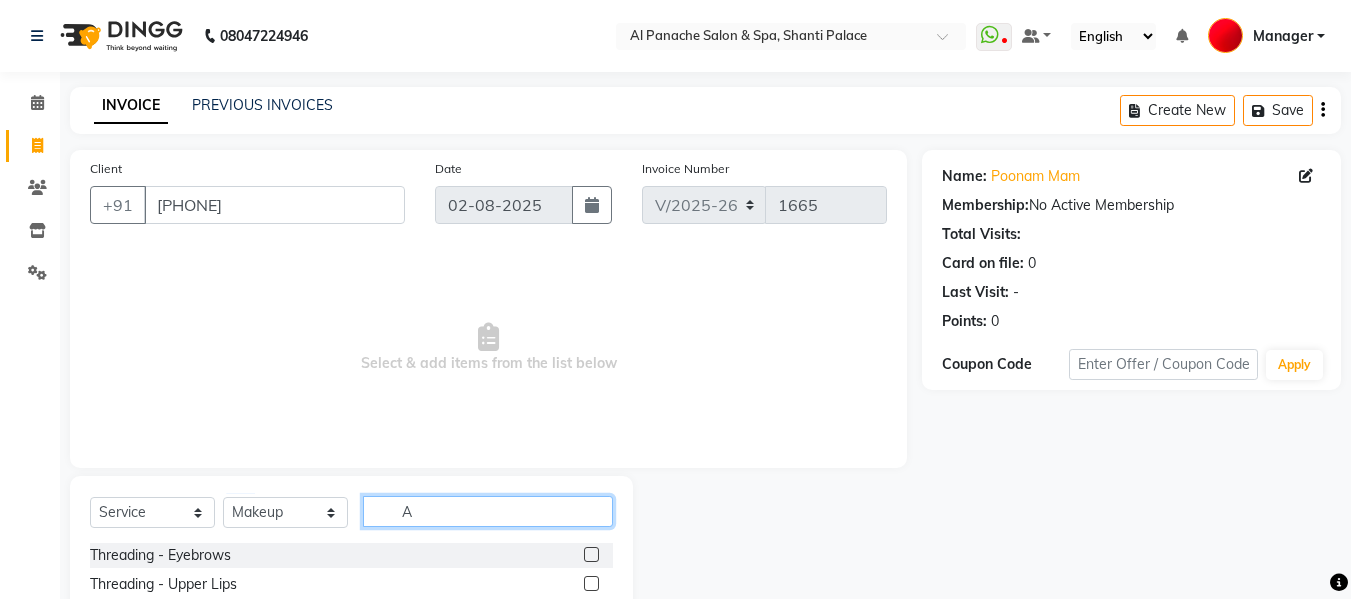click on "A" 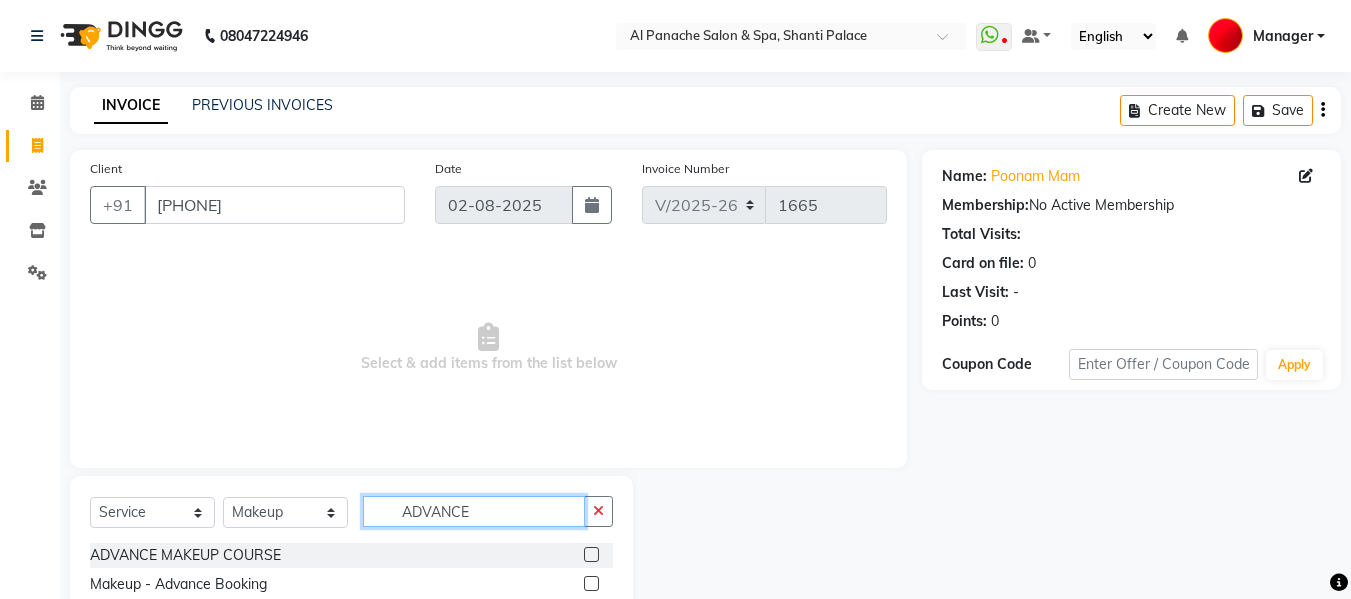 type on "ADVANCE" 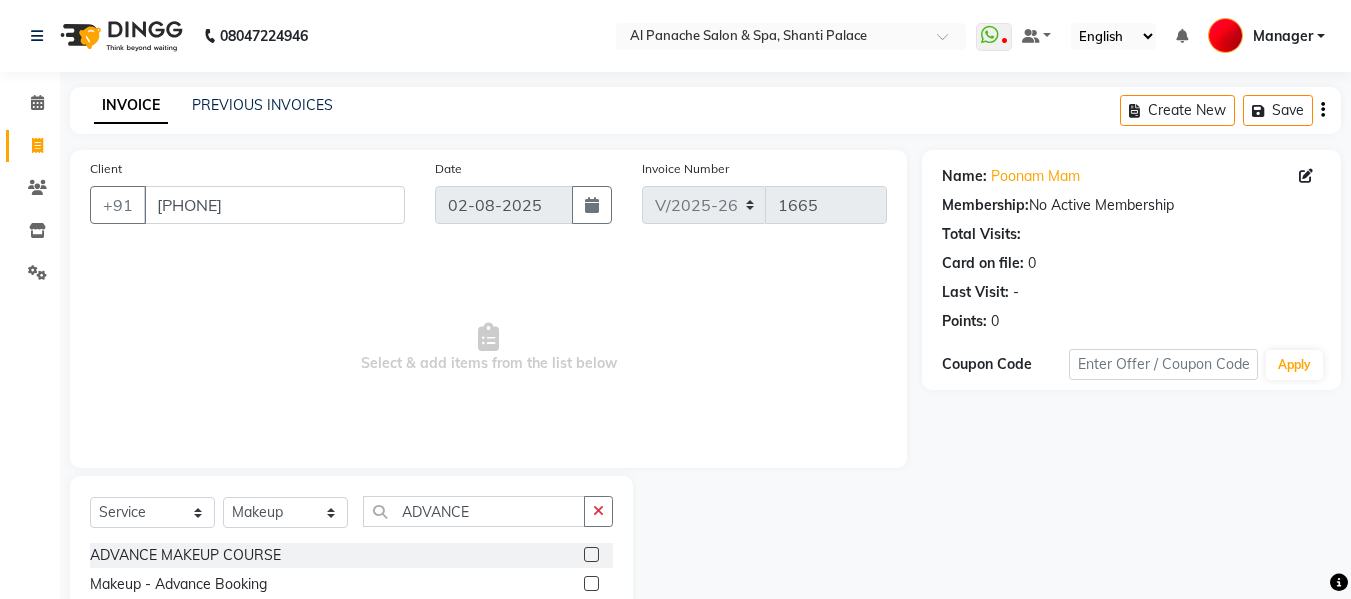 click 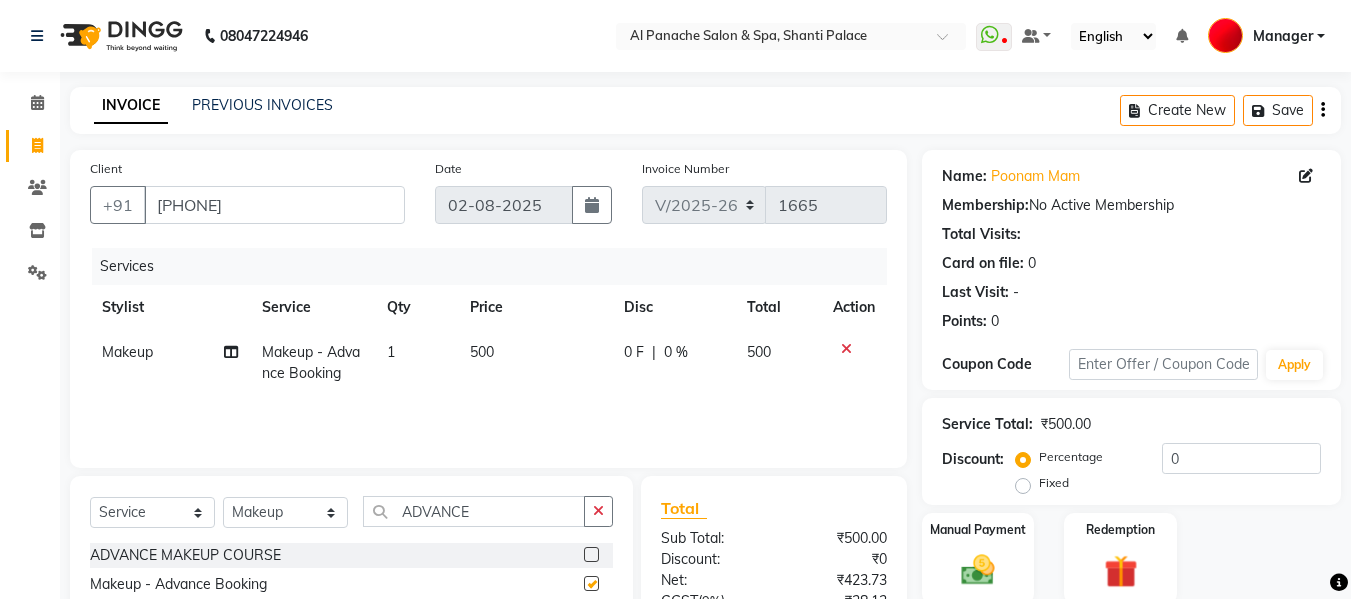 checkbox on "false" 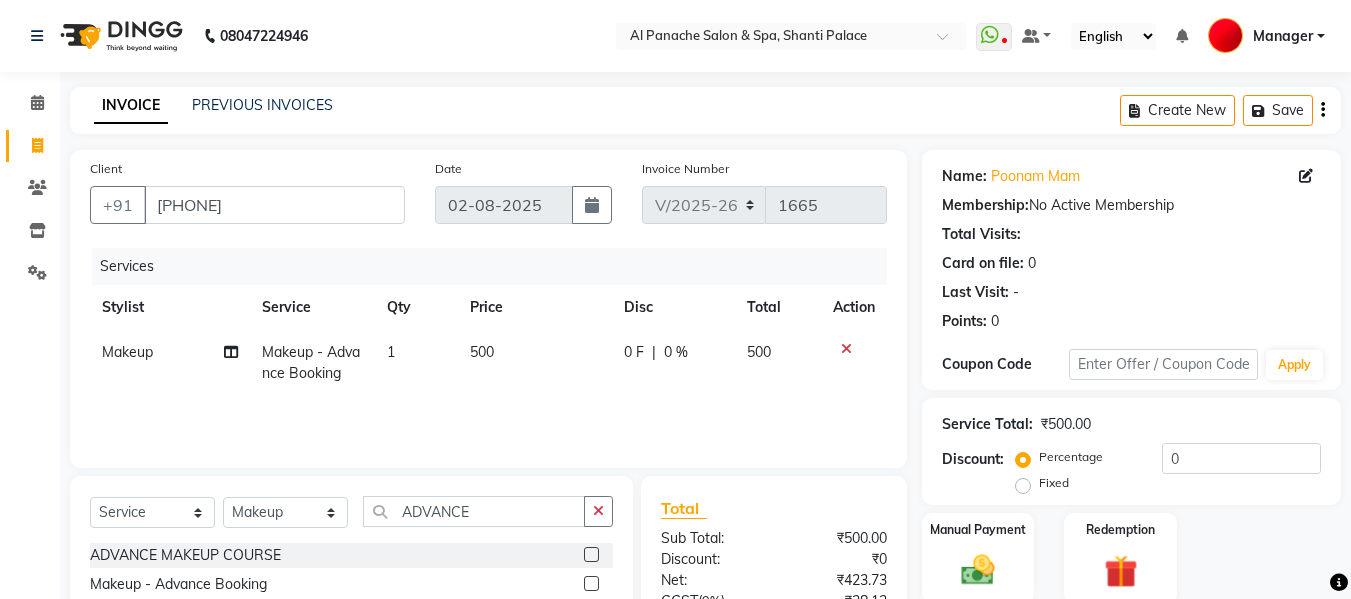 click on "500" 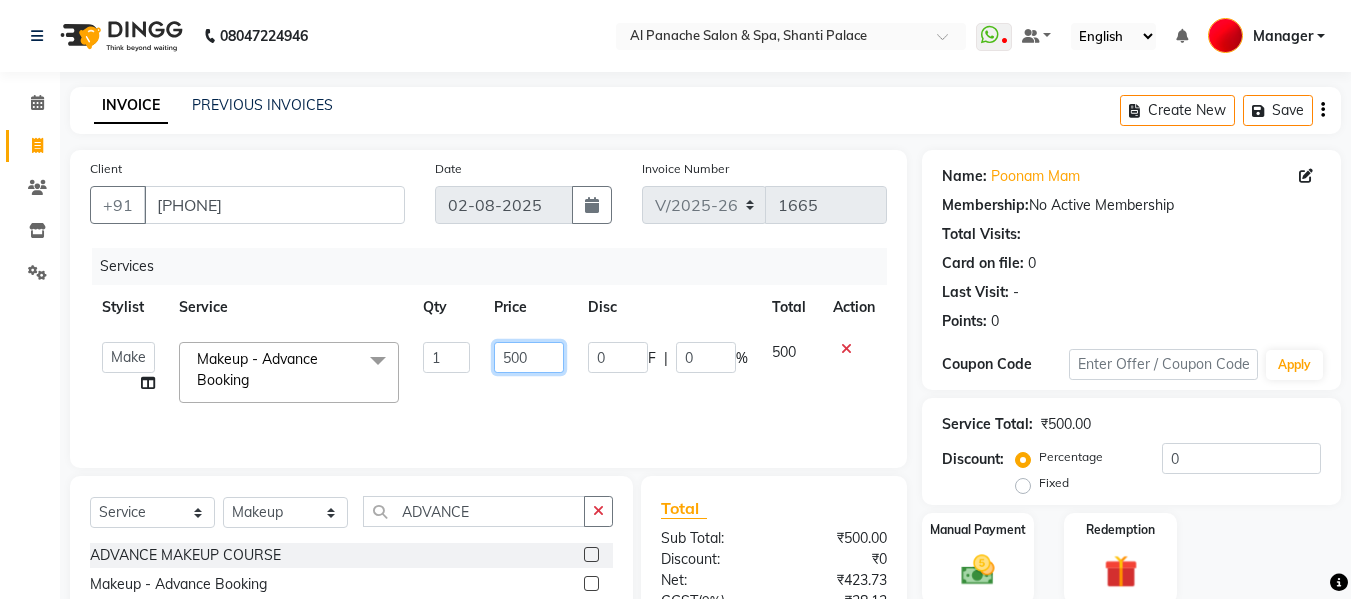 click on "500" 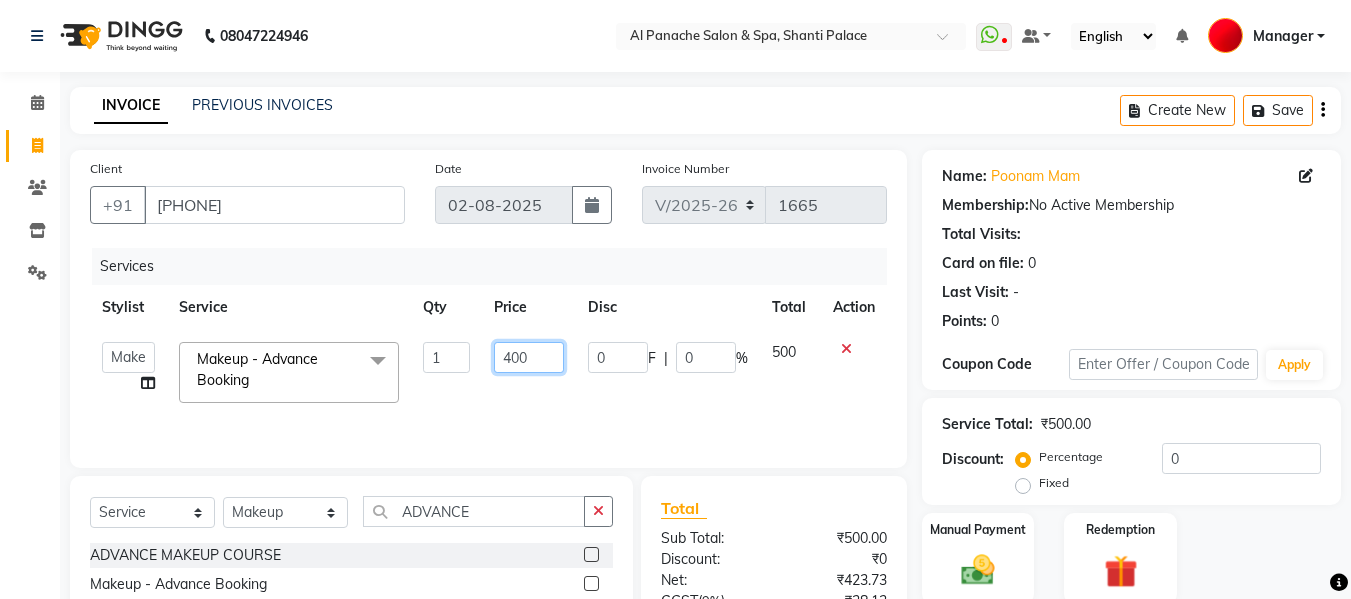 type on "4000" 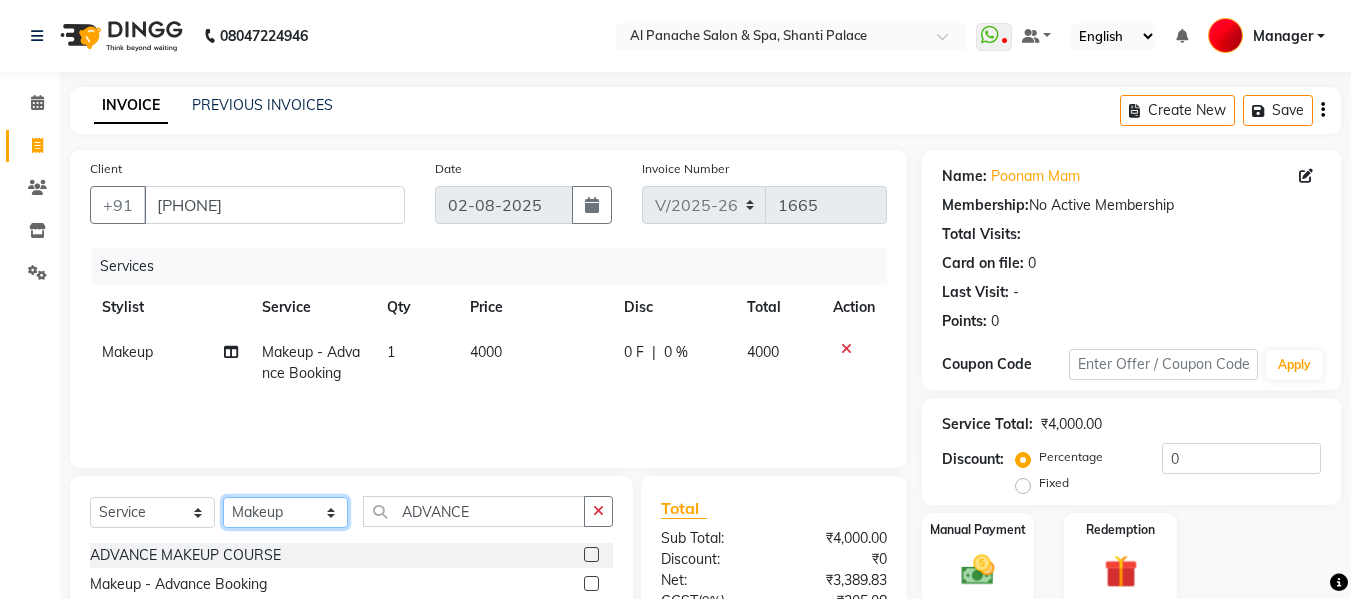 click on "Select Stylist Akash Aman anju Arjun AShu [FIRST] [LAST] Guneek Makeup Manager Raman Renu Salman Shelly shushma Sonia yash" 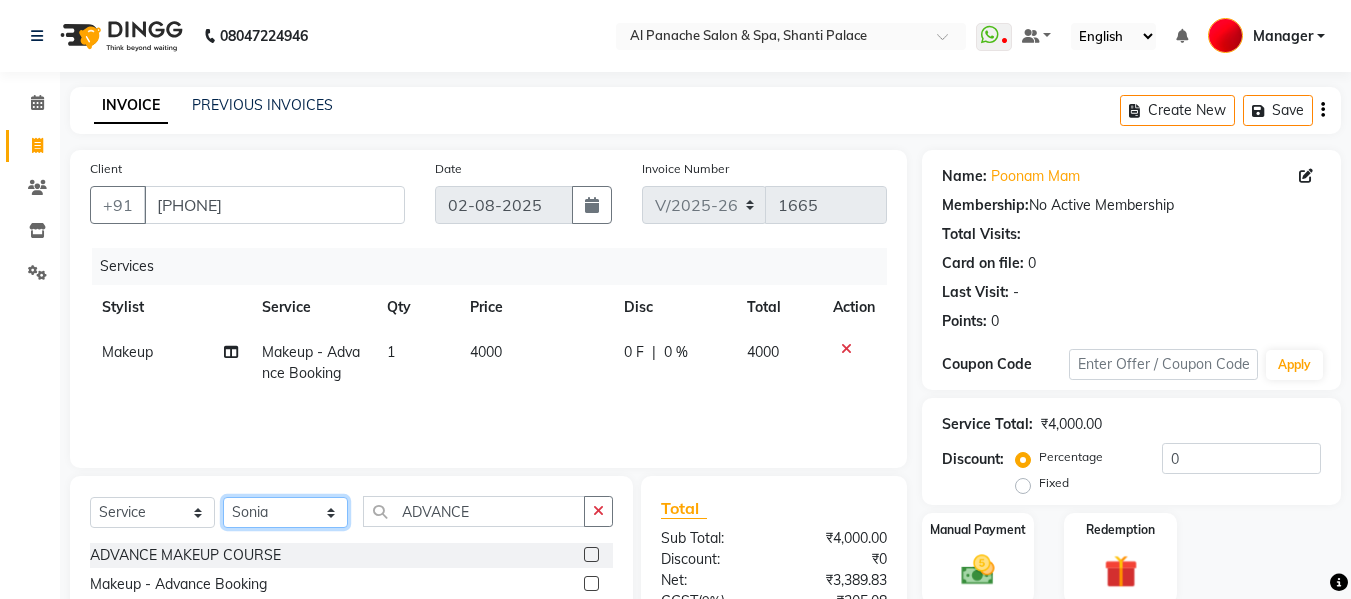 click on "Select Stylist Akash Aman anju Arjun AShu [FIRST] [LAST] Guneek Makeup Manager Raman Renu Salman Shelly shushma Sonia yash" 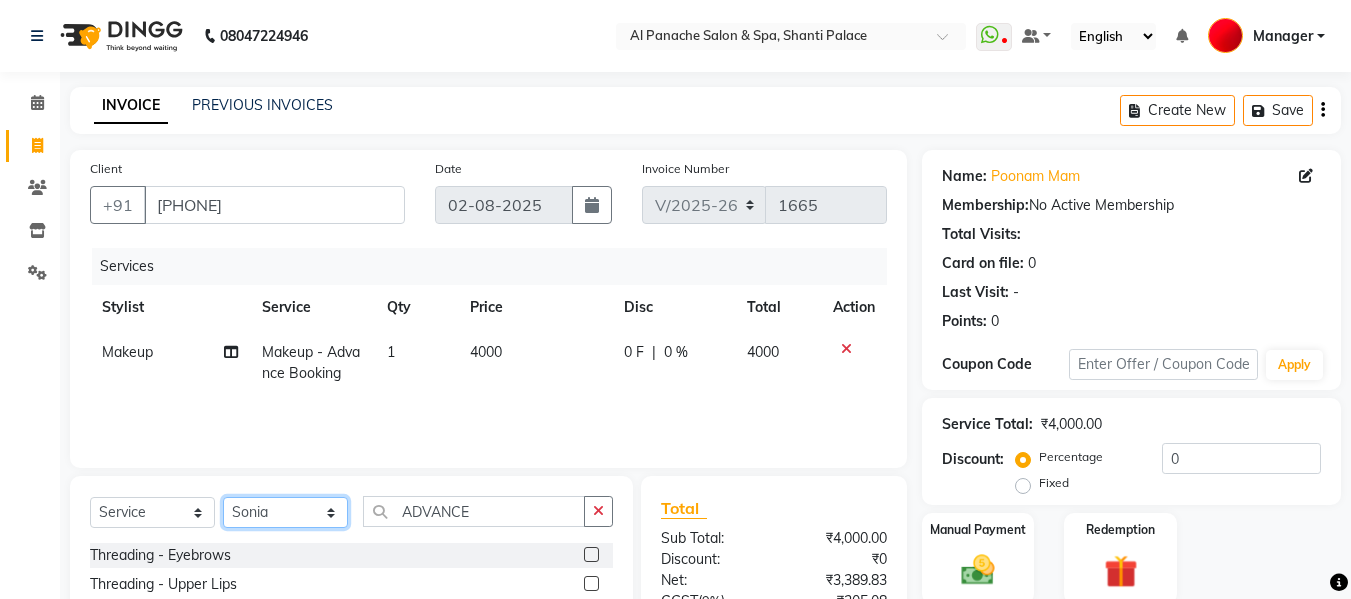 scroll, scrollTop: 202, scrollLeft: 0, axis: vertical 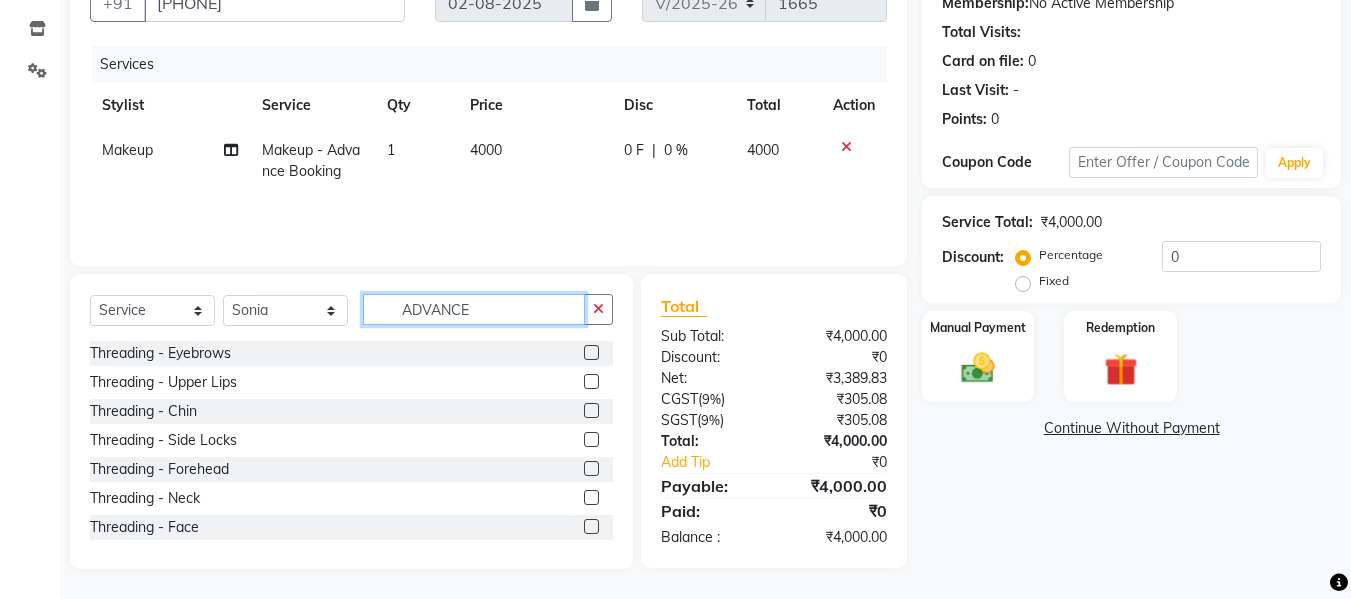 click on "ADVANCE" 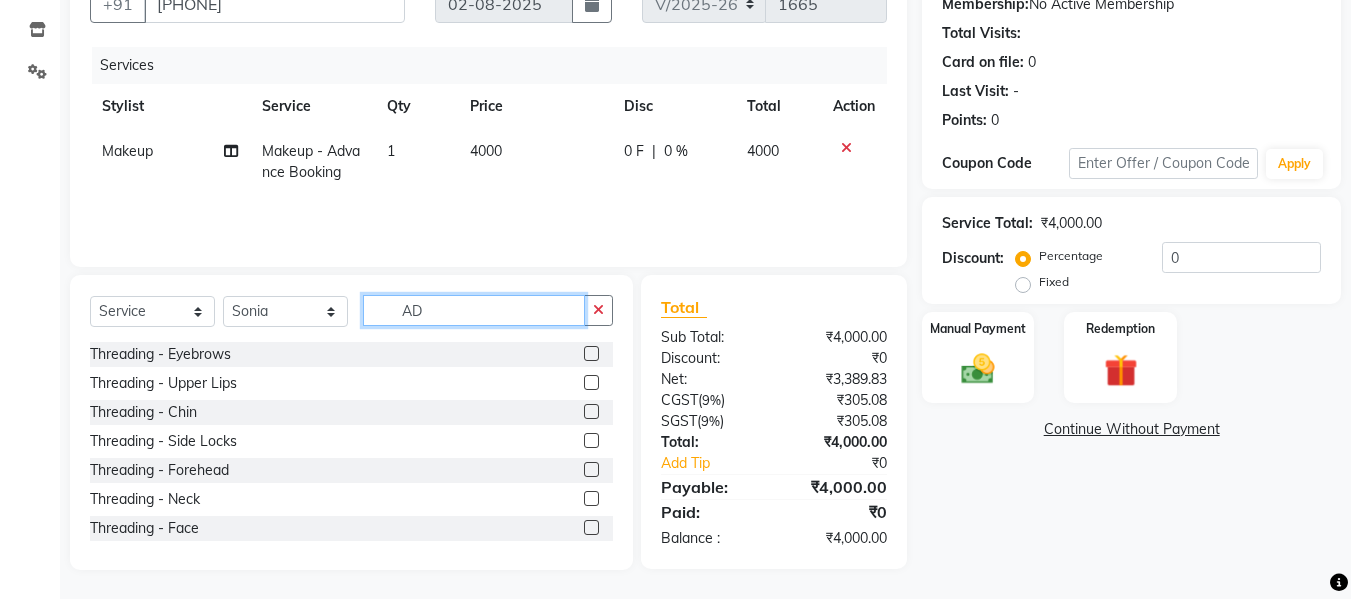 scroll, scrollTop: 202, scrollLeft: 0, axis: vertical 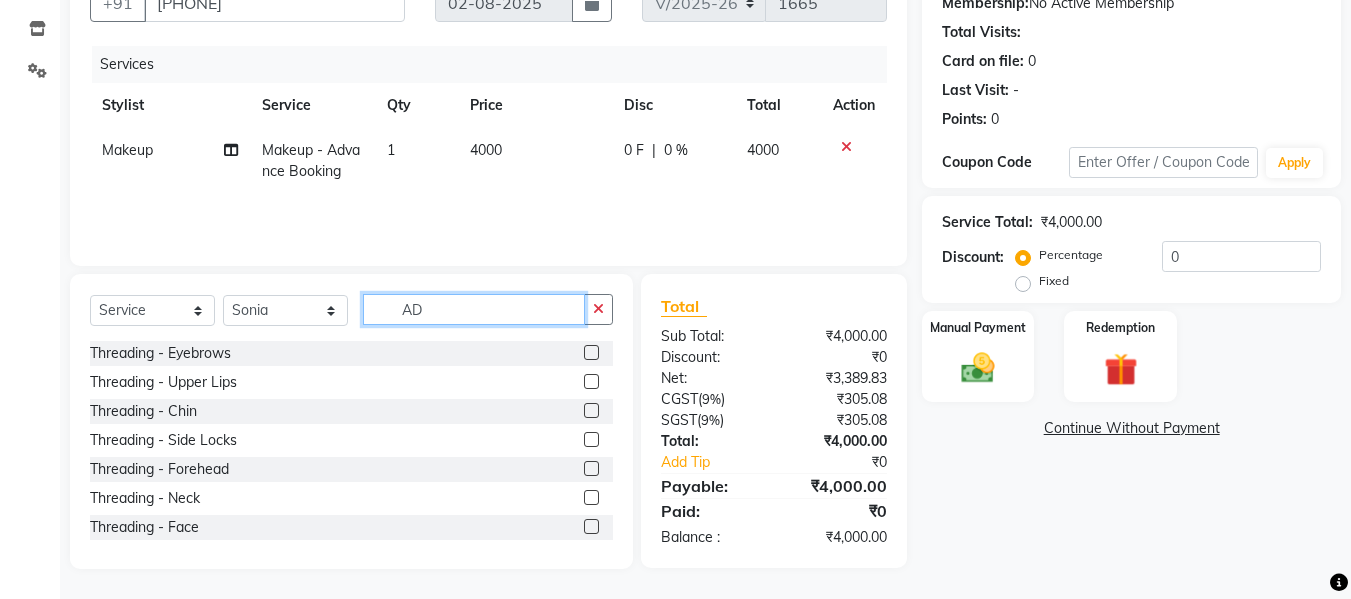 type on "A" 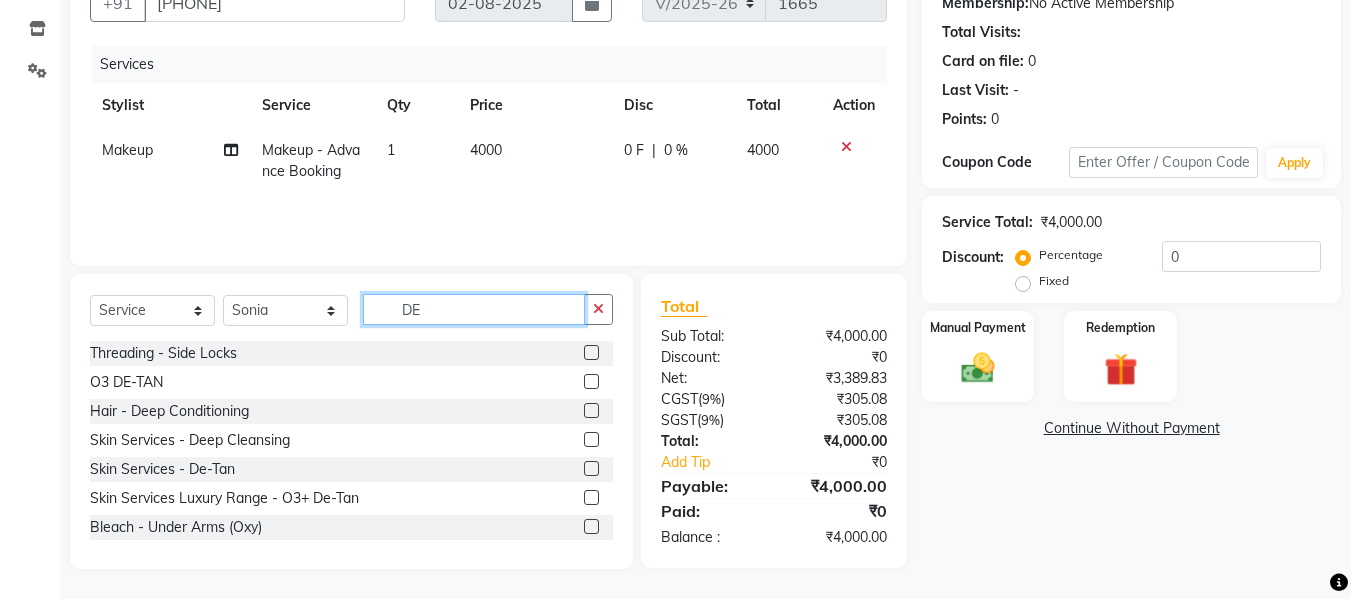 type on "DE" 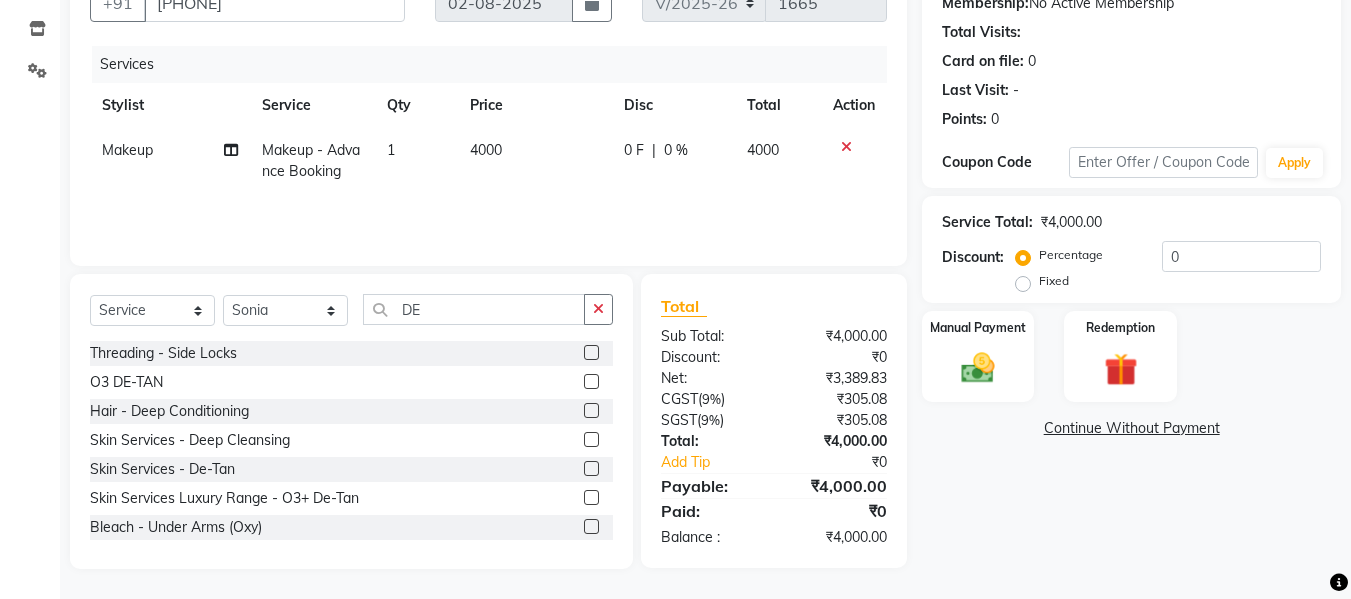 click 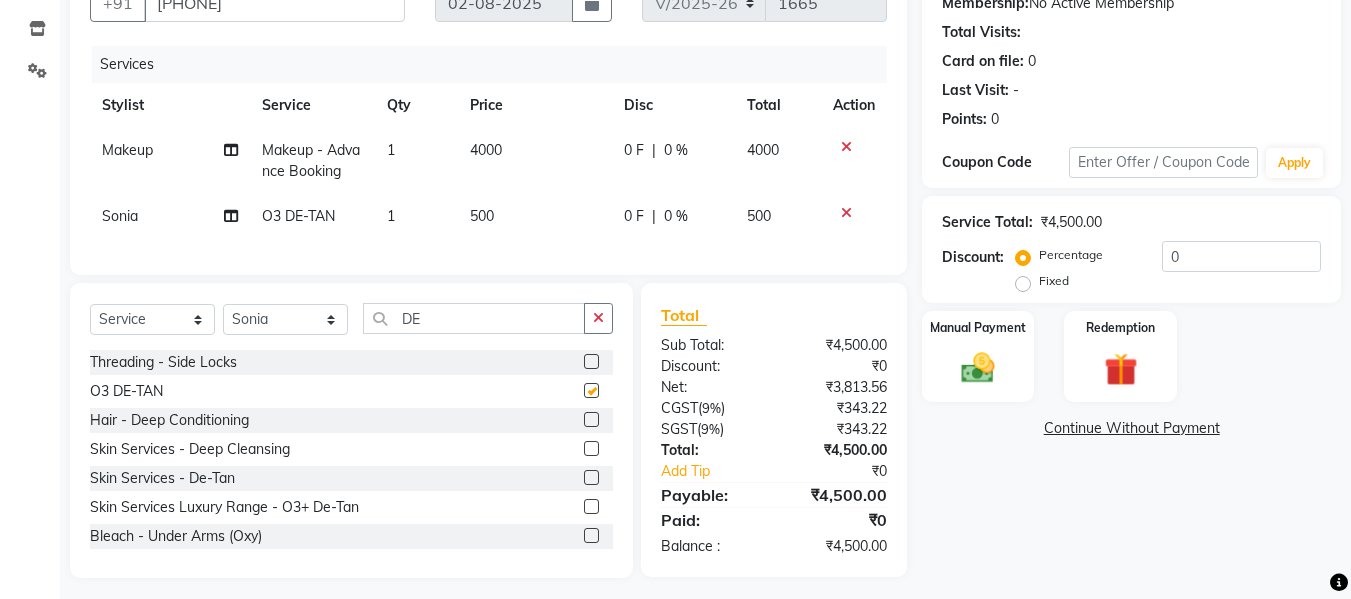 checkbox on "false" 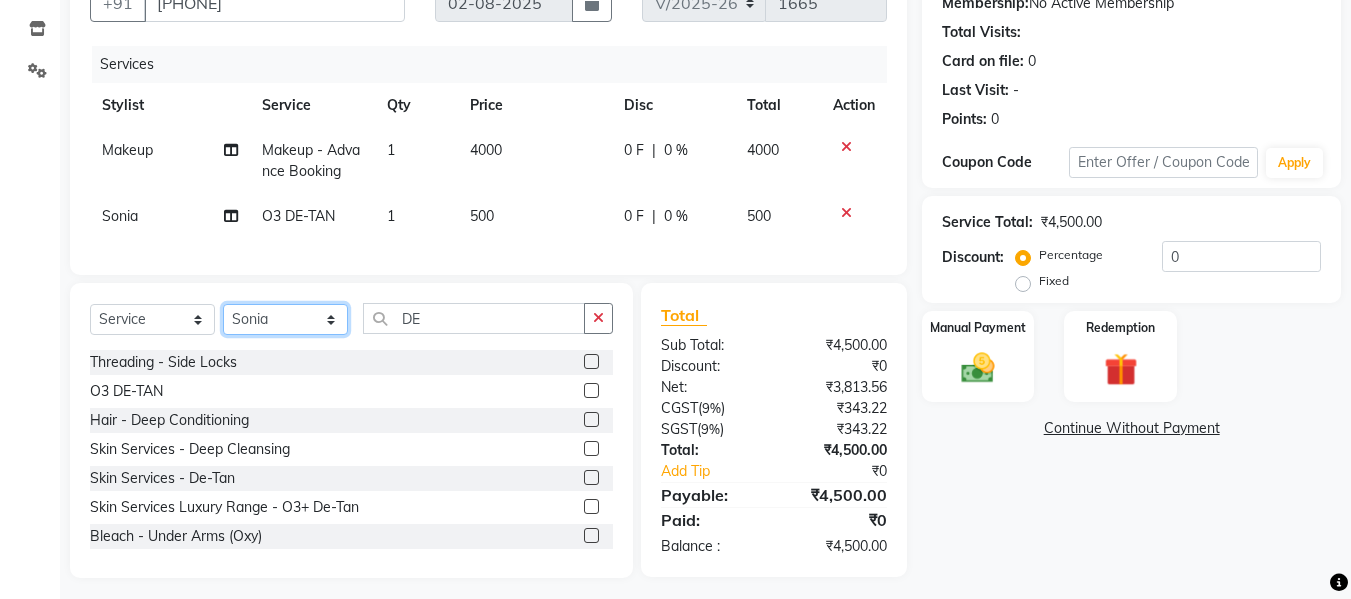 click on "Select Stylist Akash Aman anju Arjun AShu [FIRST] [LAST] Guneek Makeup Manager Raman Renu Salman Shelly shushma Sonia yash" 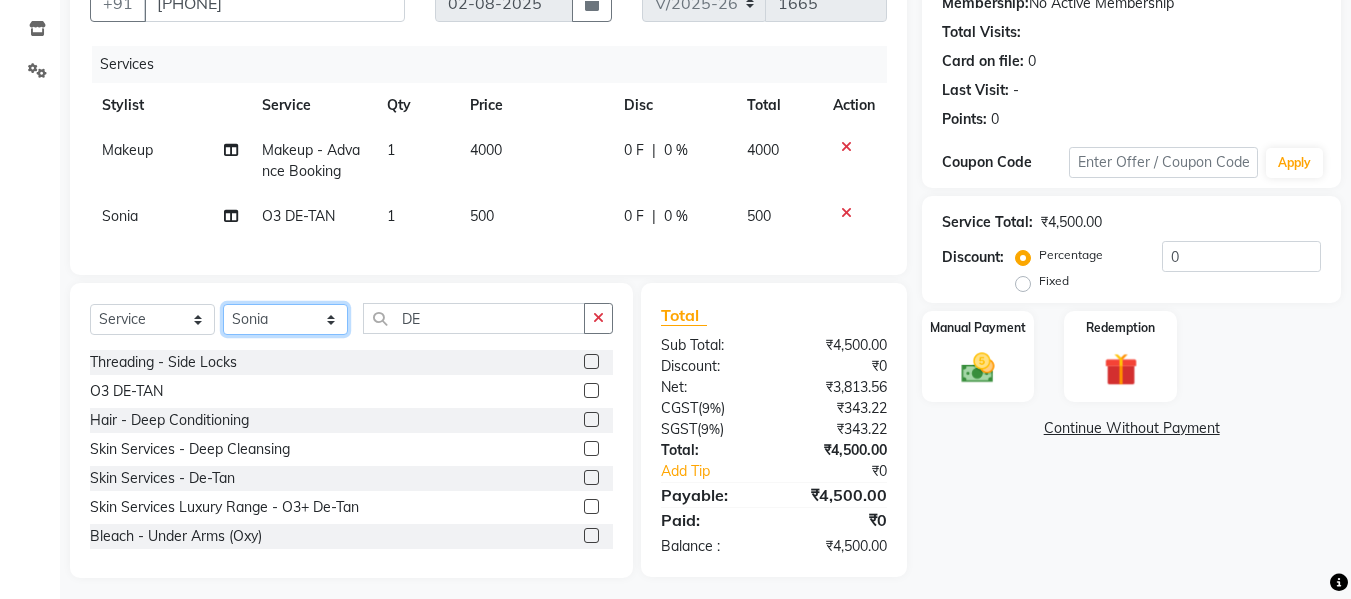 select on "12074" 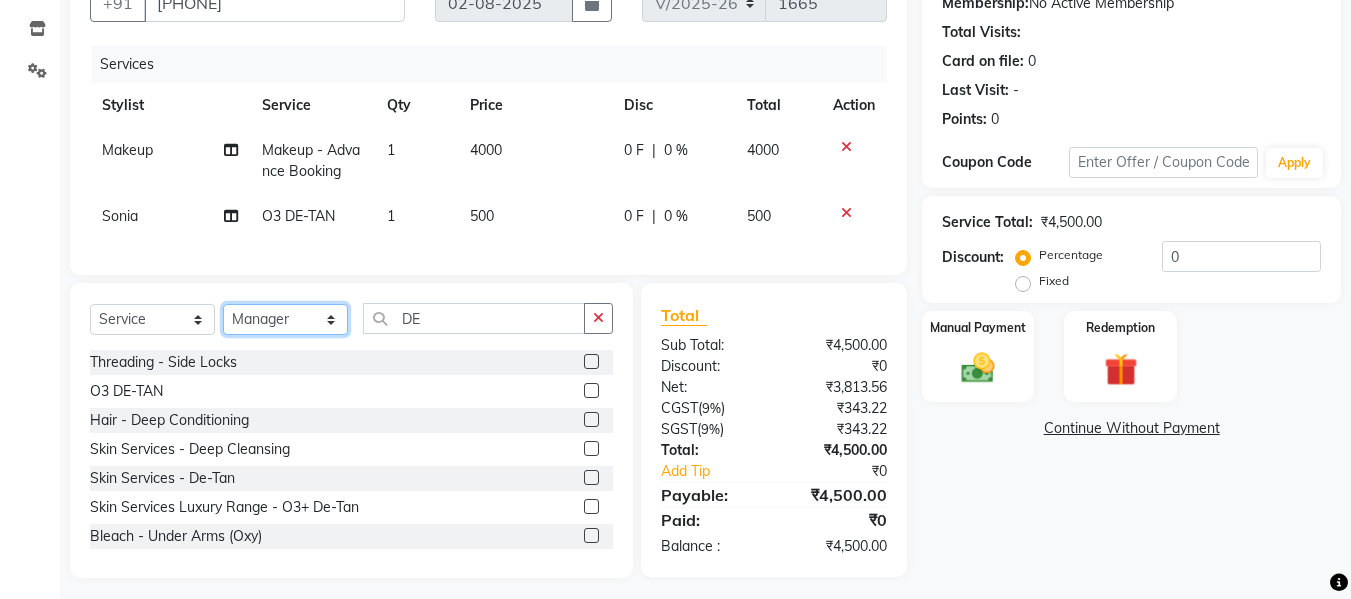 click on "Select Stylist Akash Aman anju Arjun AShu [FIRST] [LAST] Guneek Makeup Manager Raman Renu Salman Shelly shushma Sonia yash" 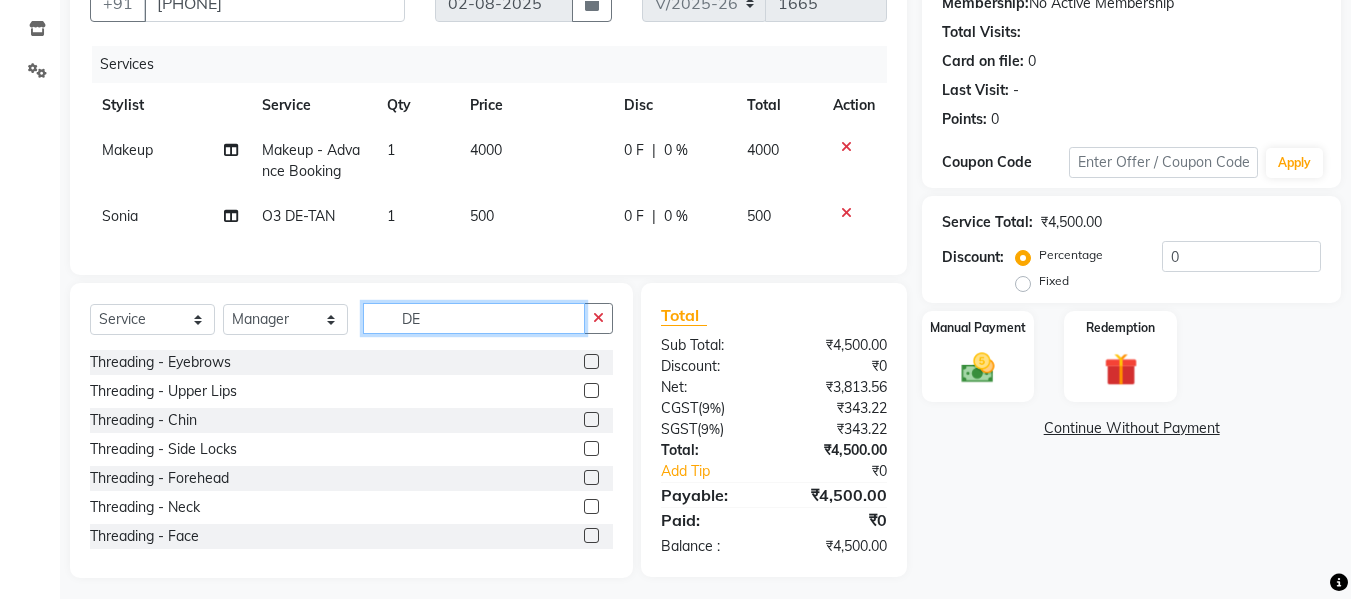 click on "DE" 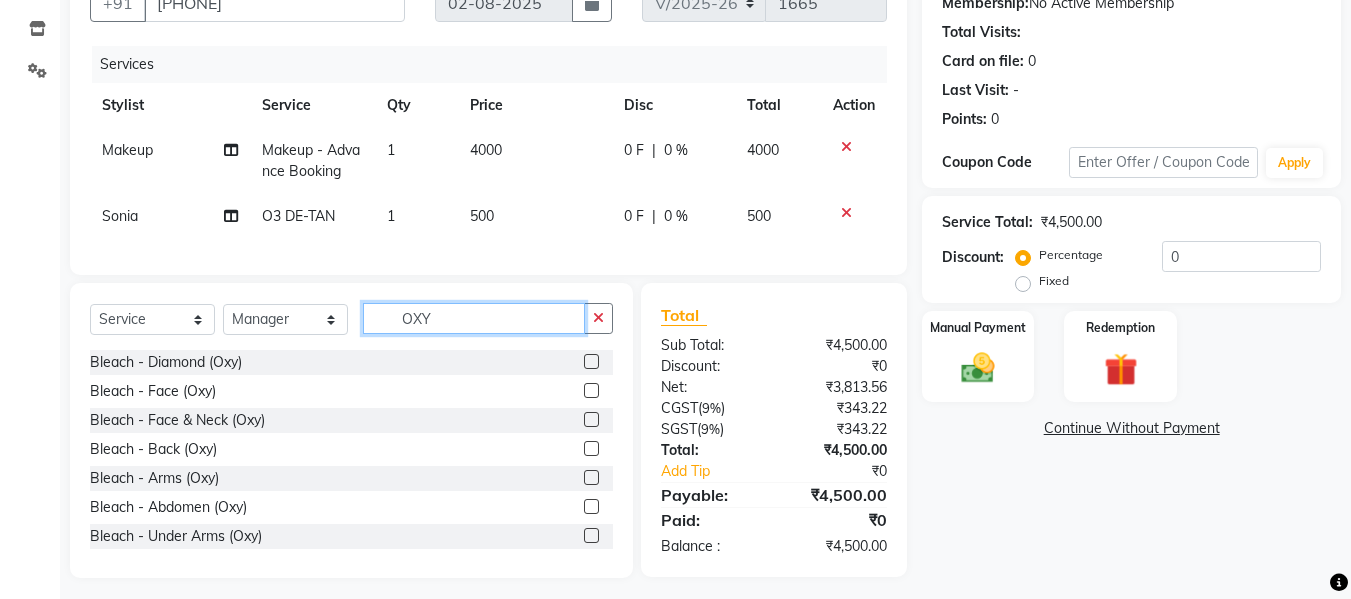 type on "OXY" 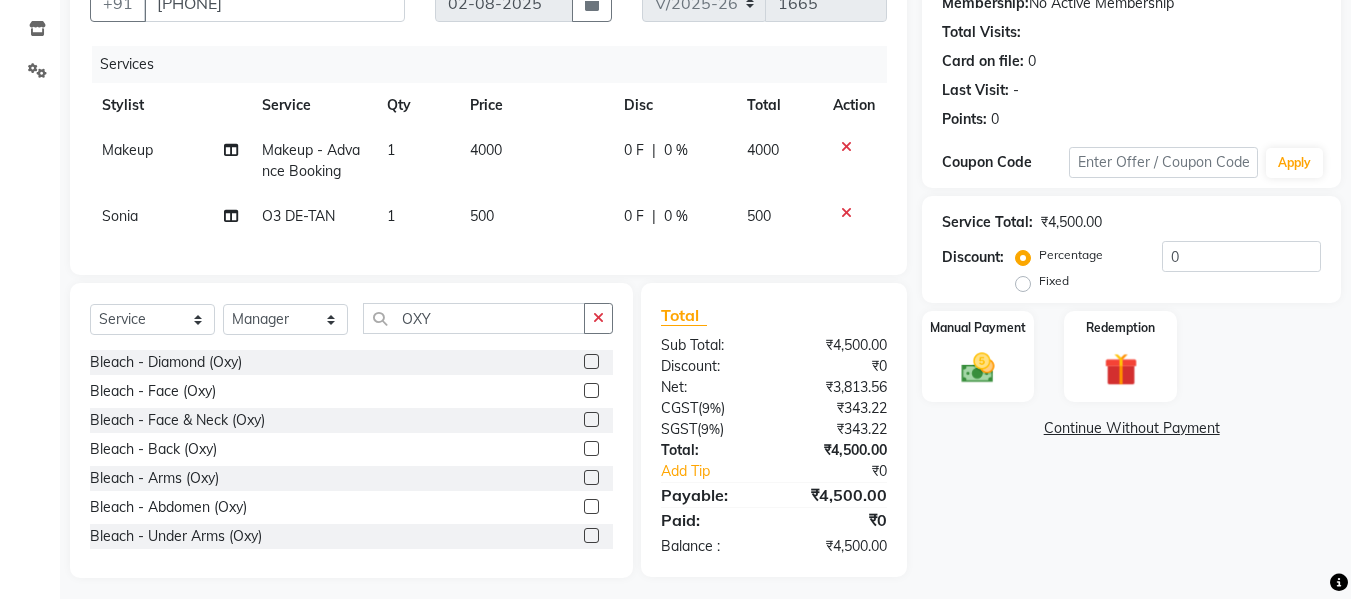 click 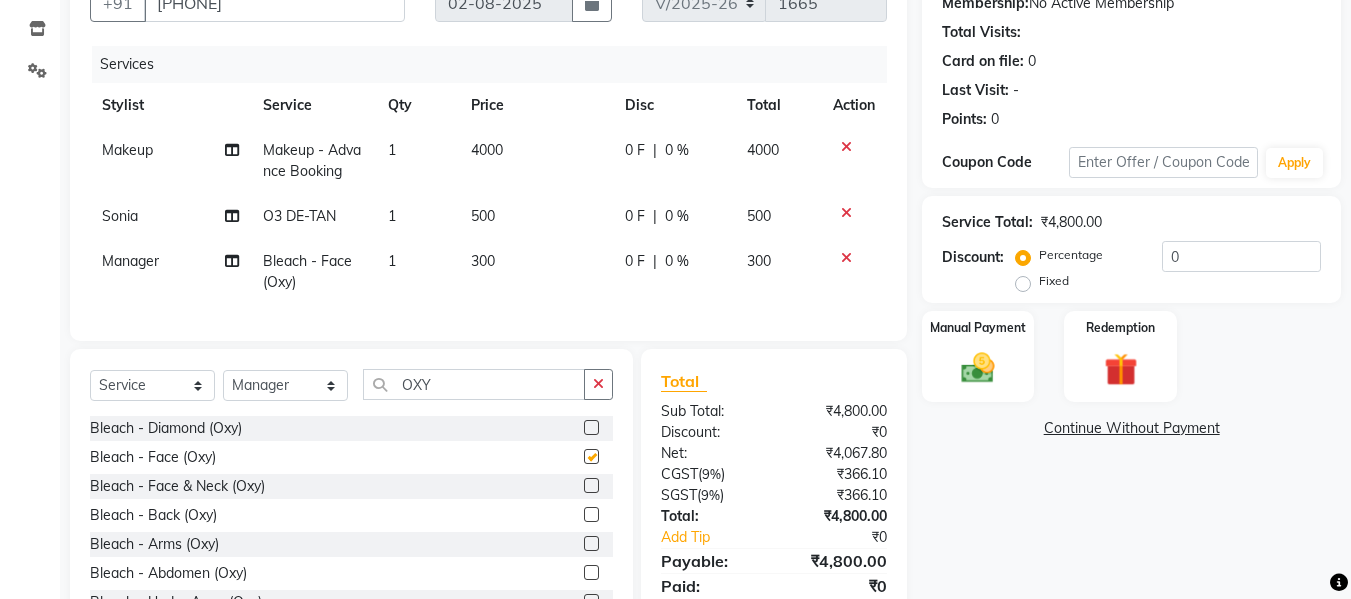 checkbox on "false" 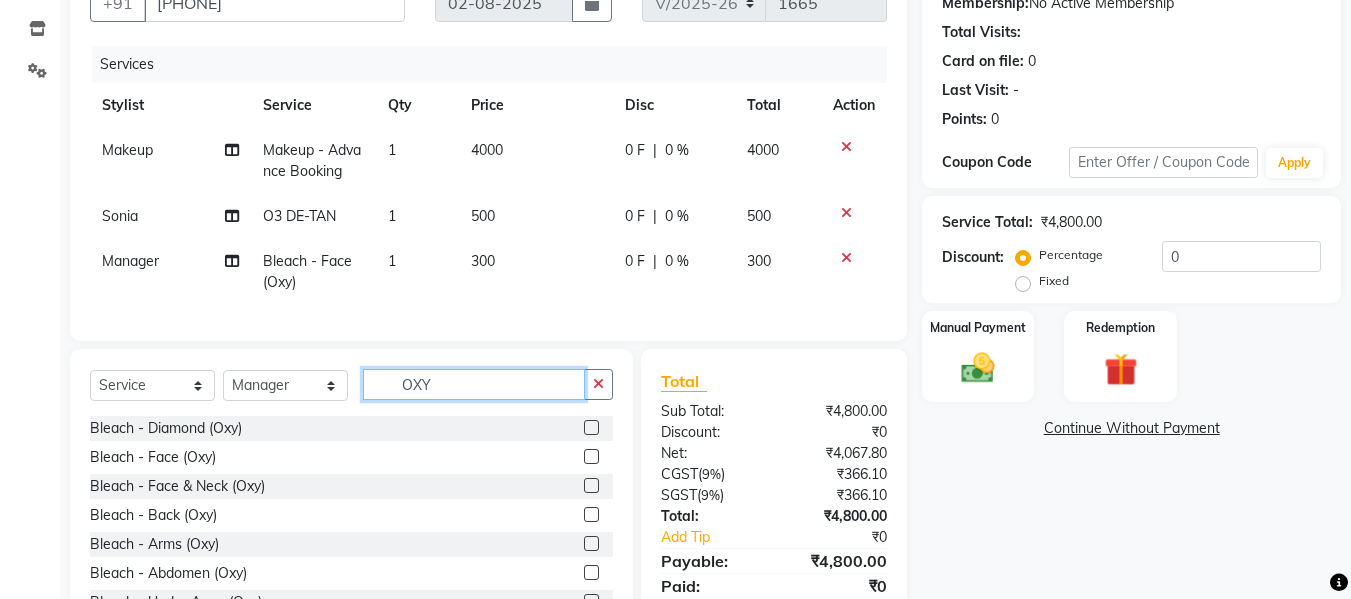 click on "OXY" 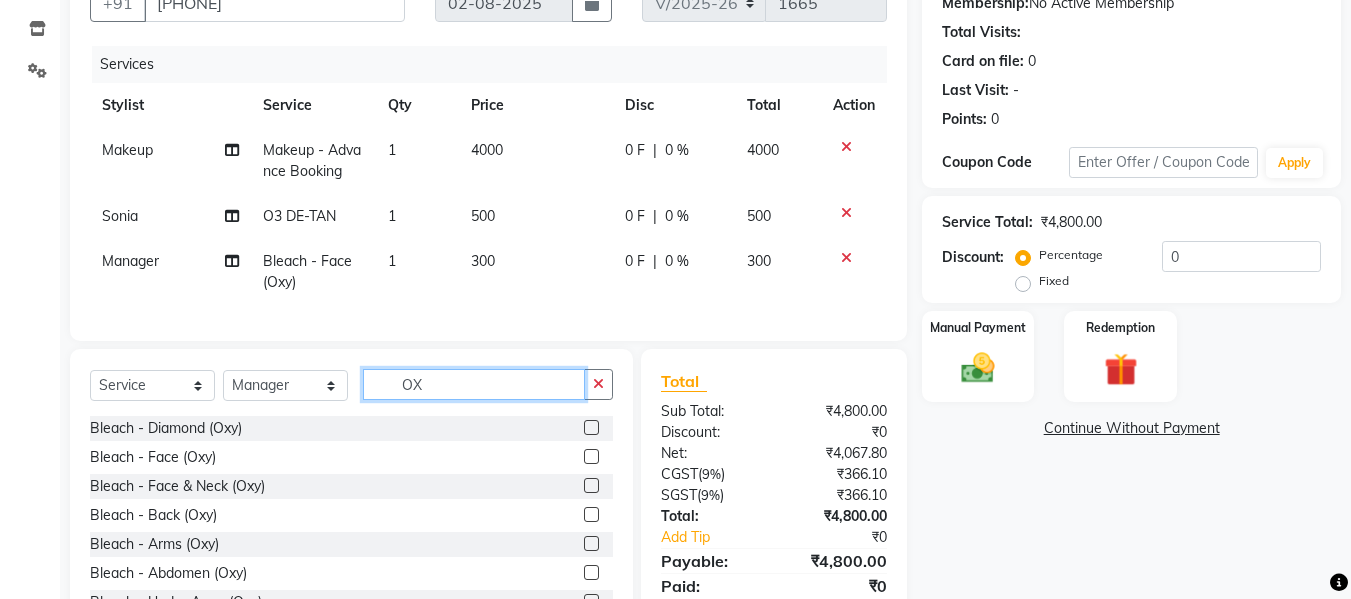 type on "O" 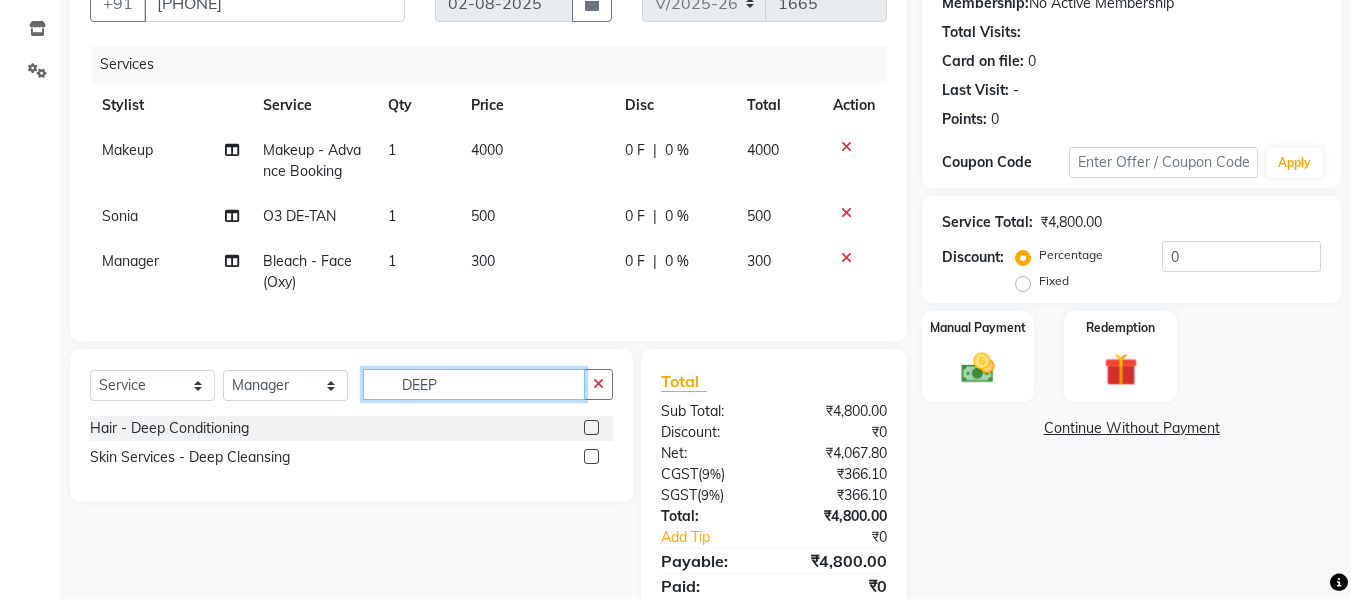 type on "DEEP" 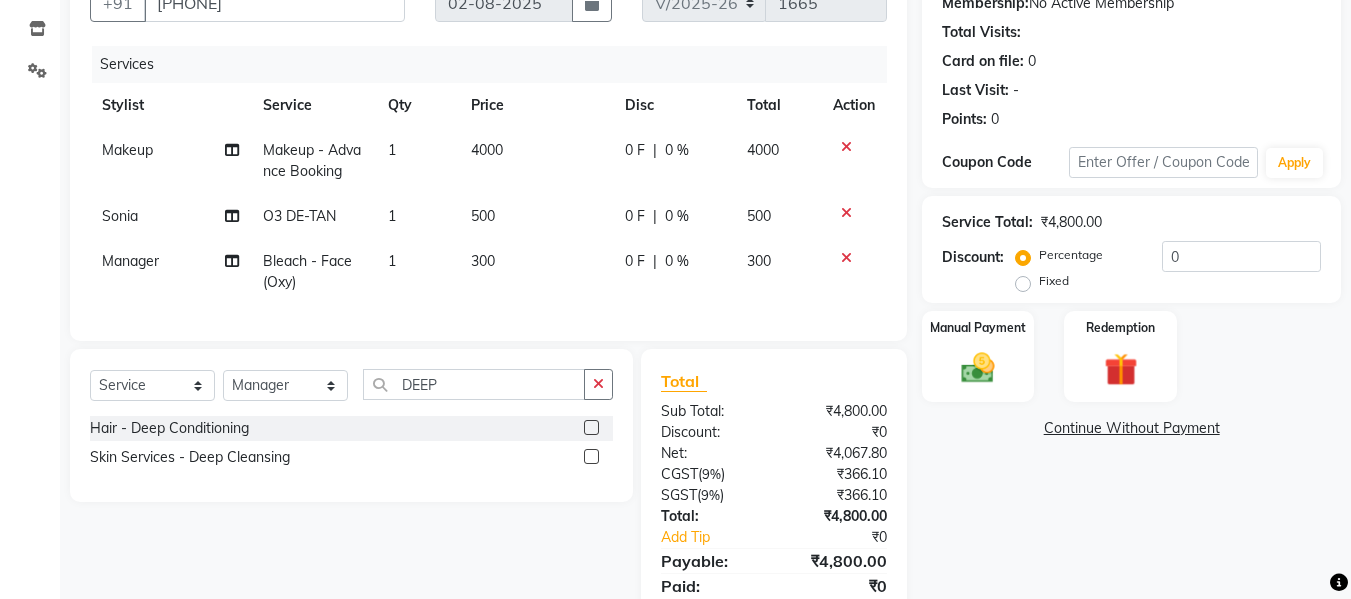 click 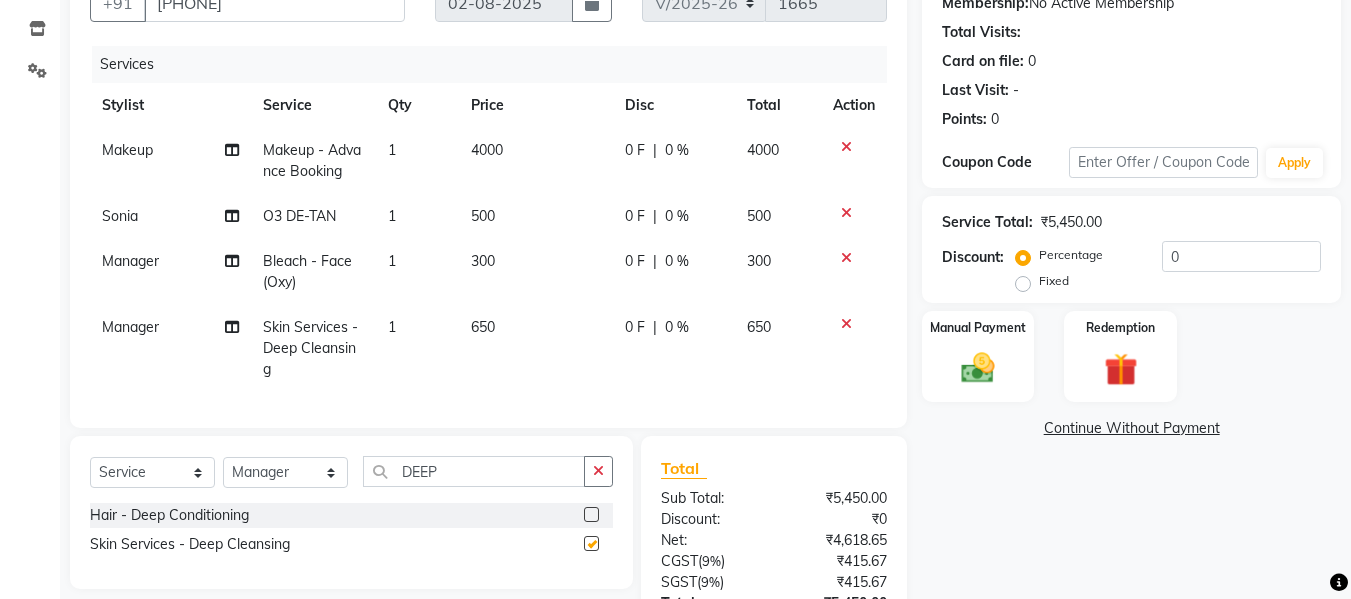checkbox on "false" 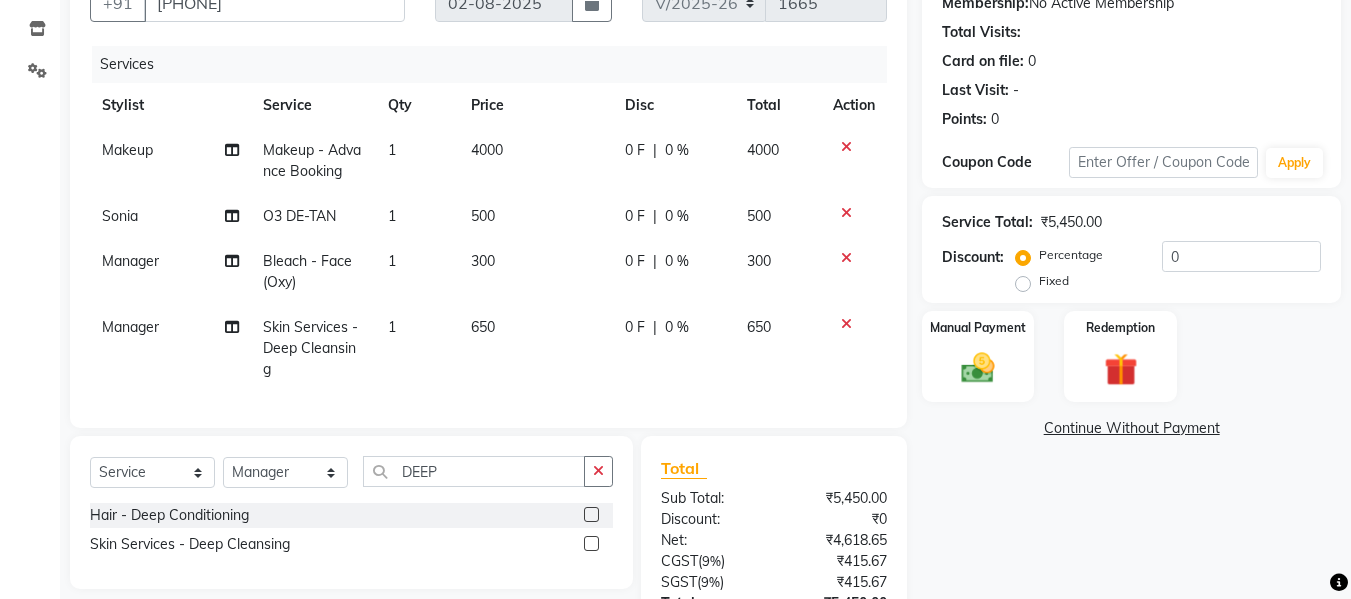click 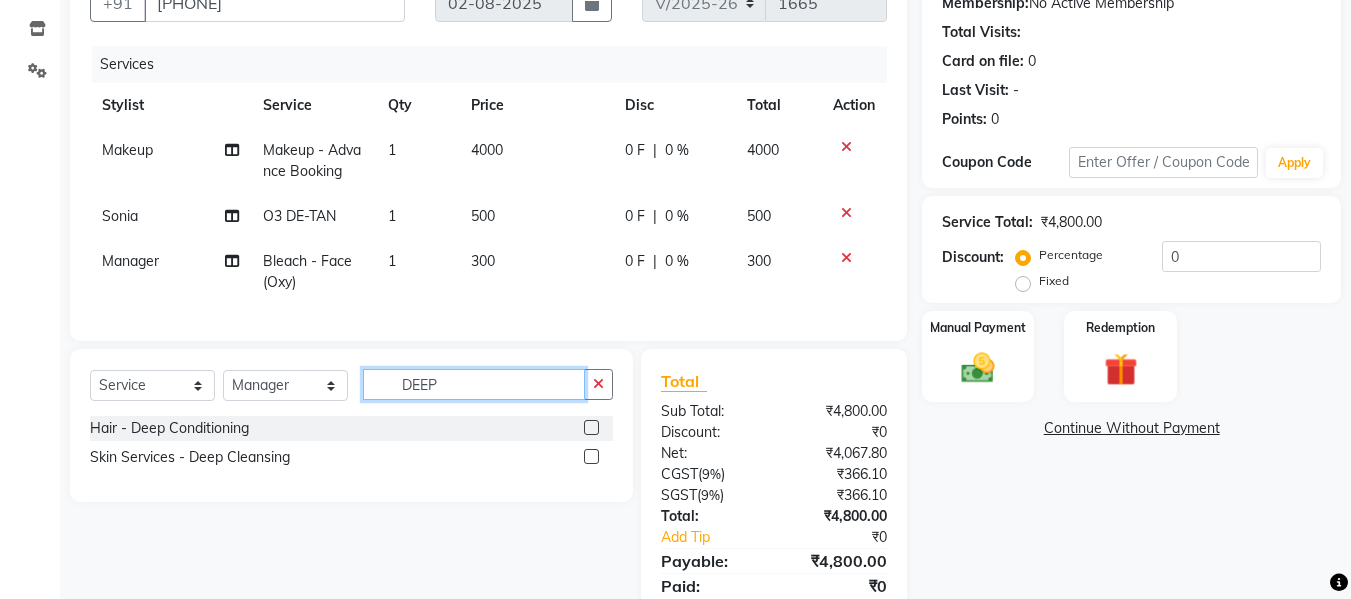 click on "DEEP" 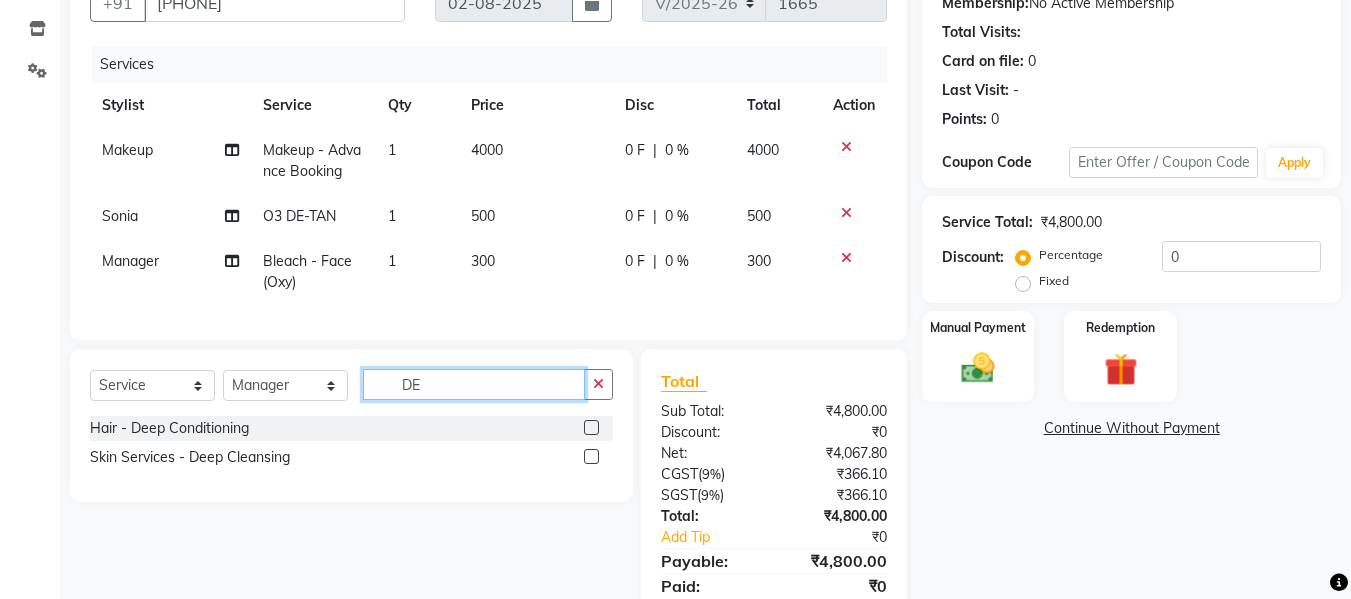 type on "D" 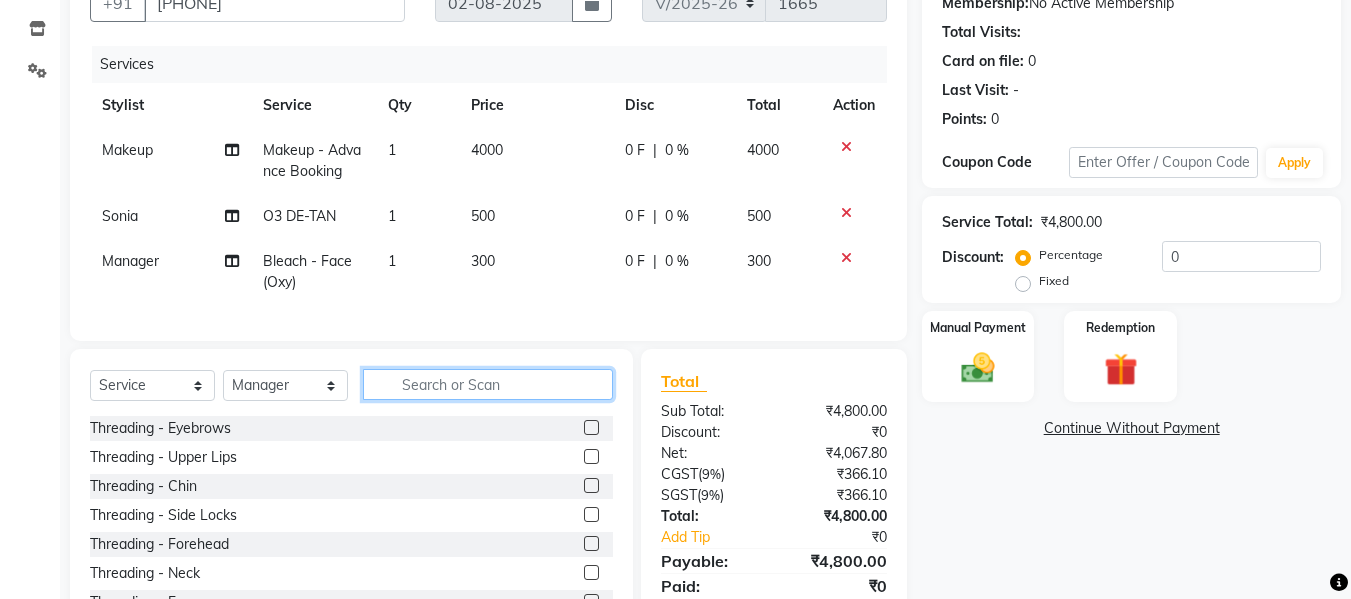 click 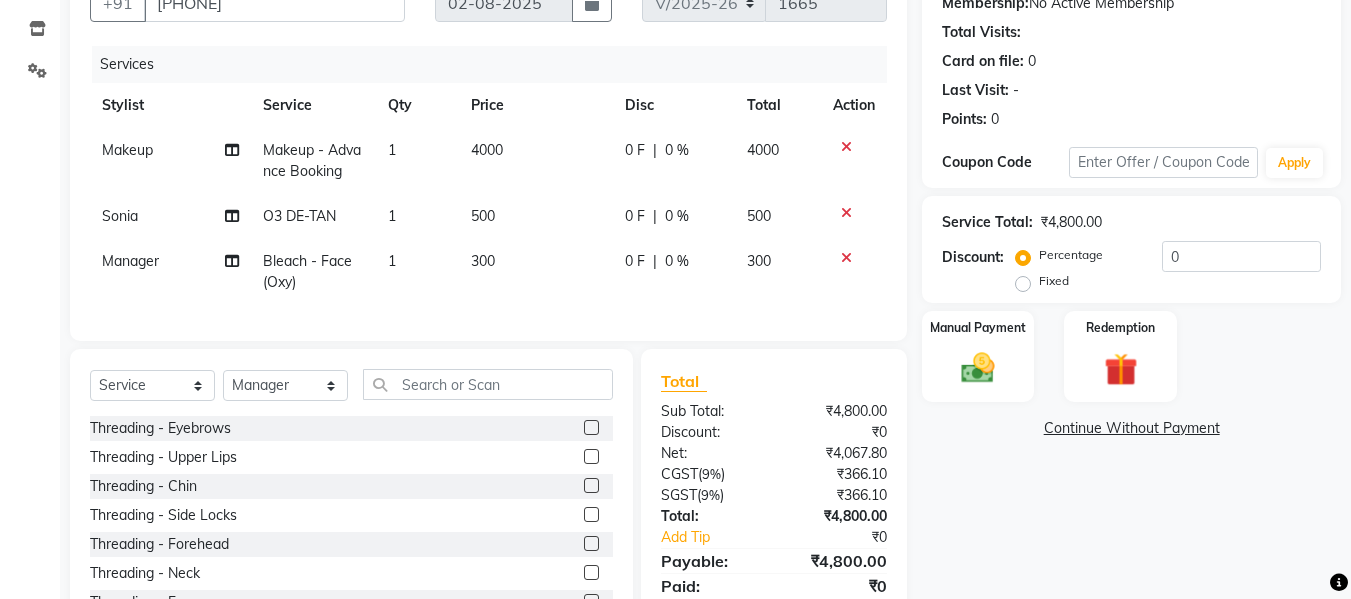 click 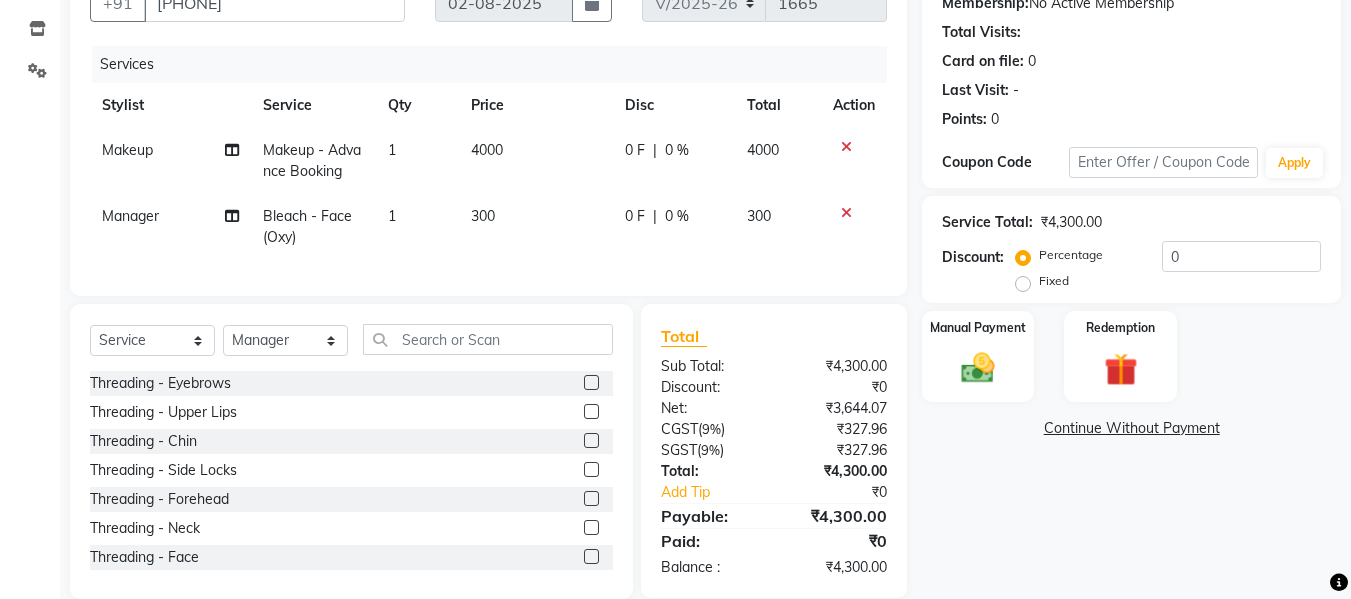 click 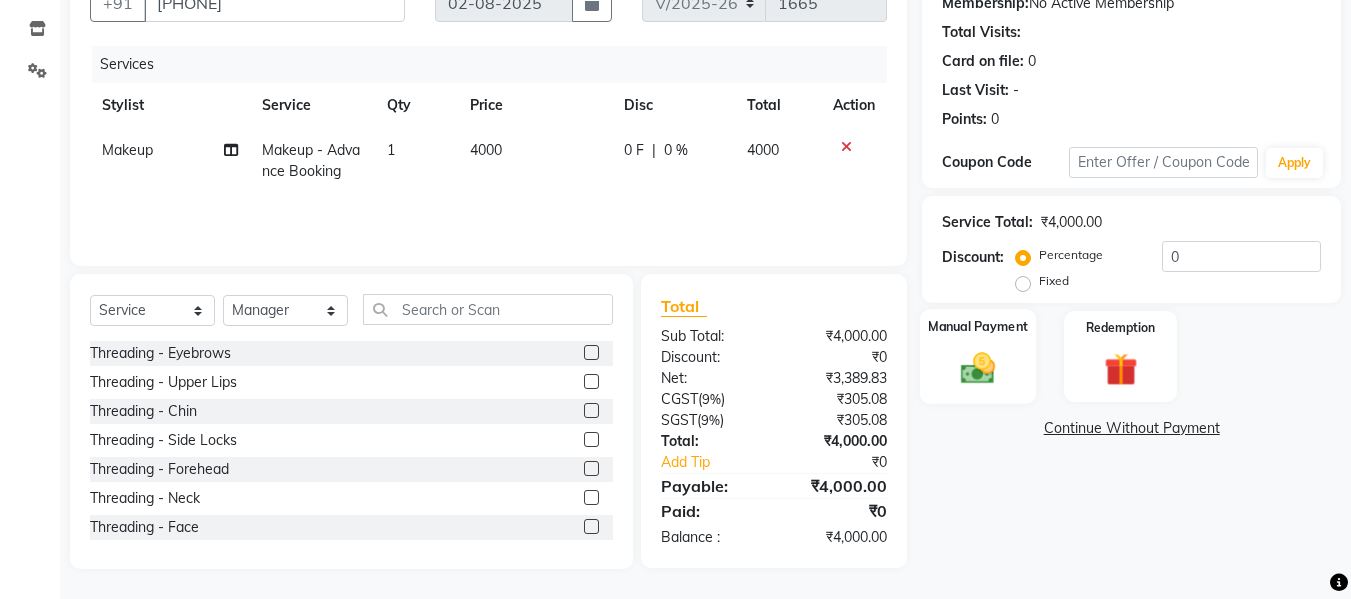 click 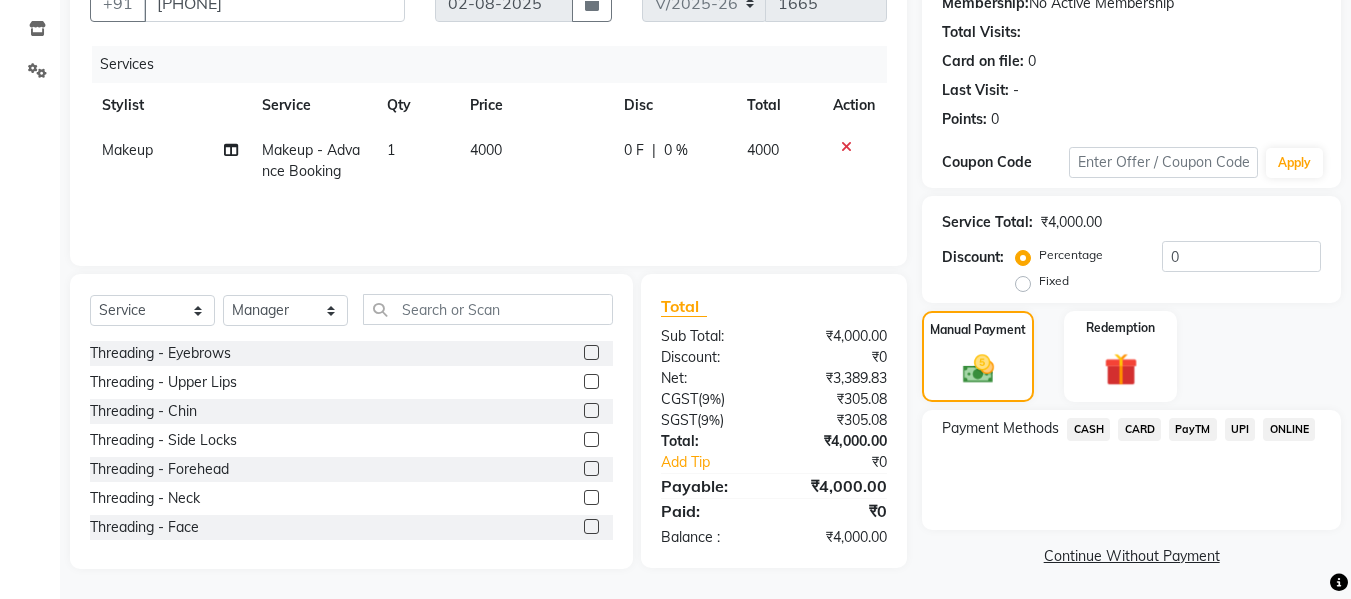 click on "UPI" 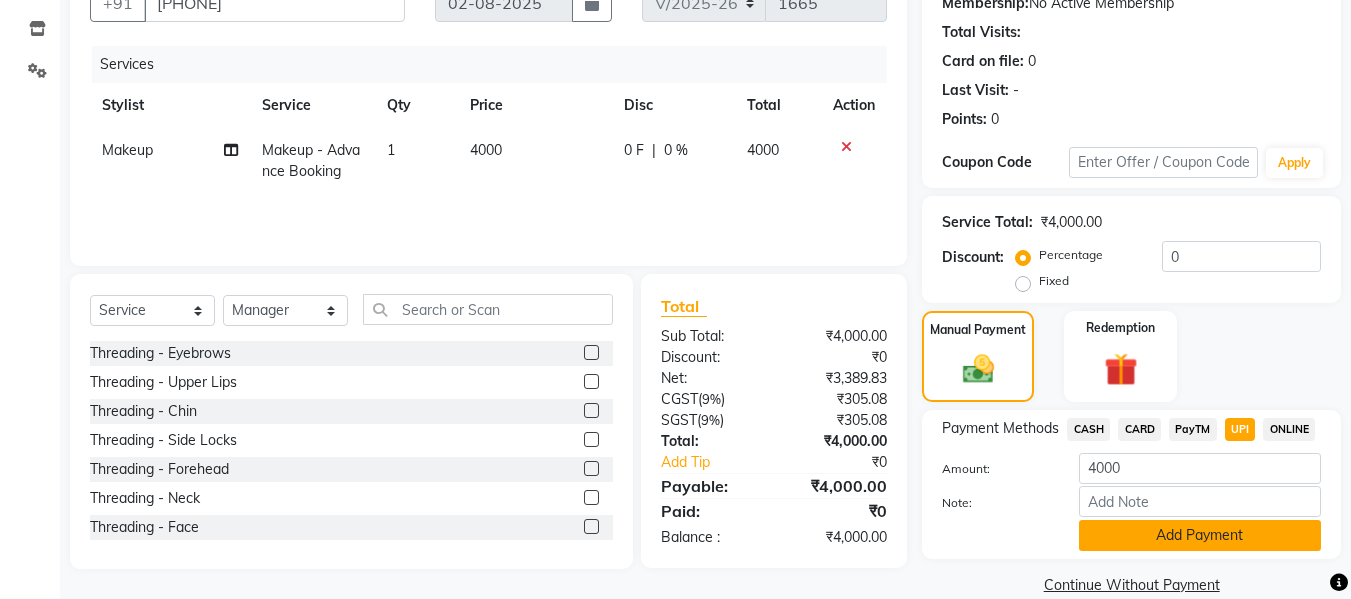 click on "Add Payment" 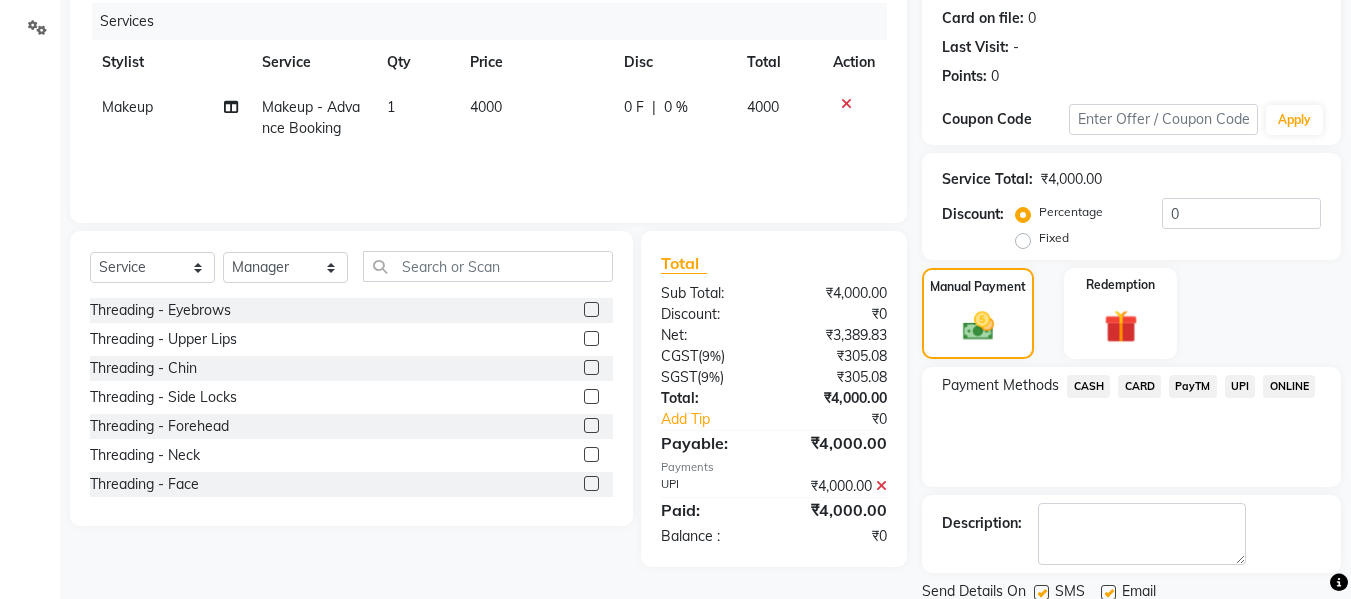 scroll, scrollTop: 317, scrollLeft: 0, axis: vertical 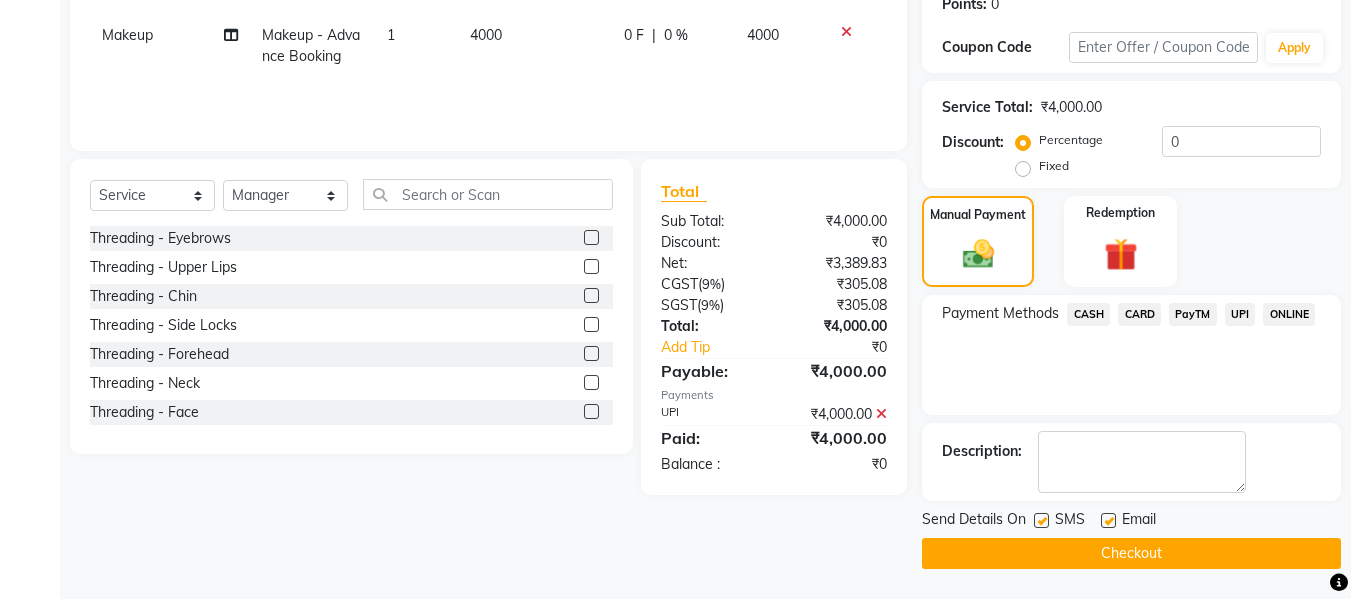 click on "Checkout" 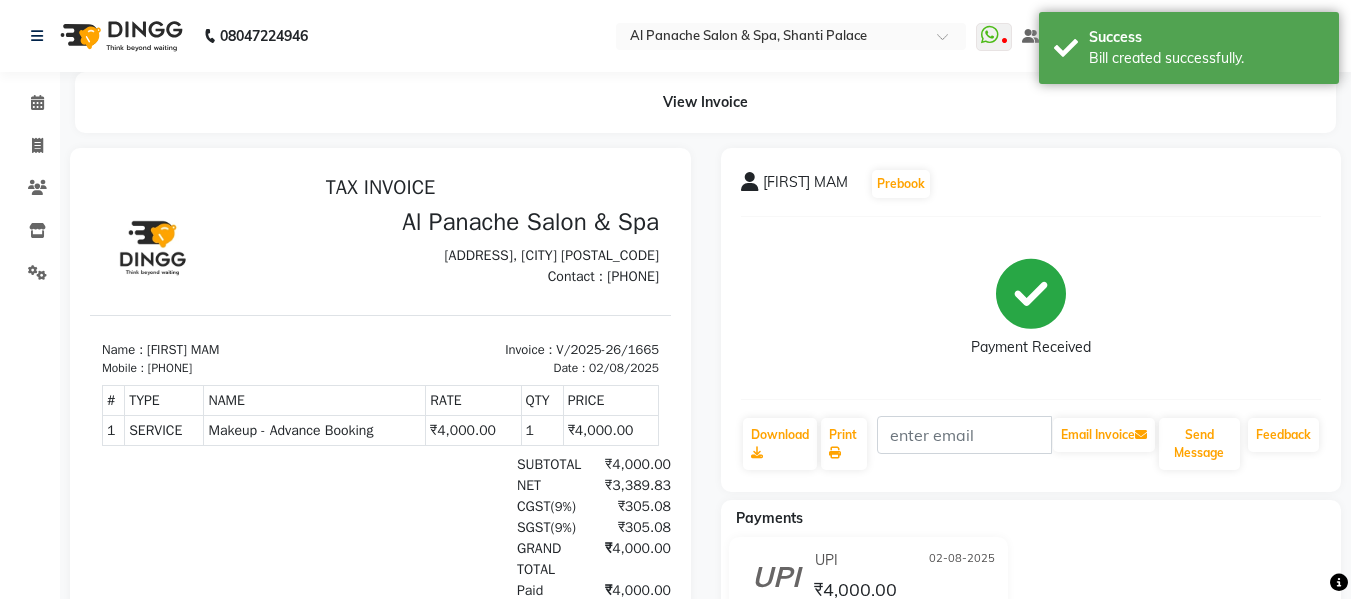 scroll, scrollTop: 0, scrollLeft: 0, axis: both 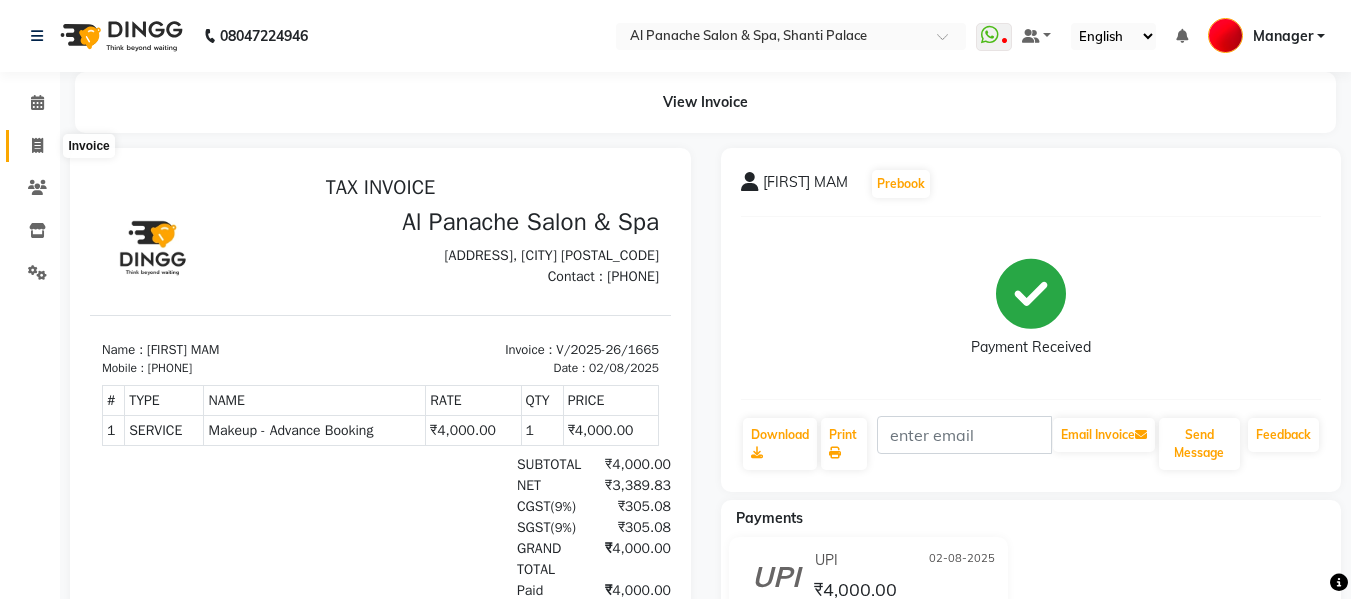 click 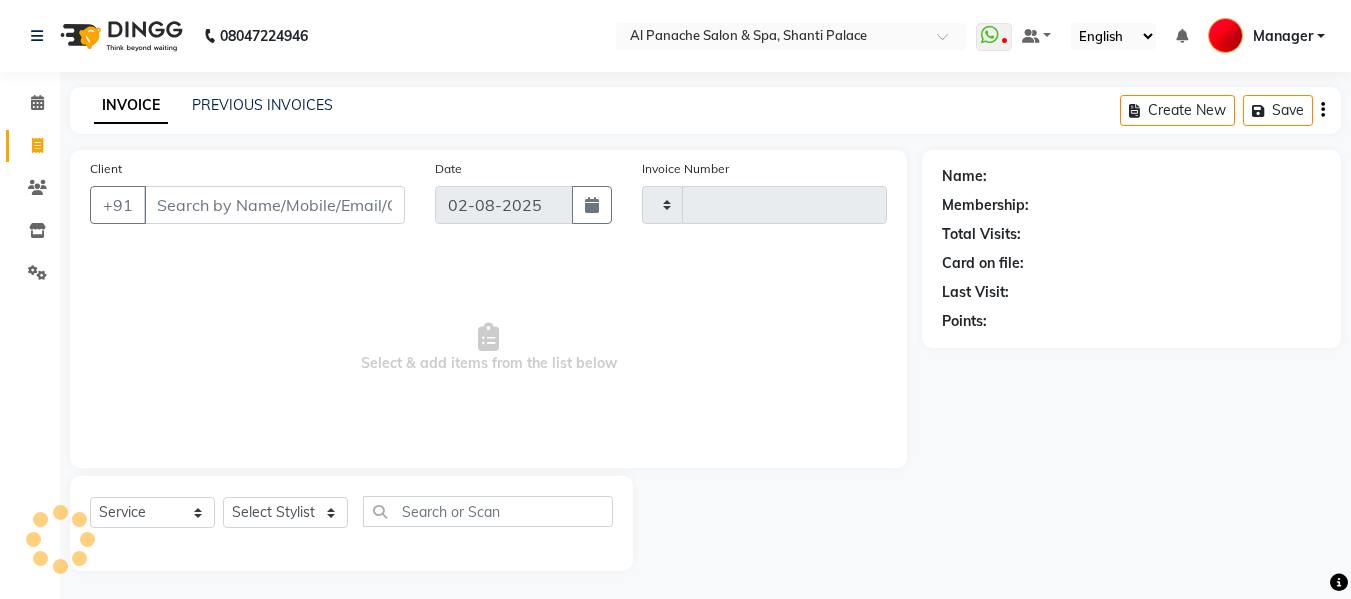 scroll, scrollTop: 2, scrollLeft: 0, axis: vertical 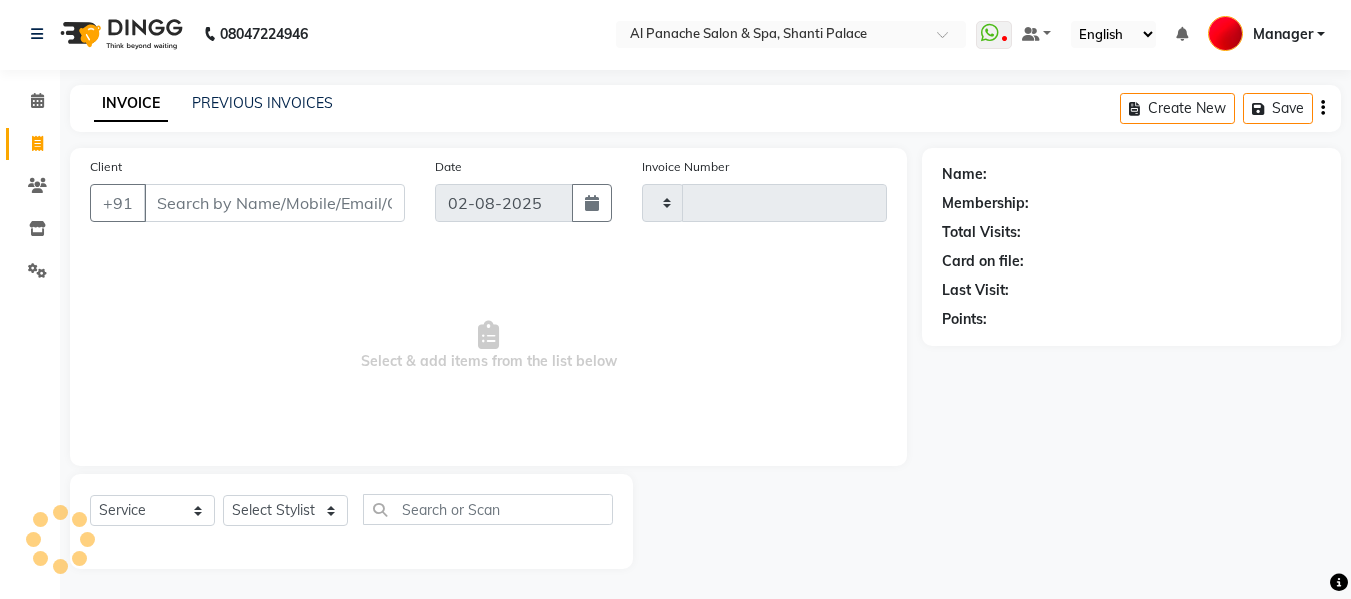 type on "1666" 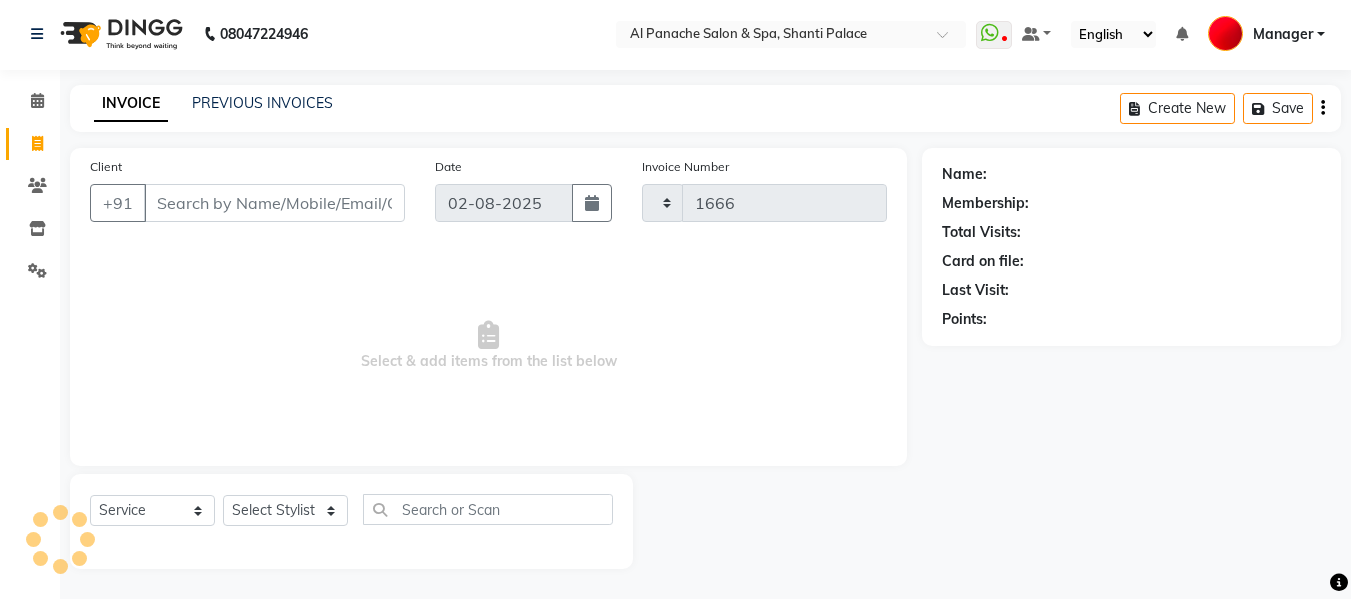 select on "751" 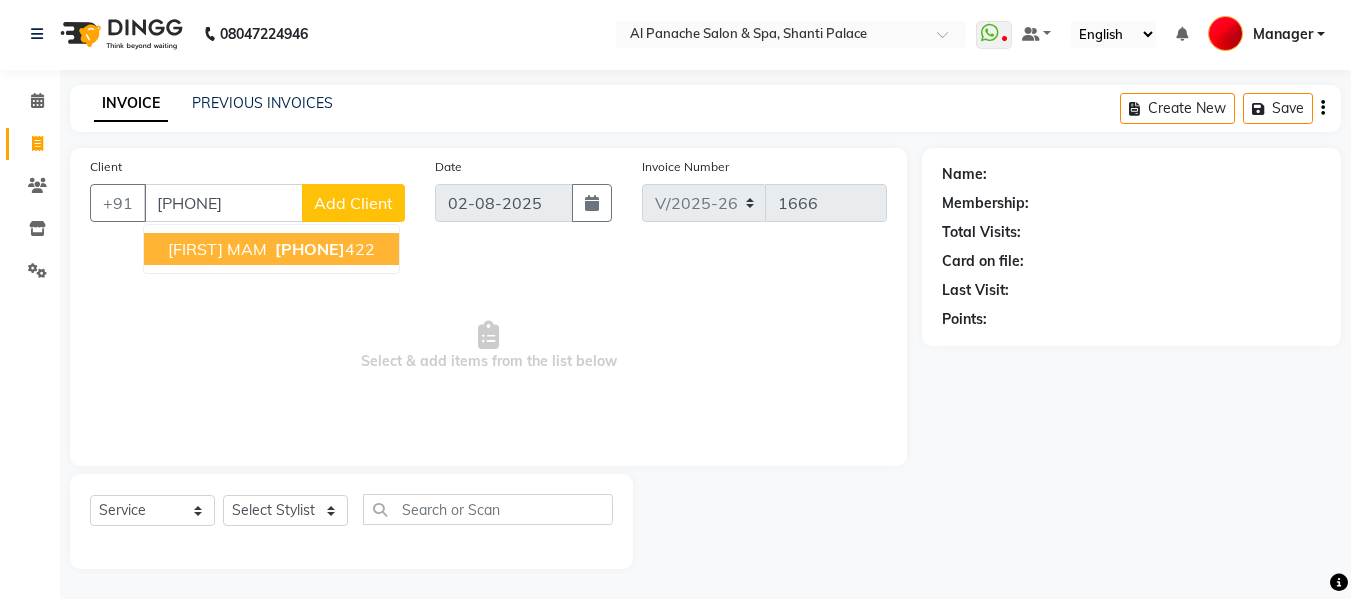 click on "[PHONE]" at bounding box center [310, 249] 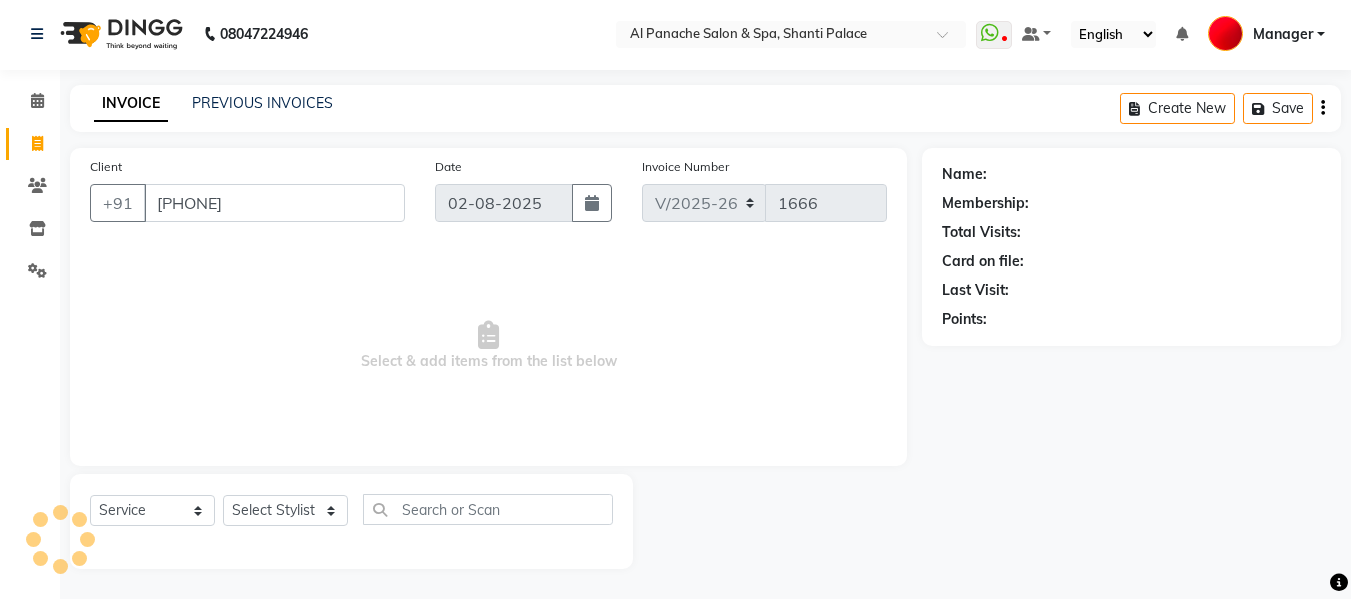 type on "[PHONE]" 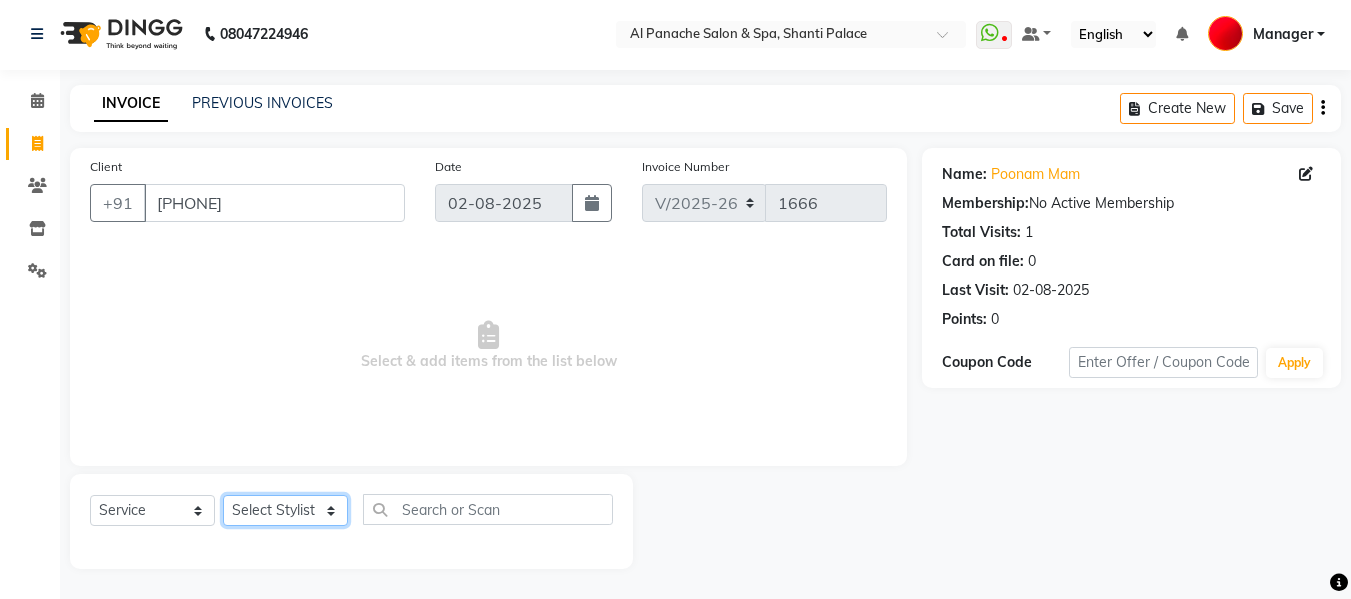 click on "Select Stylist Akash Aman anju Arjun AShu [FIRST] [LAST] Guneek Makeup Manager Raman Renu Salman Shelly shushma Sonia yash" 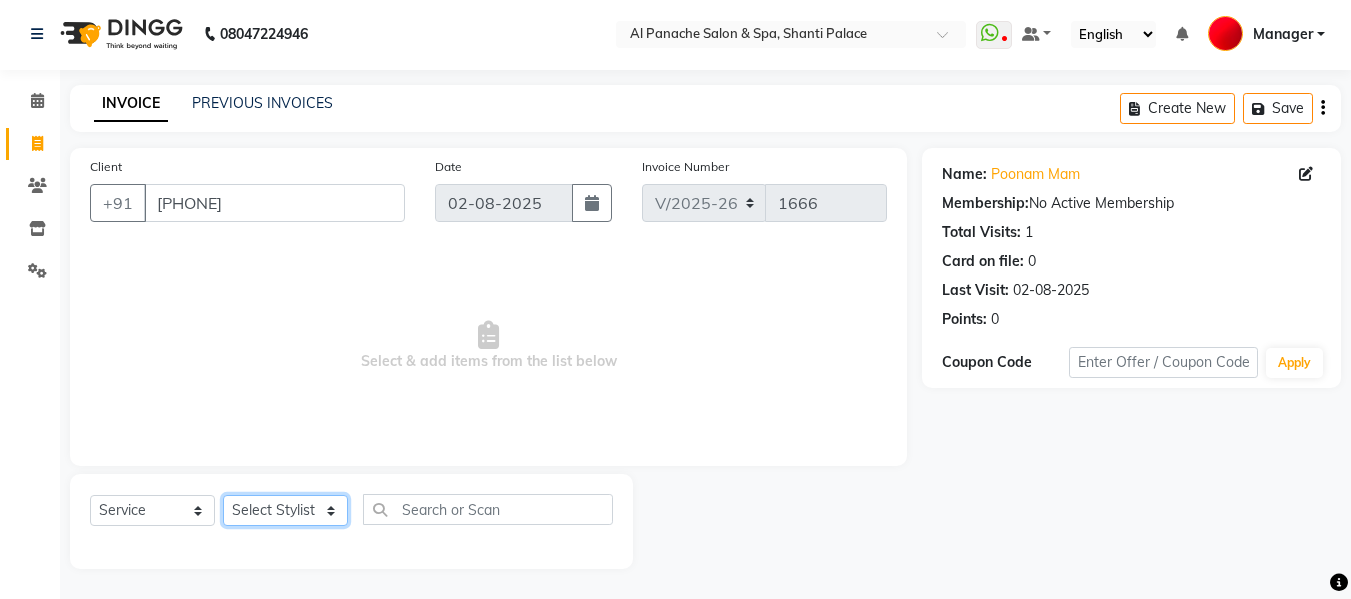 select on "66322" 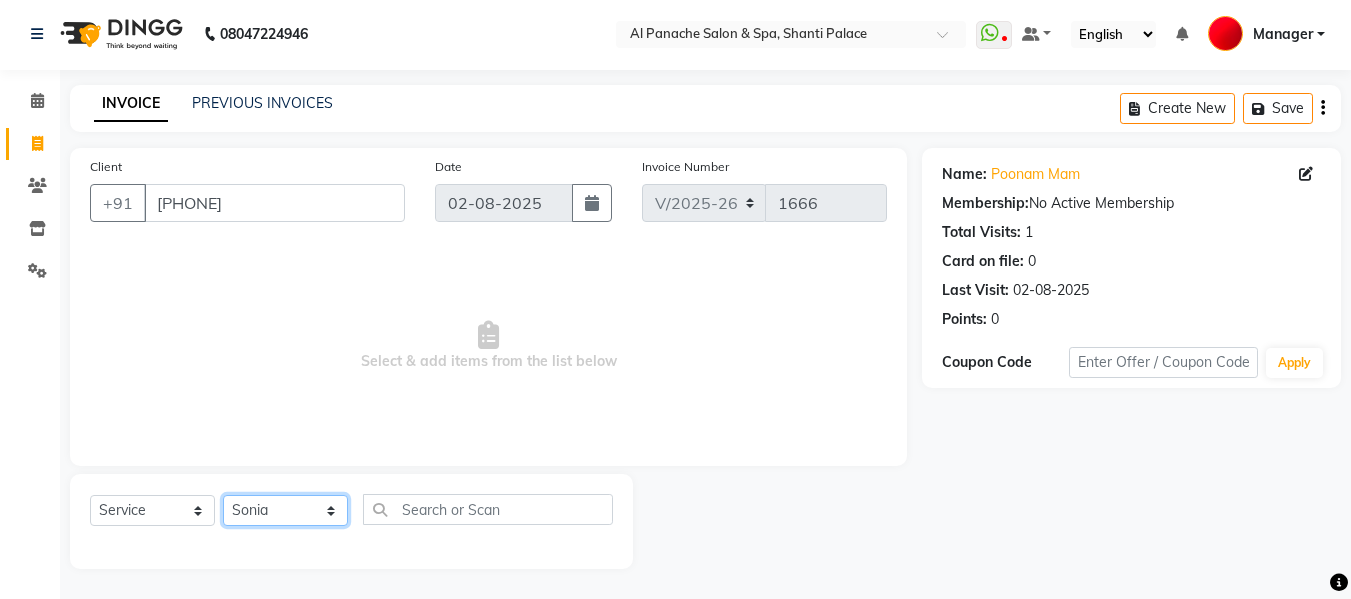 click on "Select Stylist Akash Aman anju Arjun AShu [FIRST] [LAST] Guneek Makeup Manager Raman Renu Salman Shelly shushma Sonia yash" 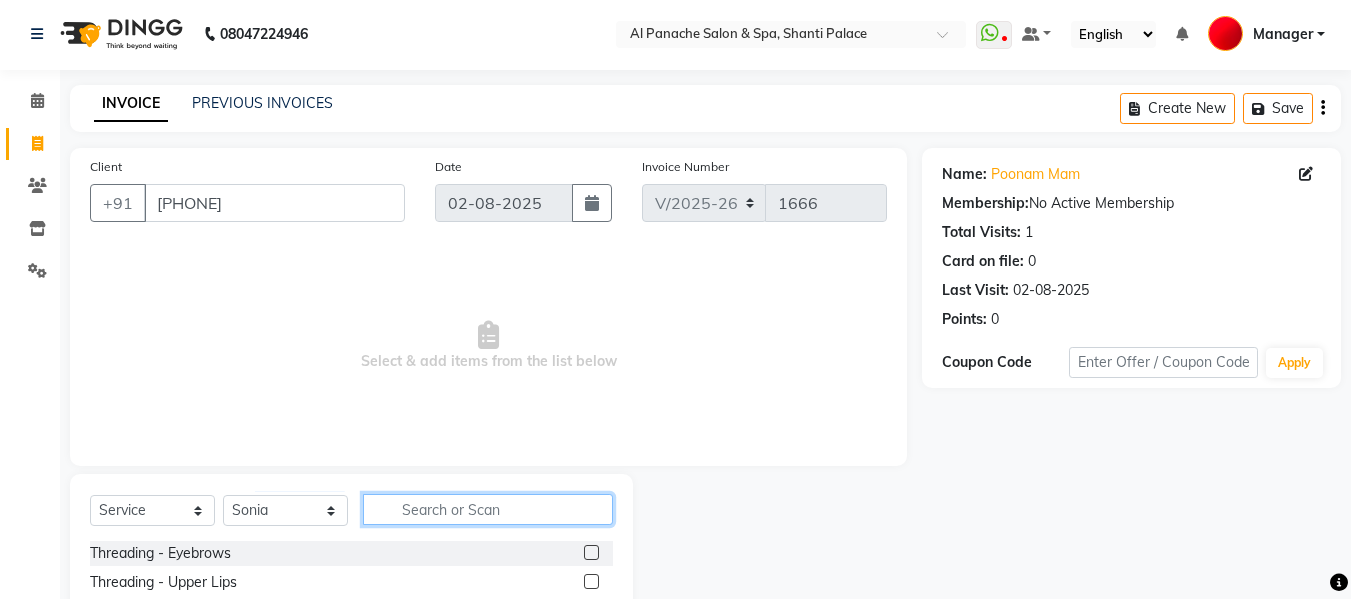 click 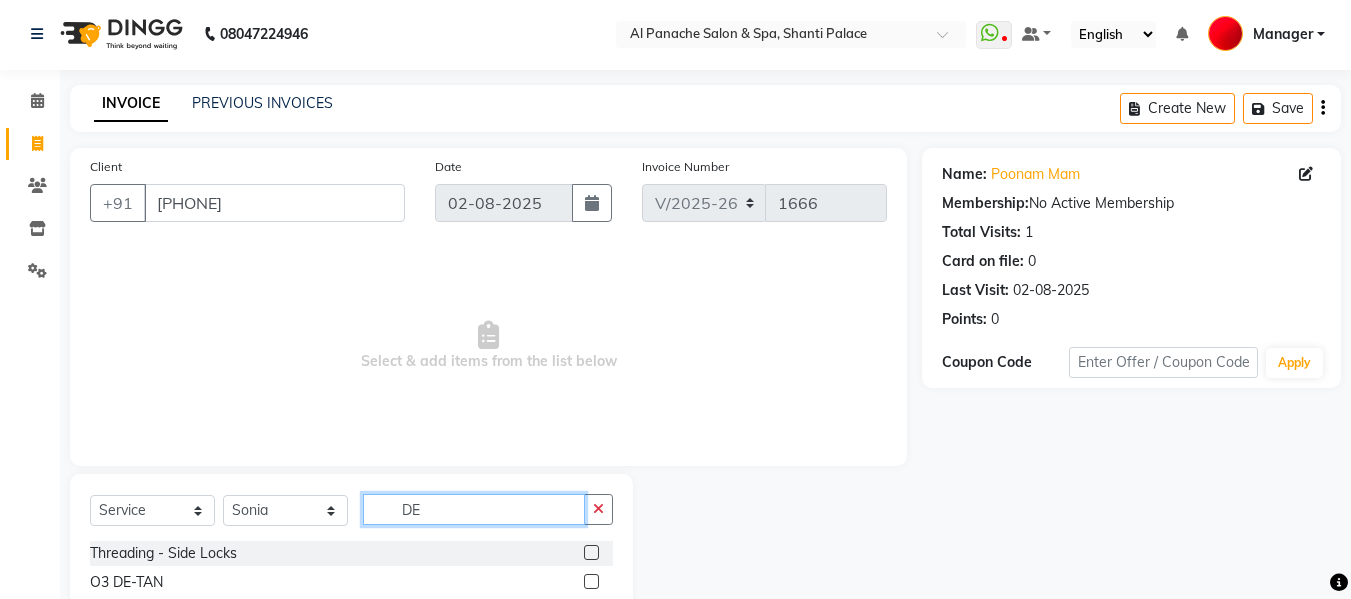 type on "DE" 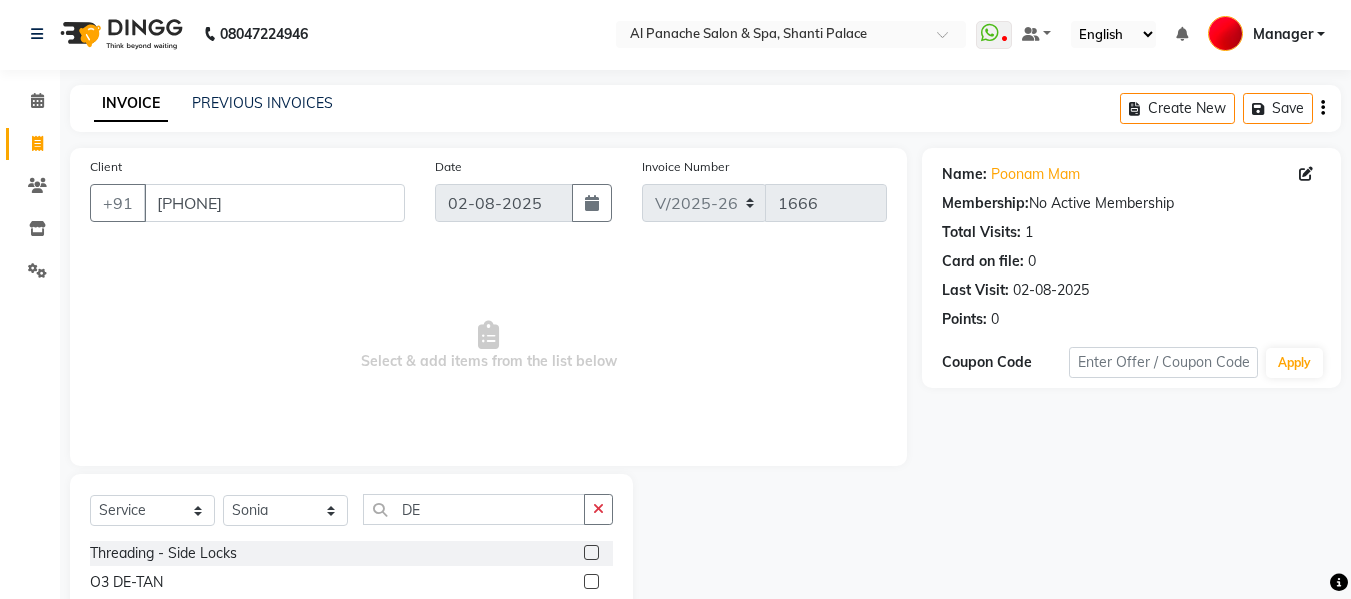 click 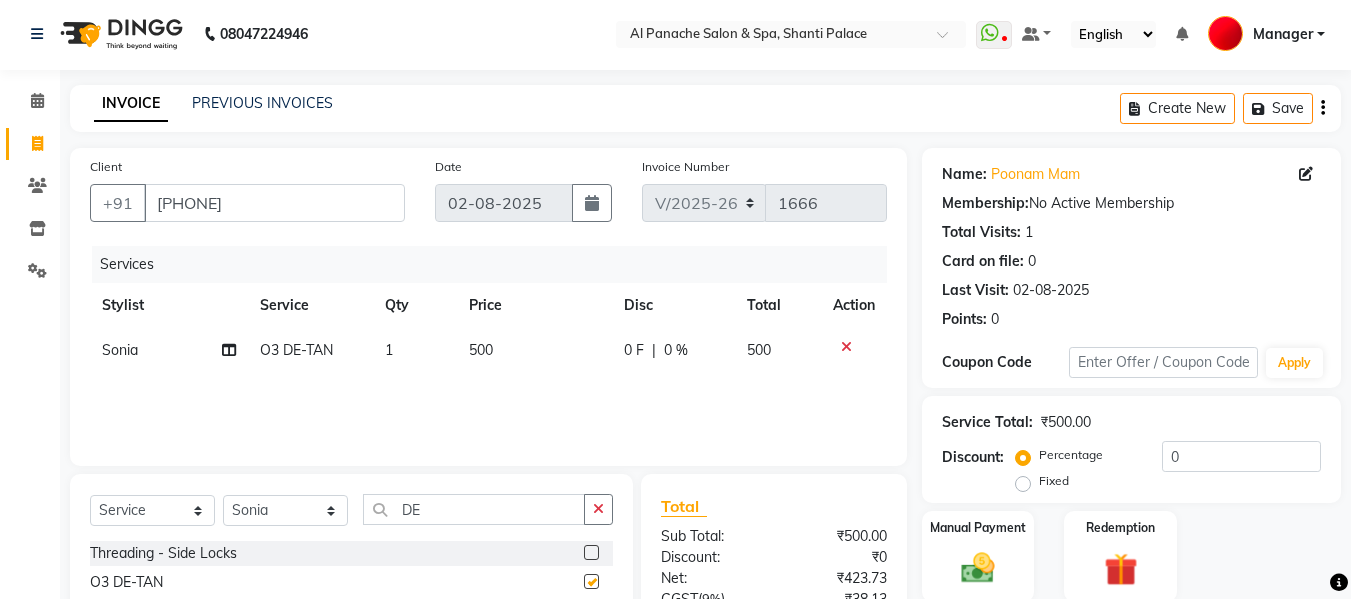 checkbox on "false" 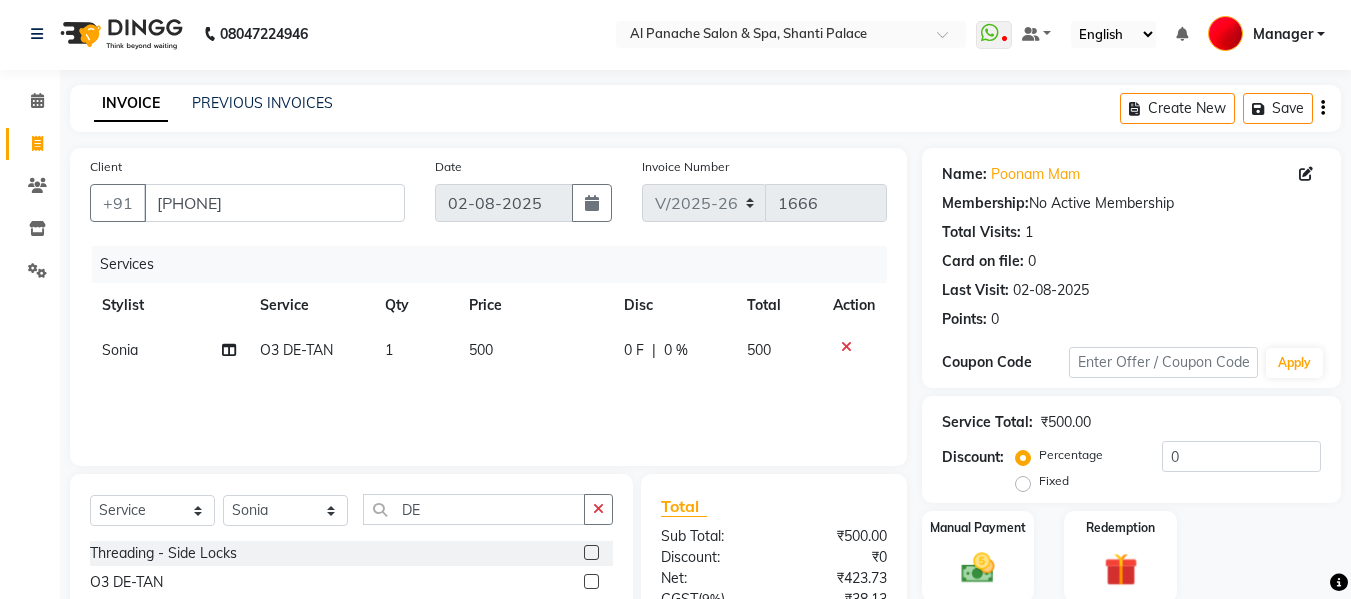 click on "500" 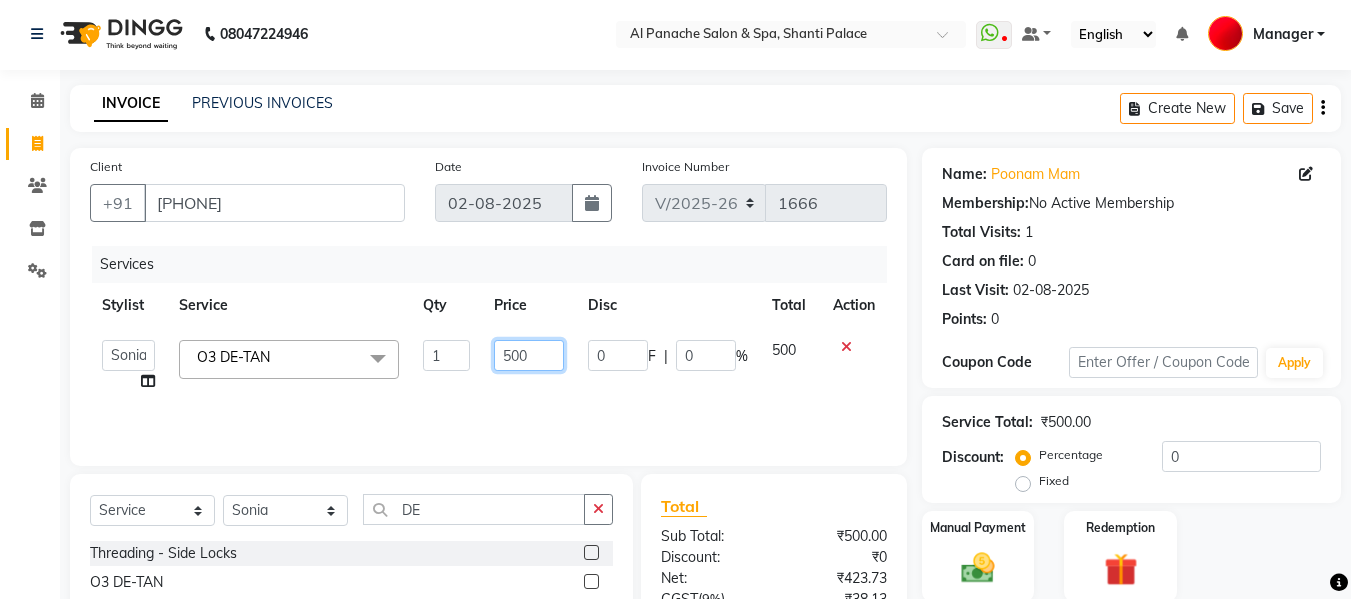 click on "500" 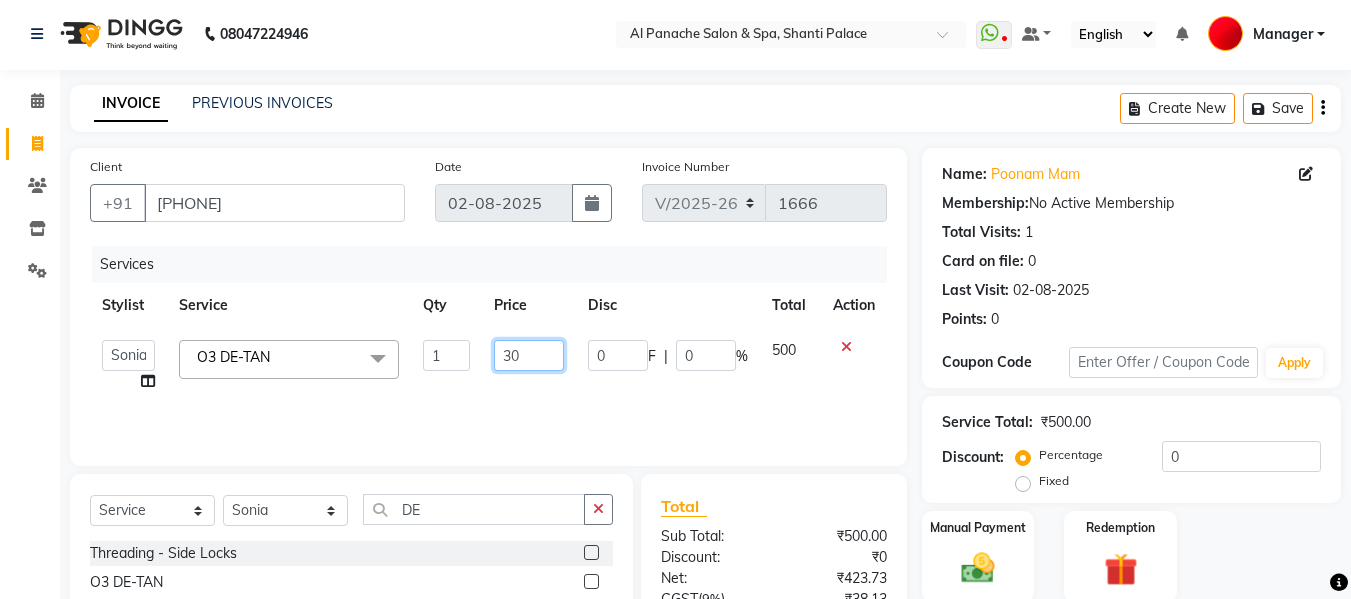 type on "300" 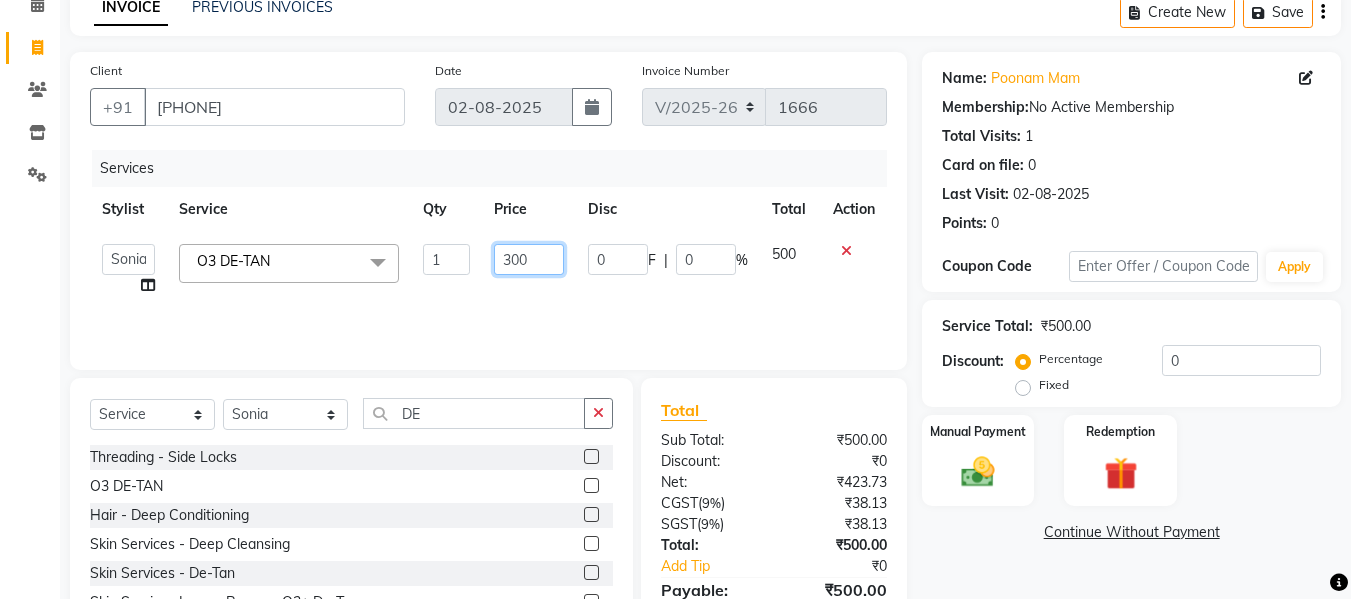 scroll, scrollTop: 202, scrollLeft: 0, axis: vertical 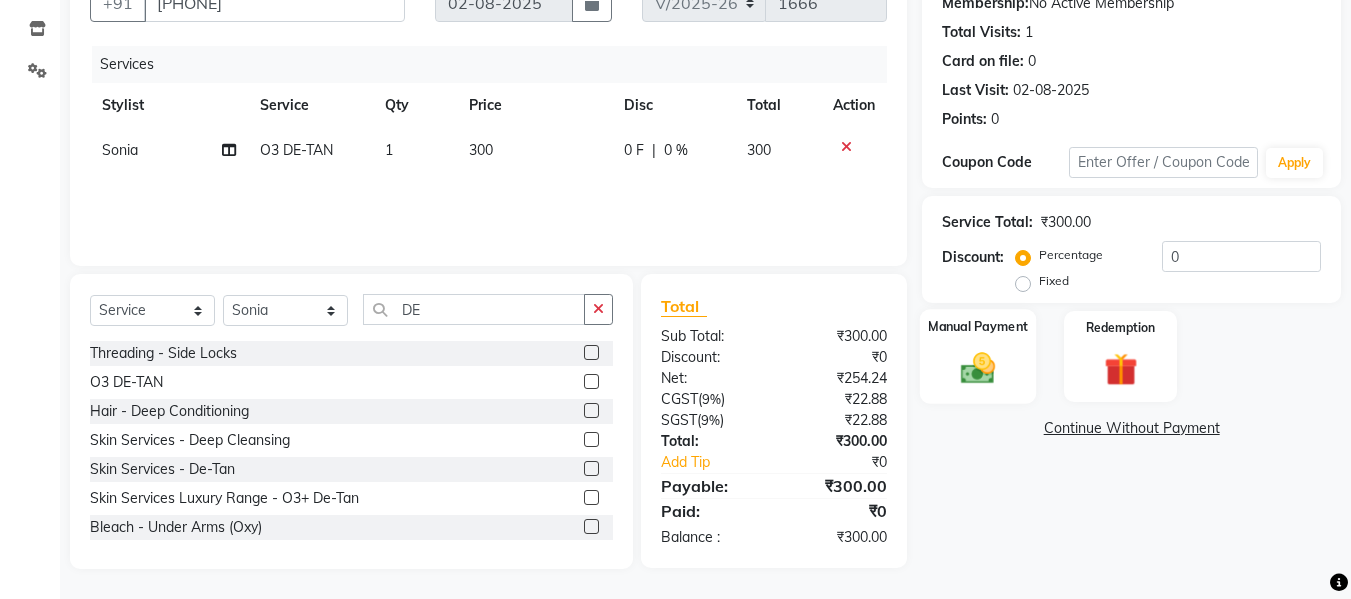click 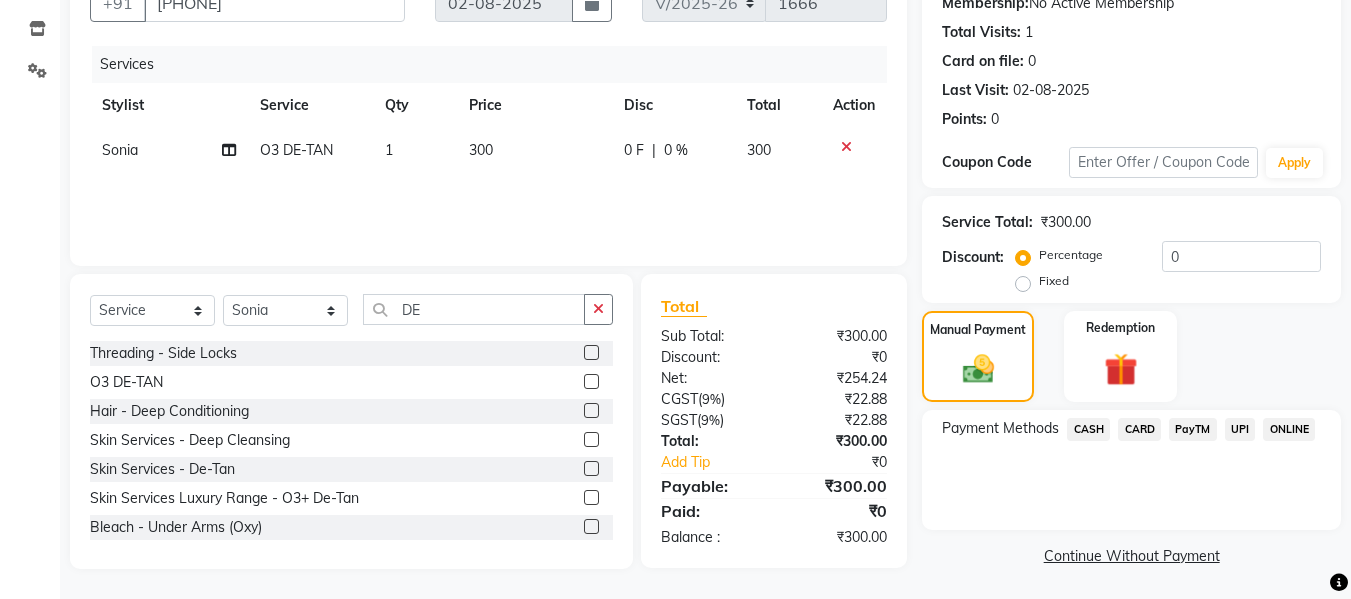 click on "CASH" 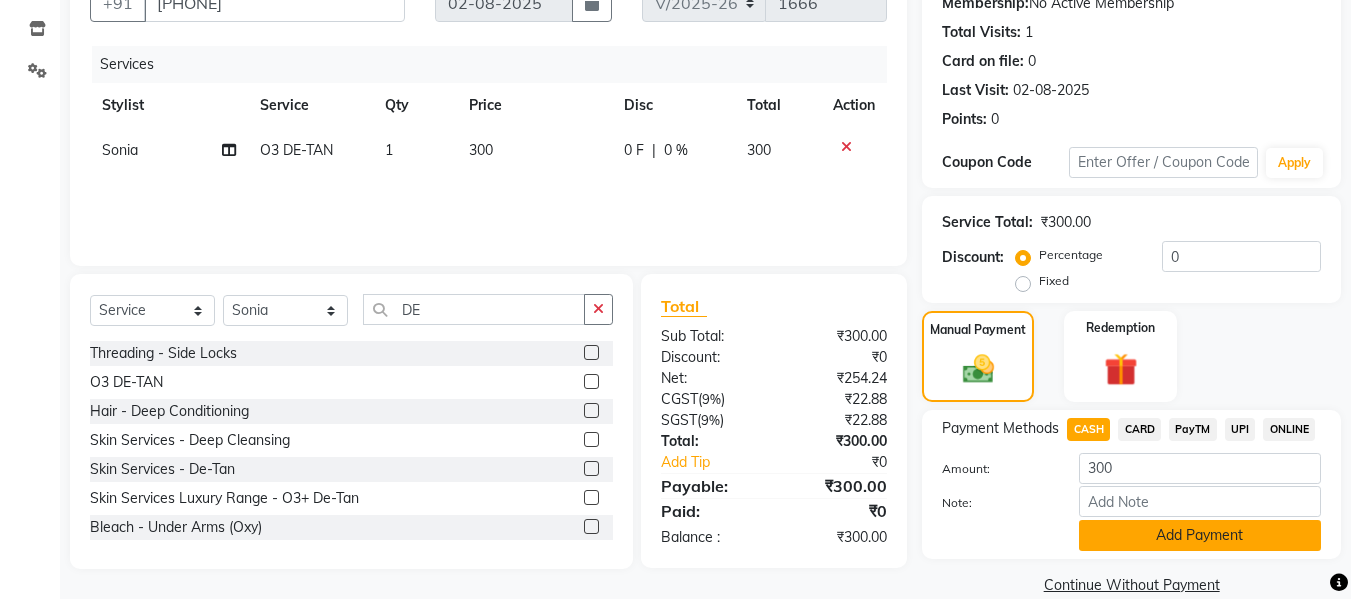 click on "Add Payment" 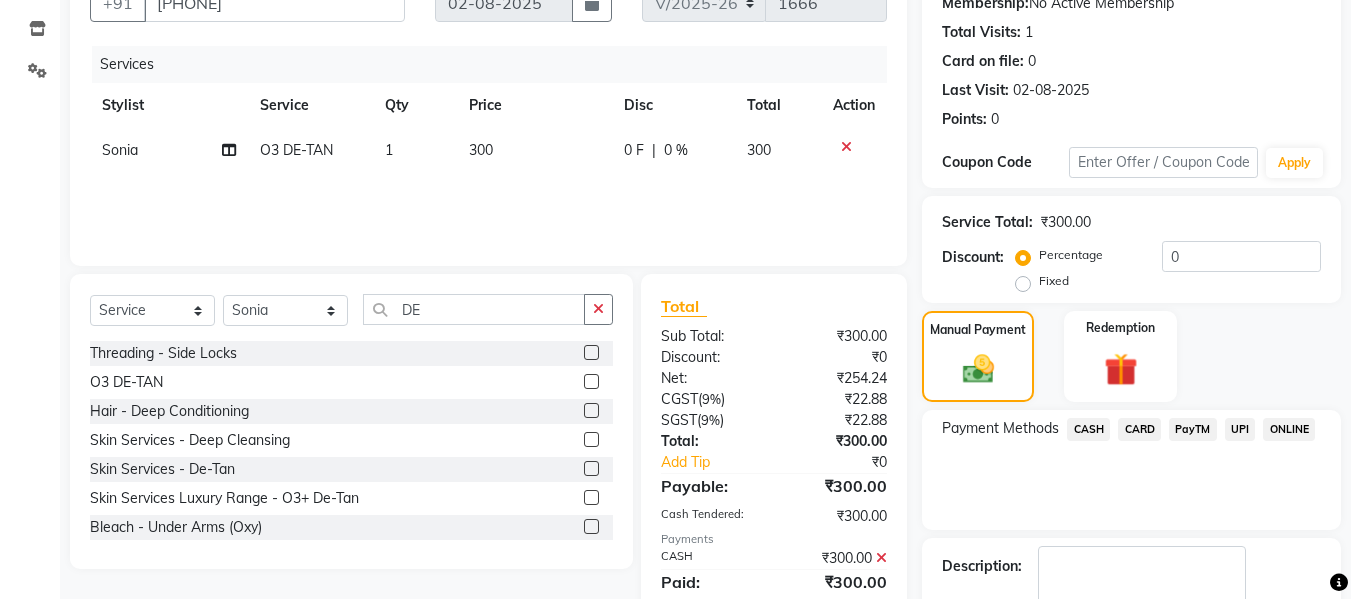 scroll, scrollTop: 317, scrollLeft: 0, axis: vertical 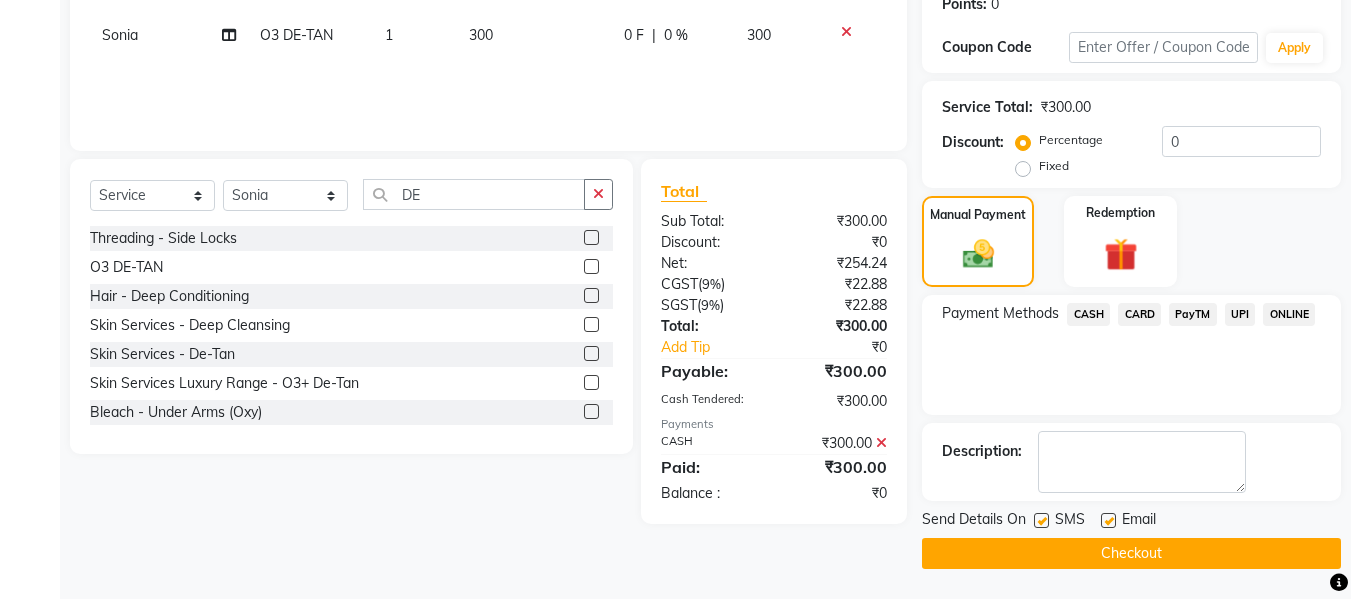 click on "Checkout" 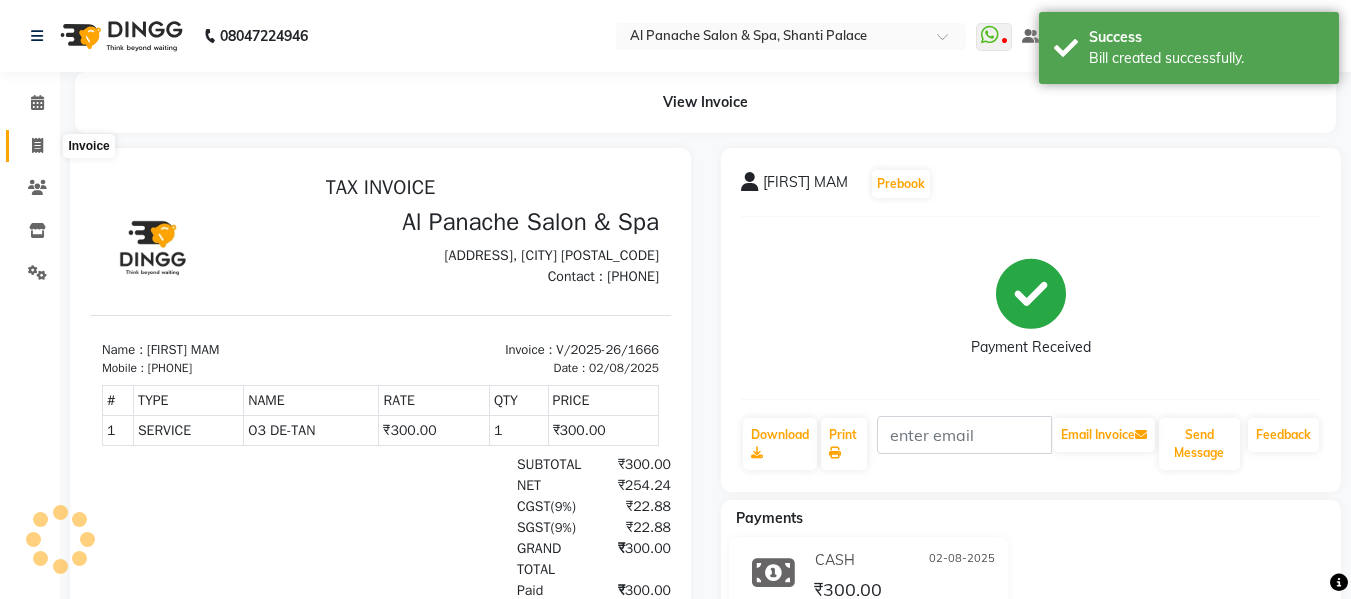 scroll, scrollTop: 0, scrollLeft: 0, axis: both 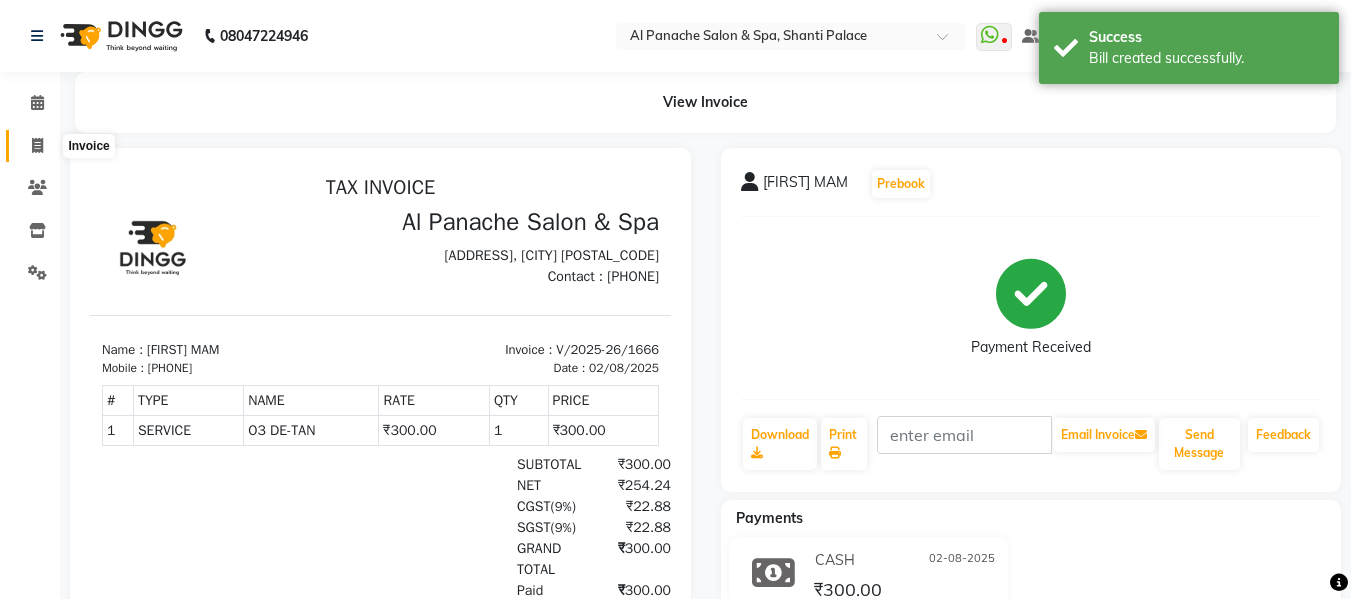 click 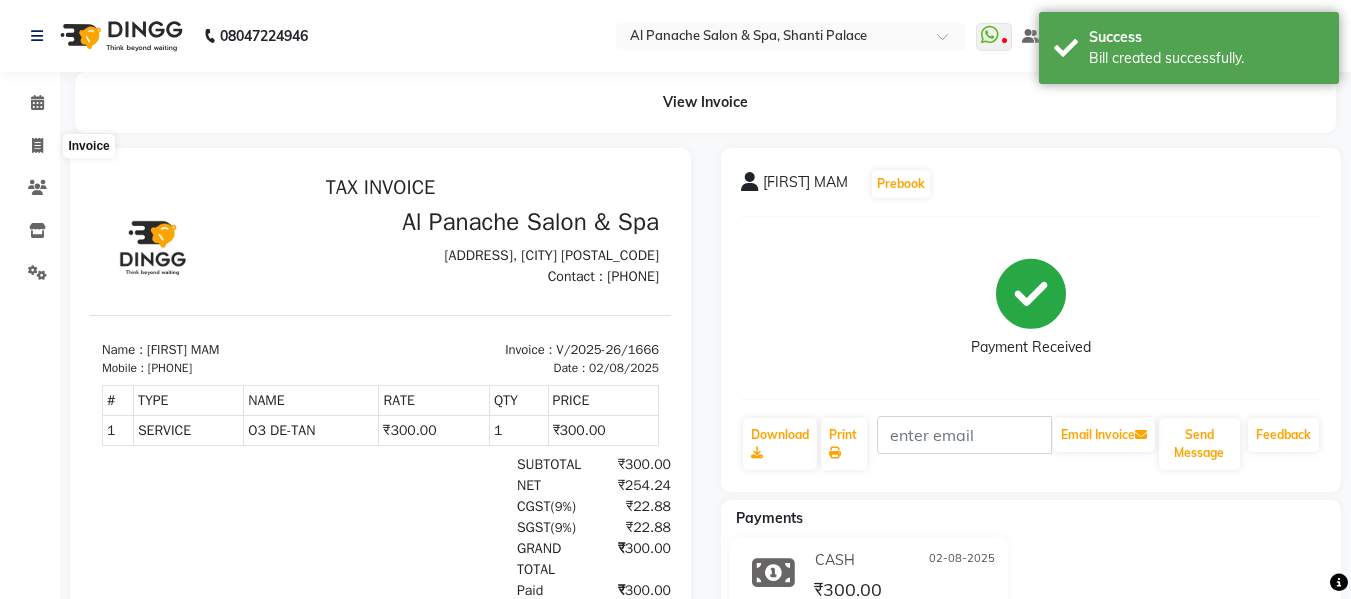 select on "751" 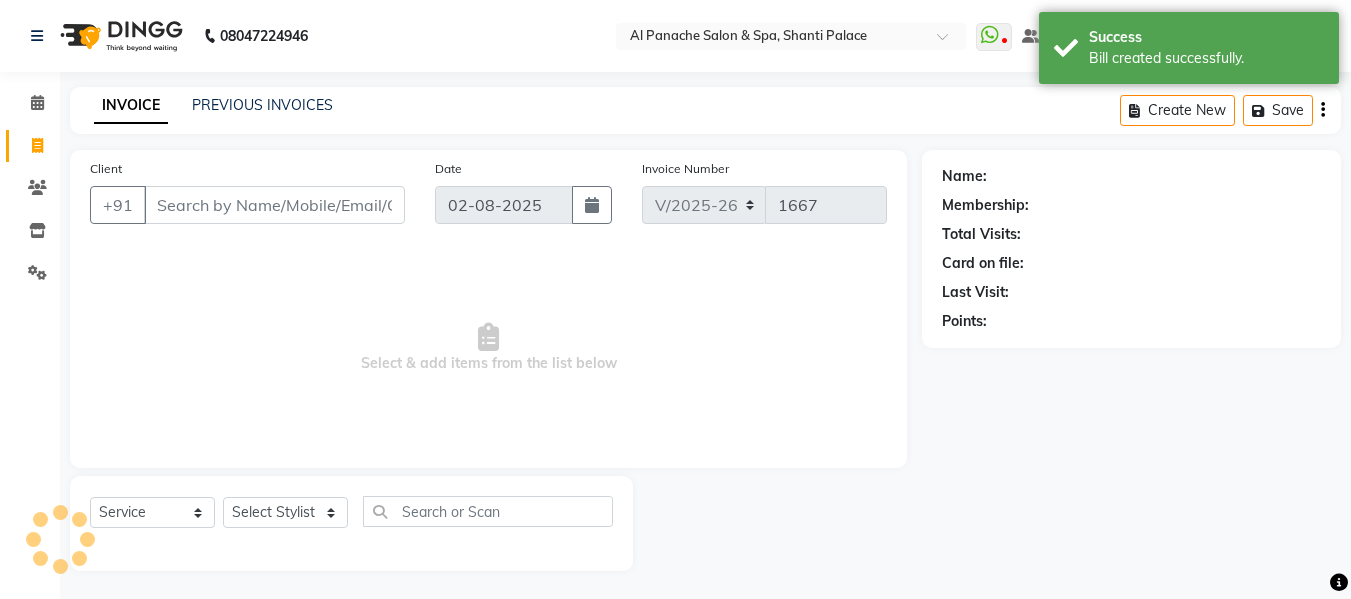 scroll, scrollTop: 2, scrollLeft: 0, axis: vertical 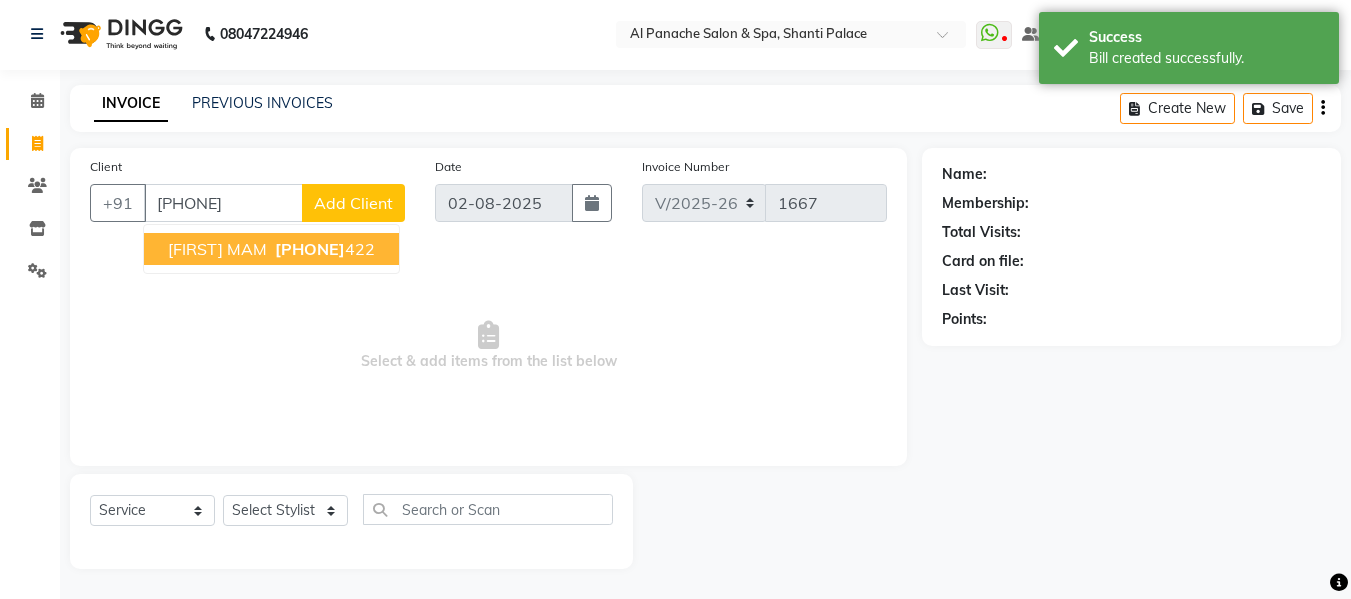 click on "[FIRST] MAM" at bounding box center (217, 249) 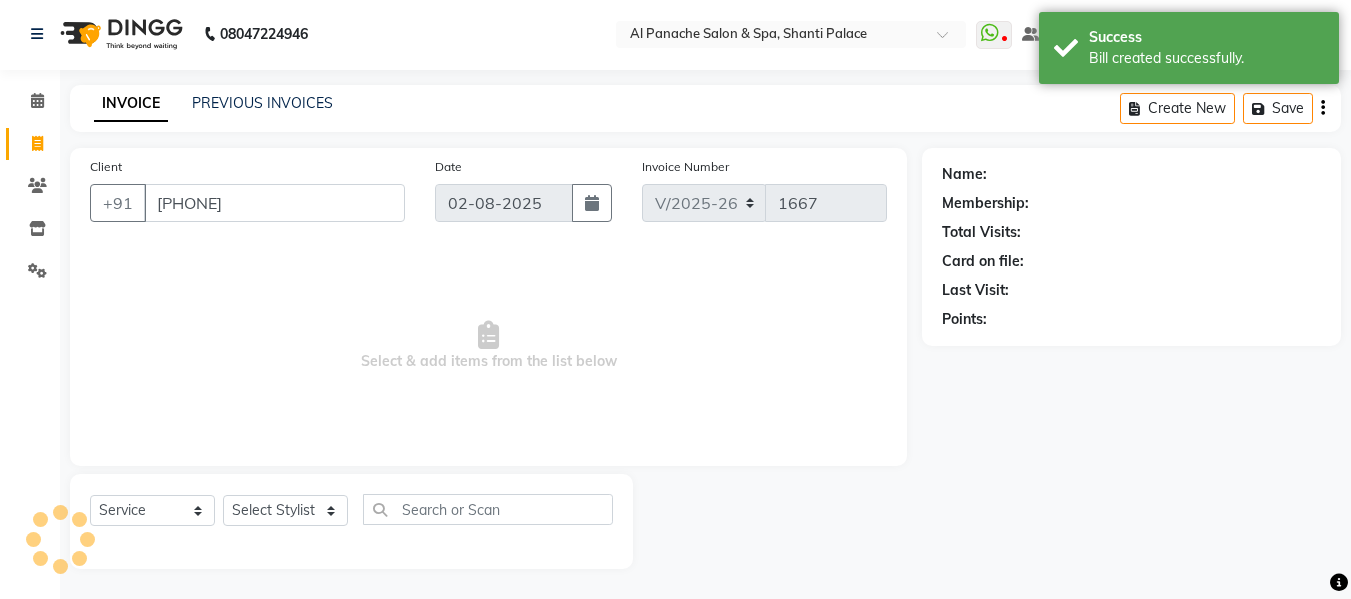 type on "[PHONE]" 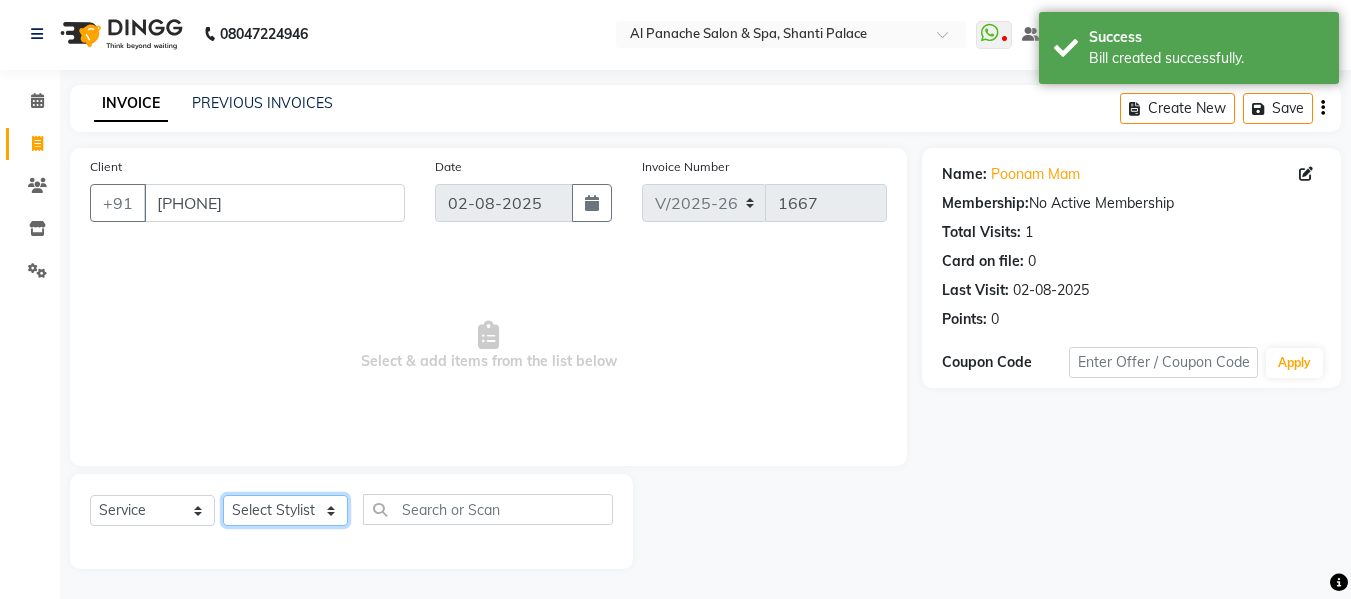 click on "Select Stylist Akash Aman anju Arjun AShu [FIRST] [LAST] Guneek Makeup Manager Raman Renu Salman Shelly shushma Sonia yash" 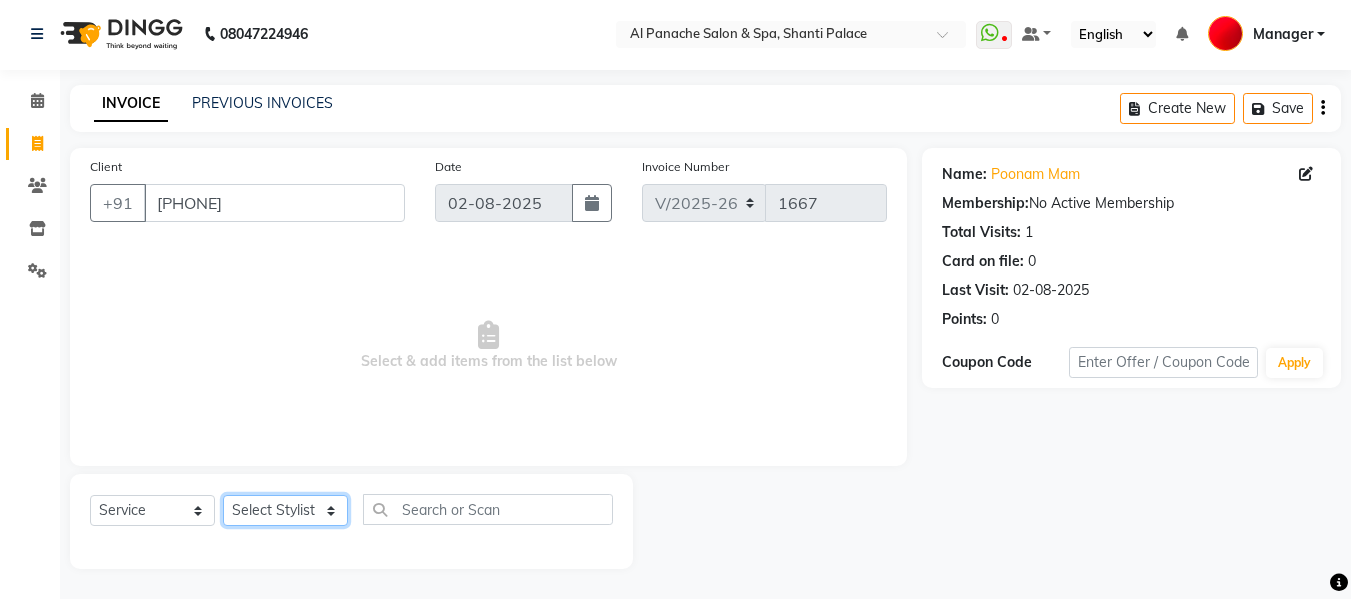select on "66322" 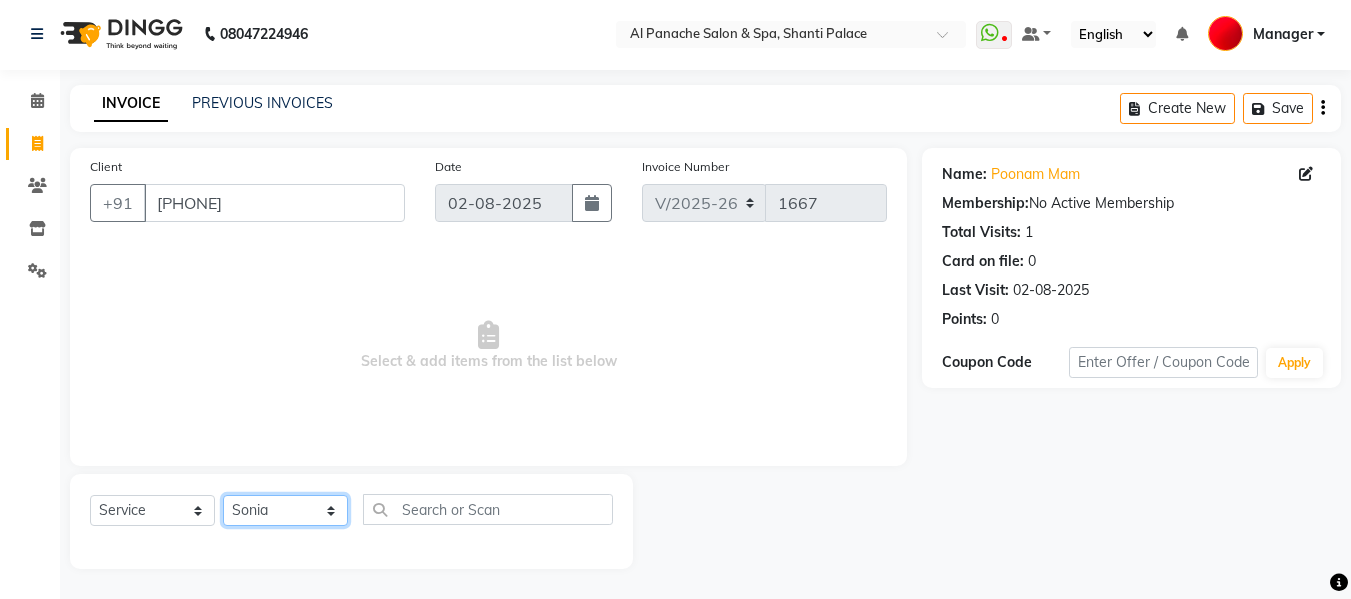 click on "Select Stylist Akash Aman anju Arjun AShu [FIRST] [LAST] Guneek Makeup Manager Raman Renu Salman Shelly shushma Sonia yash" 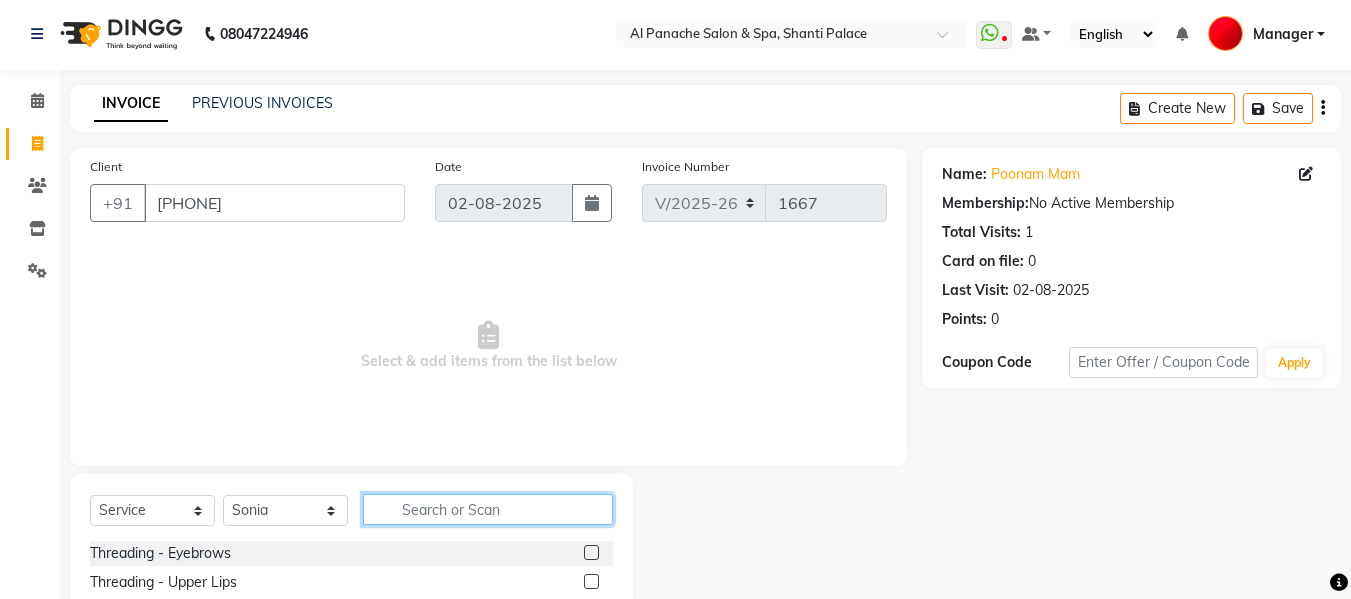 click 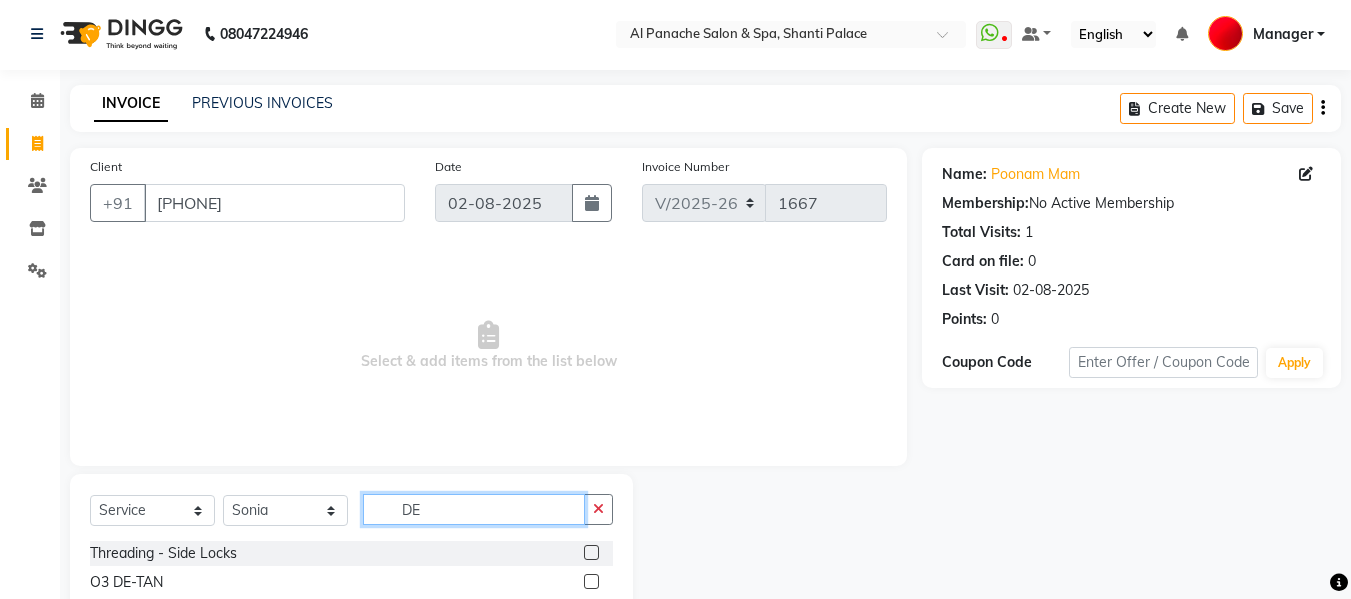 type on "DE" 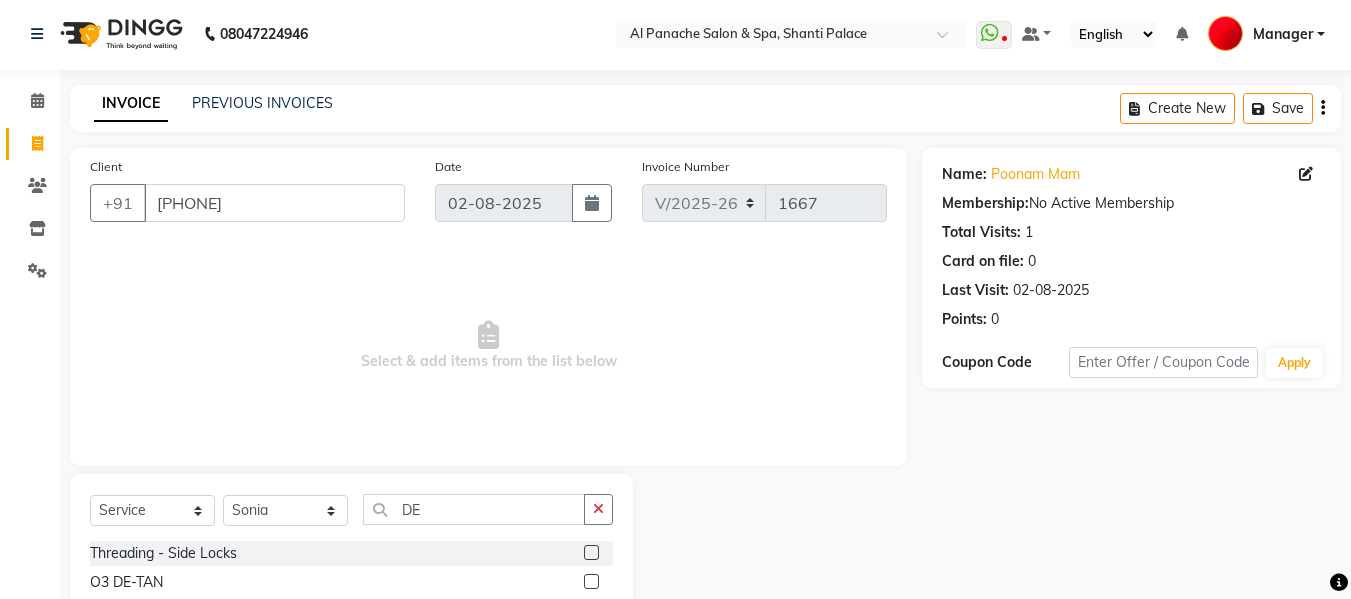 click 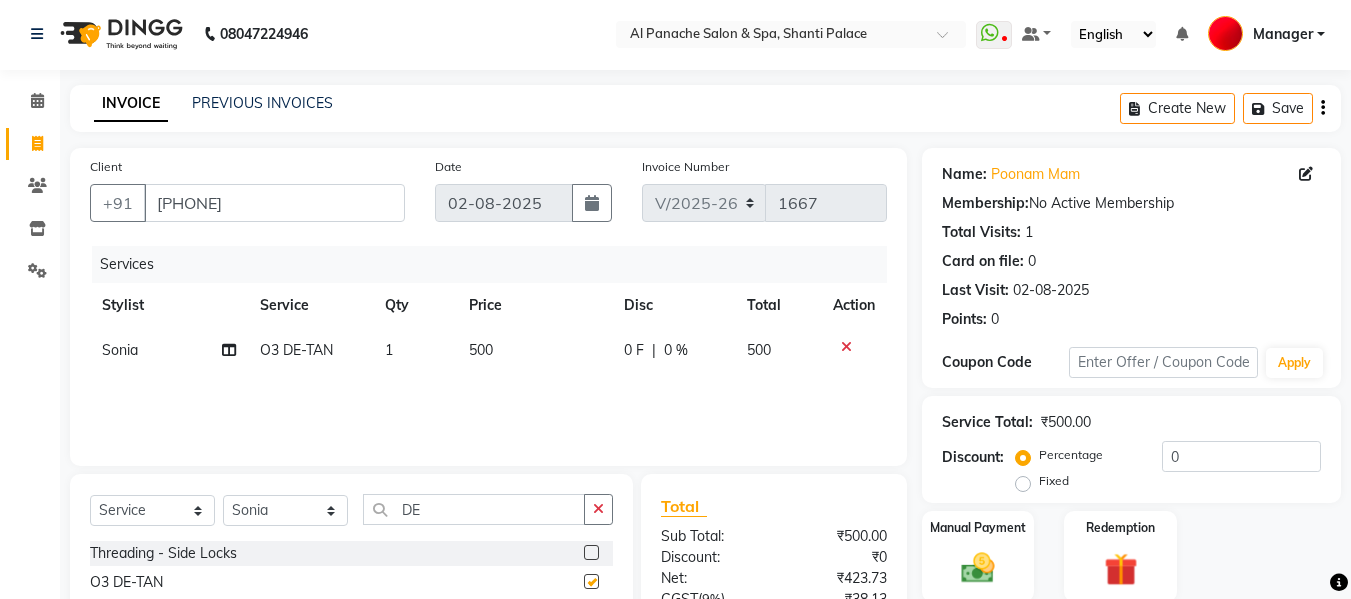 checkbox on "false" 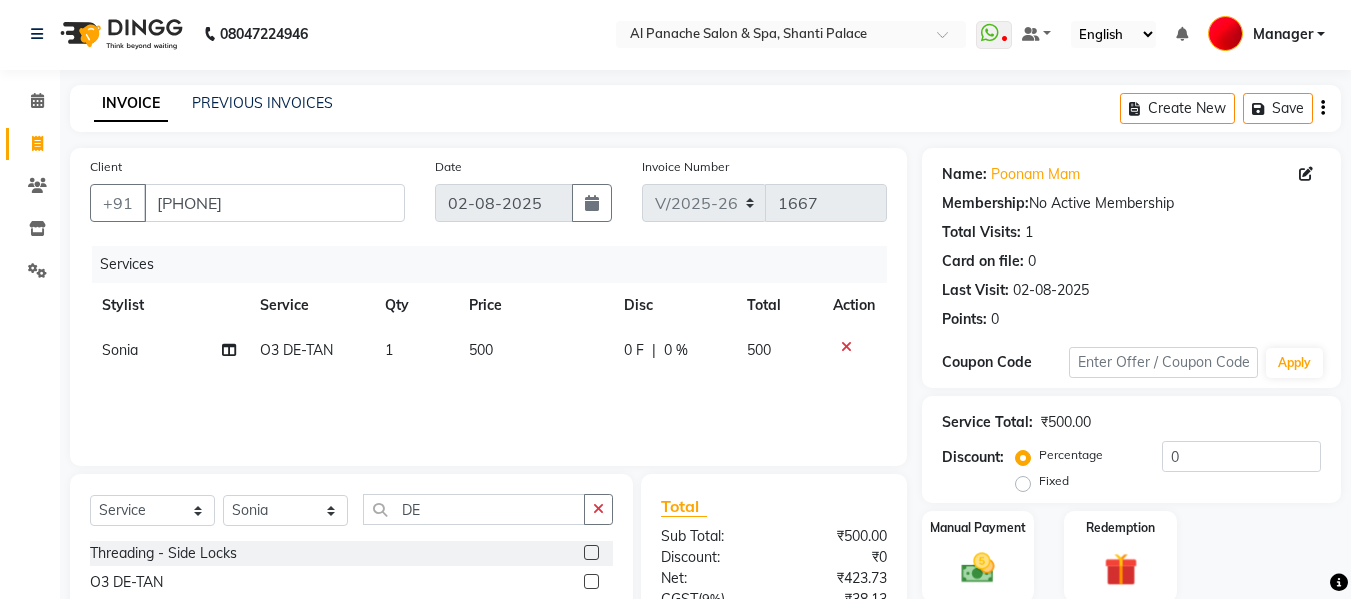 click on "500" 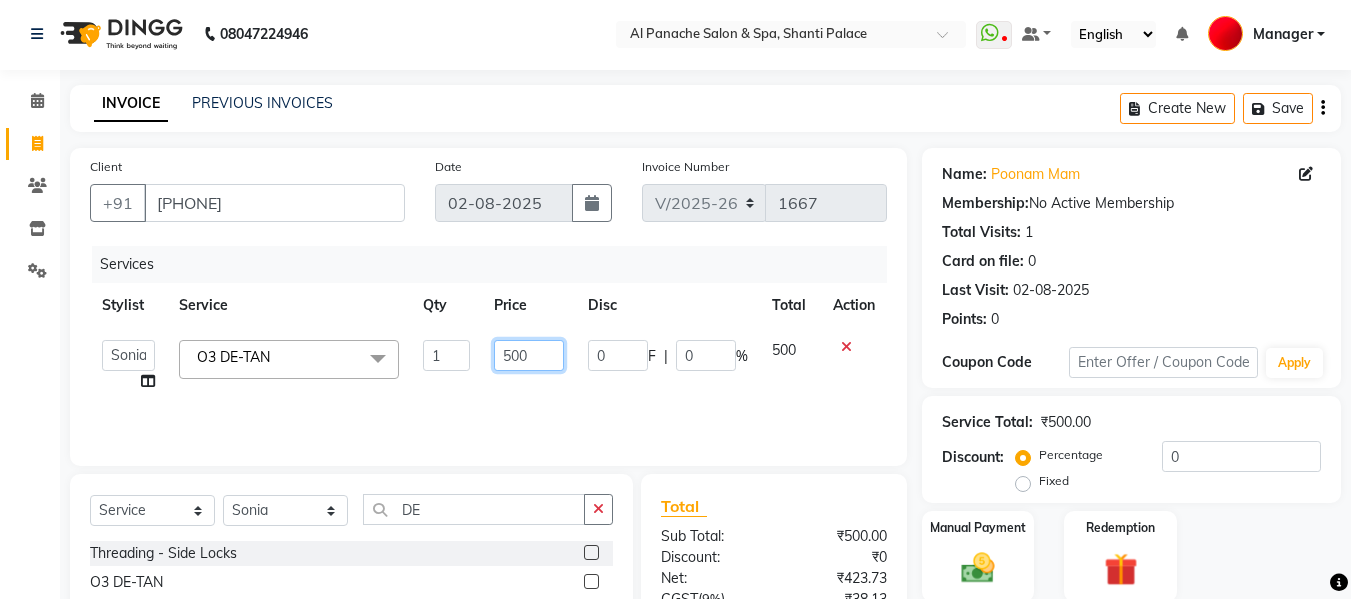 click on "500" 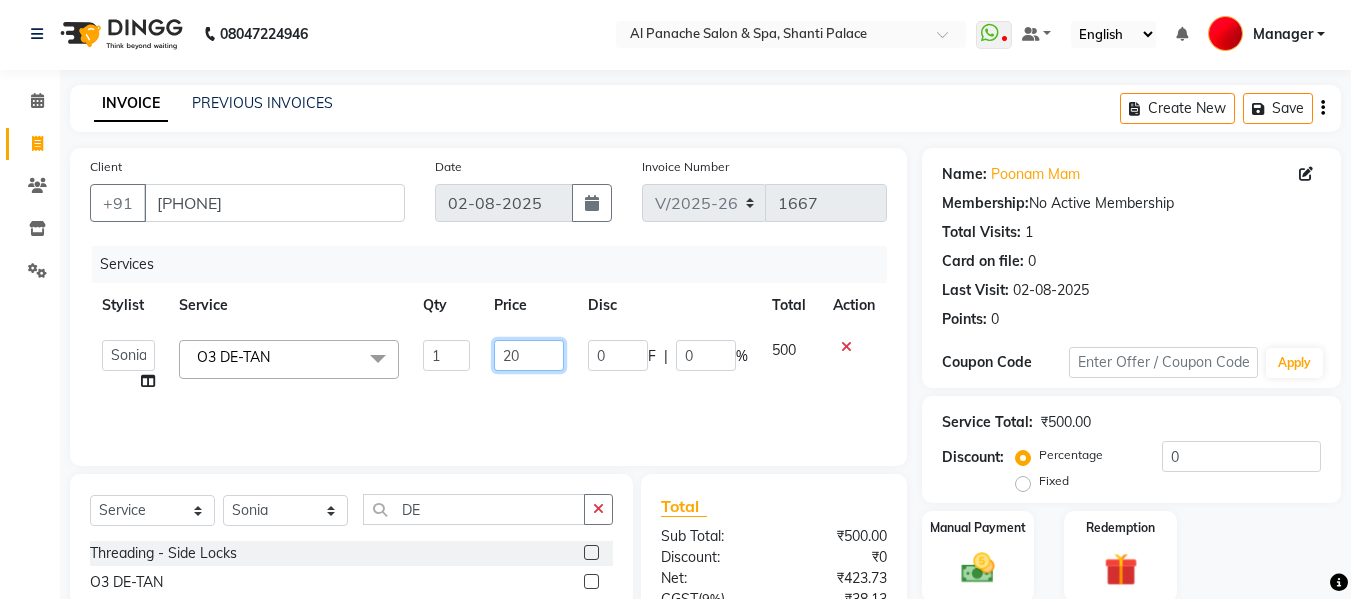 type on "200" 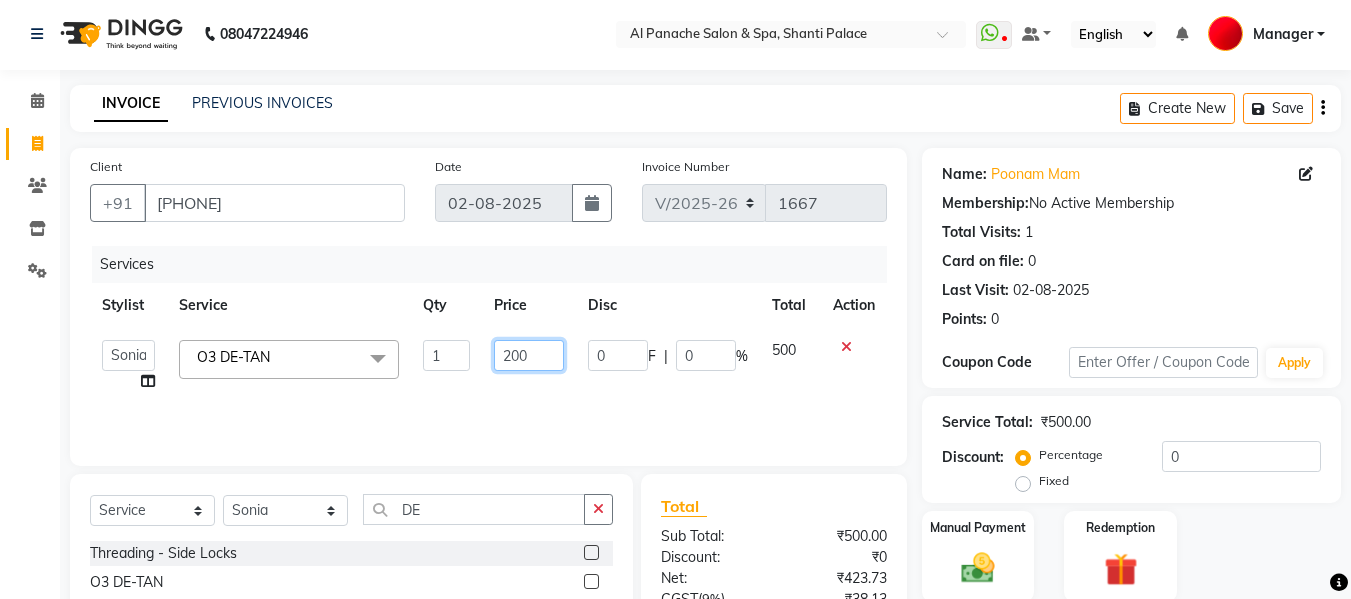 scroll, scrollTop: 202, scrollLeft: 0, axis: vertical 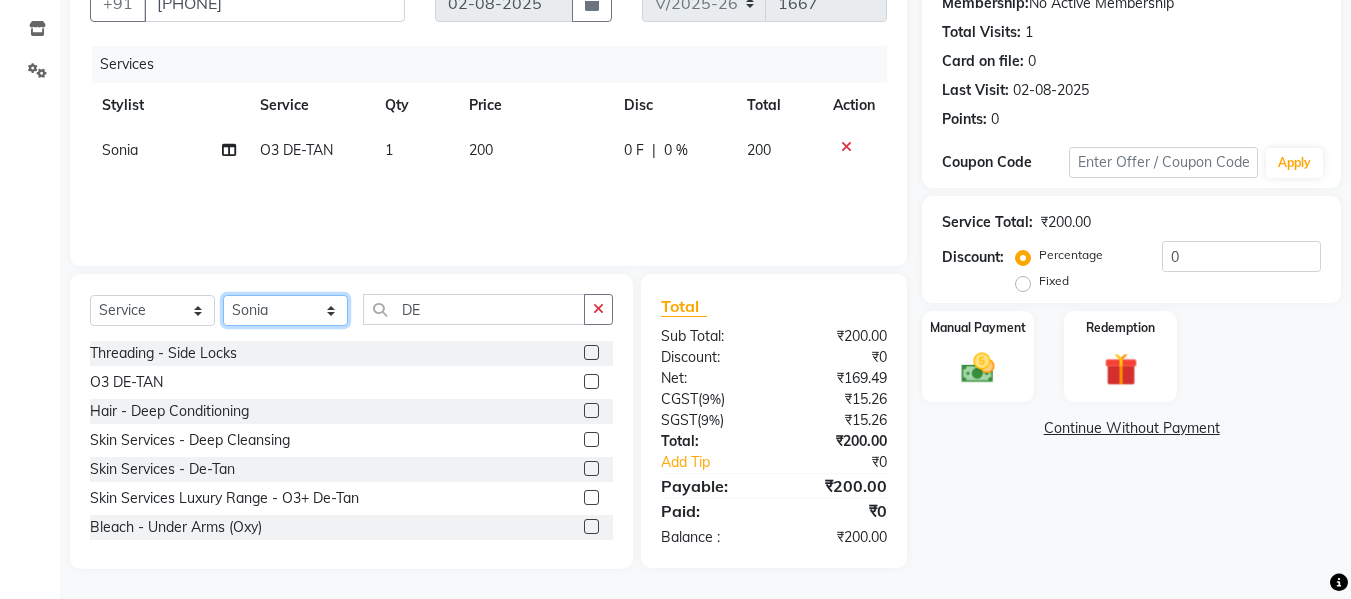 click on "Select Stylist Akash Aman anju Arjun AShu [FIRST] [LAST] Guneek Makeup Manager Raman Renu Salman Shelly shushma Sonia yash" 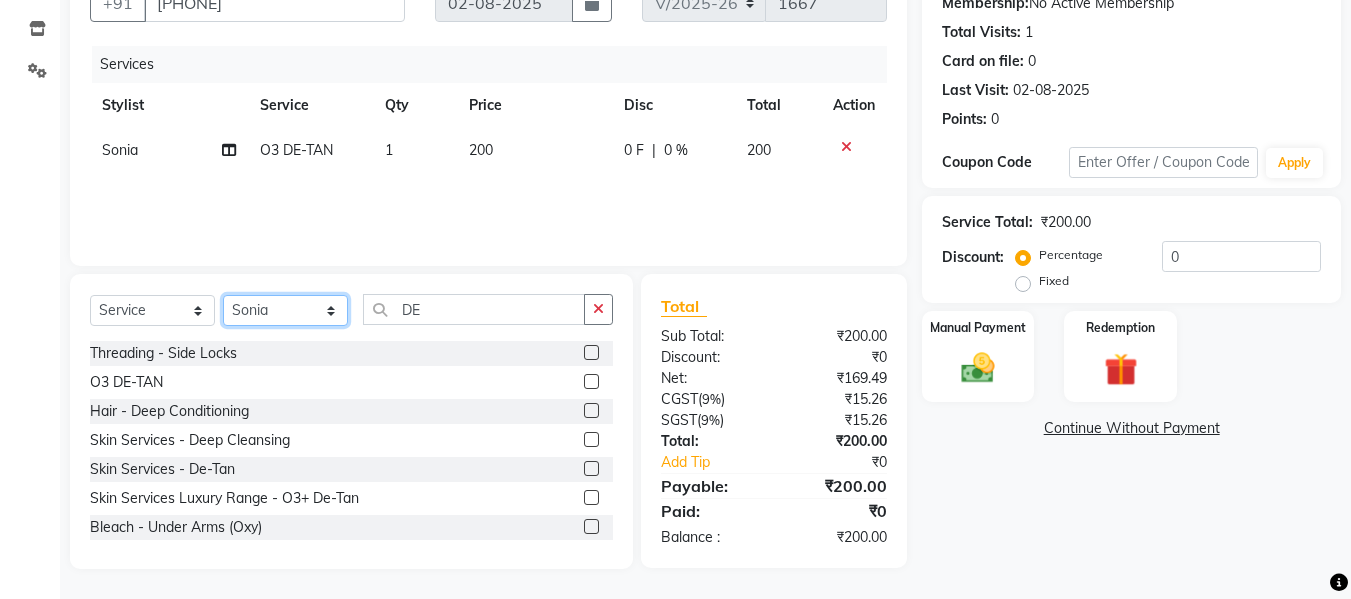 select on "12074" 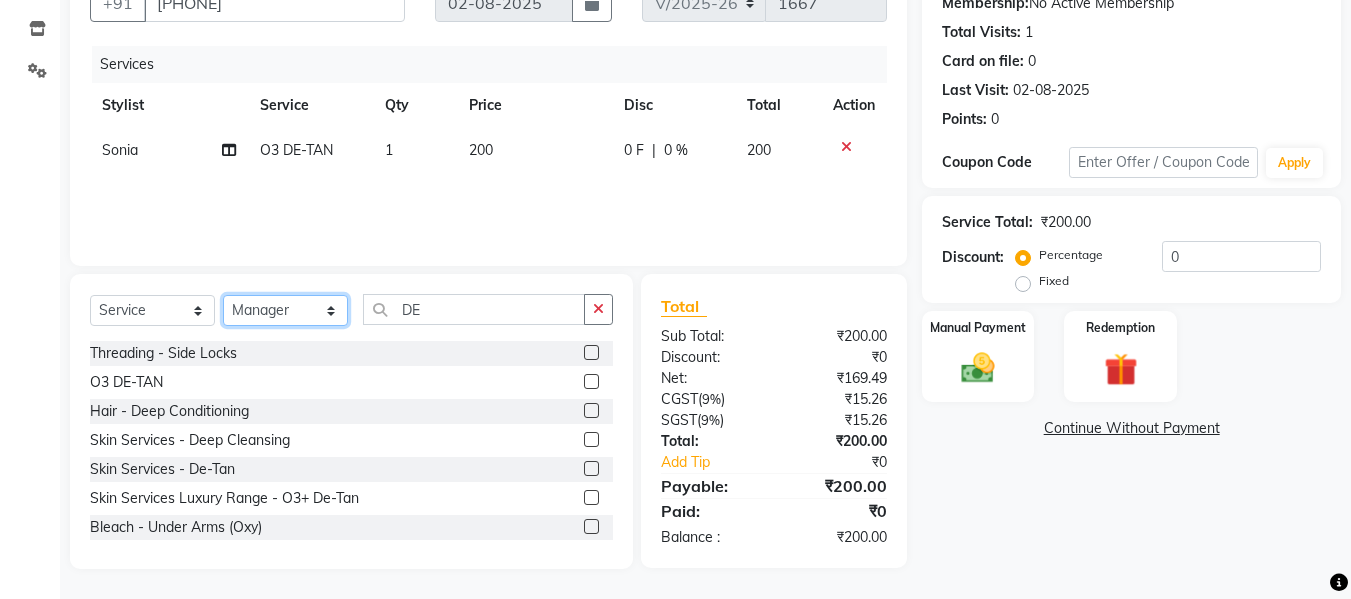 click on "Select Stylist Akash Aman anju Arjun AShu [FIRST] [LAST] Guneek Makeup Manager Raman Renu Salman Shelly shushma Sonia yash" 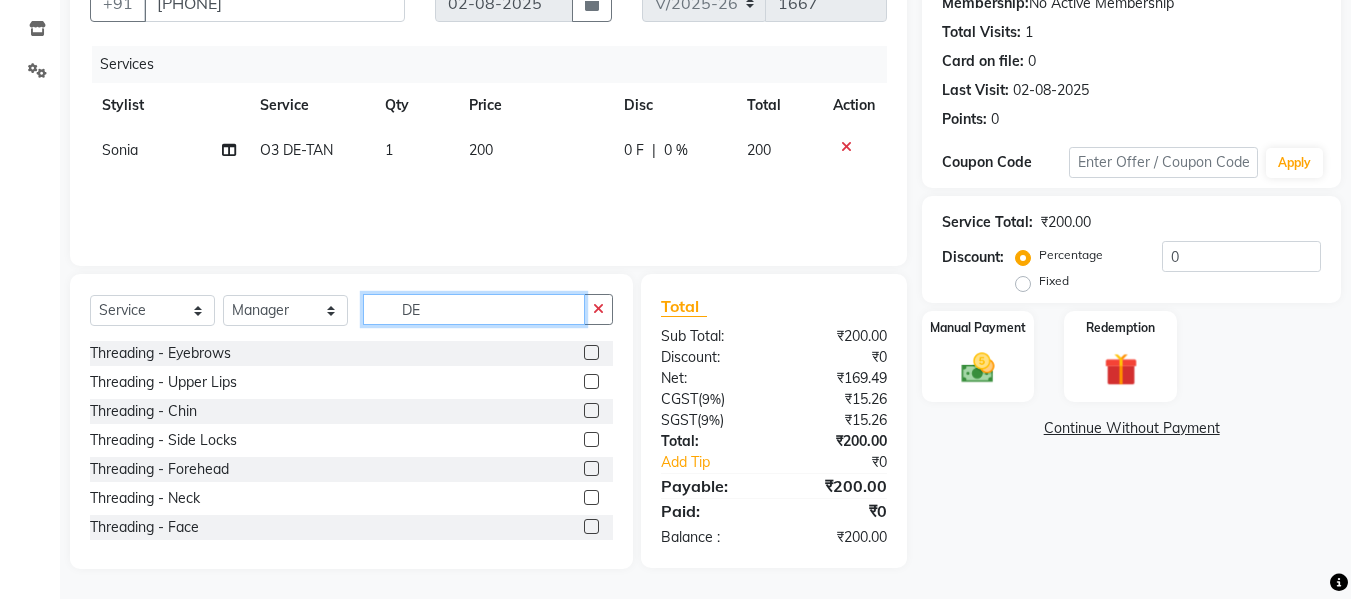 click on "DE" 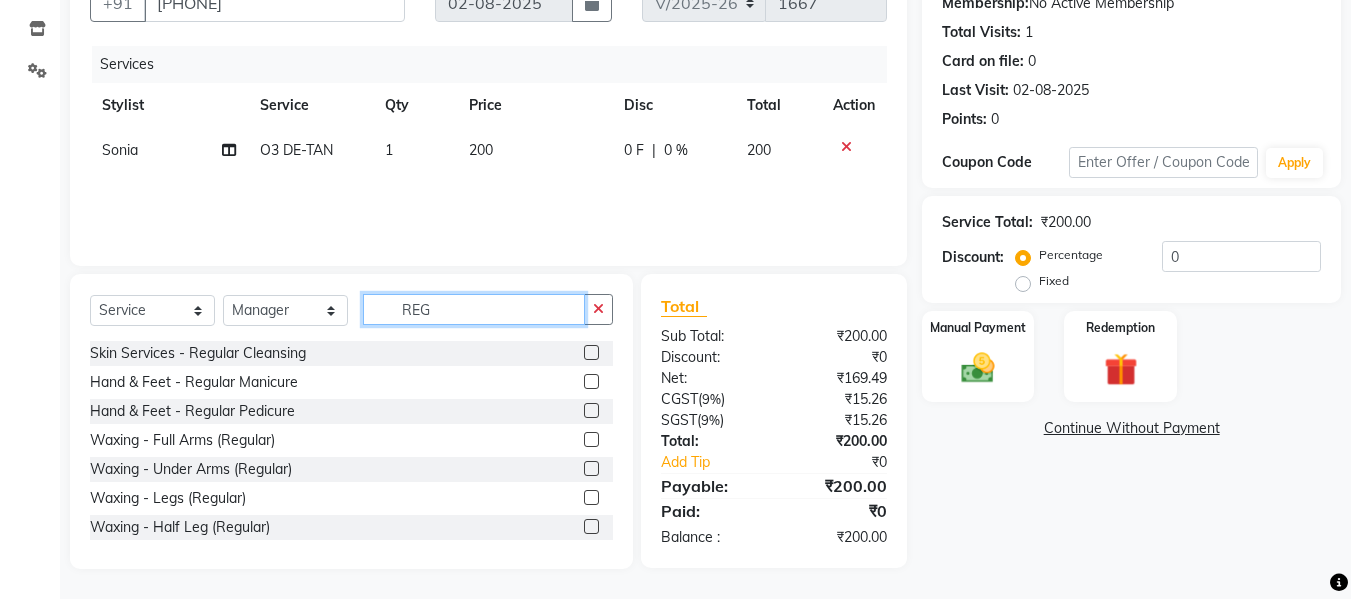 type on "REG" 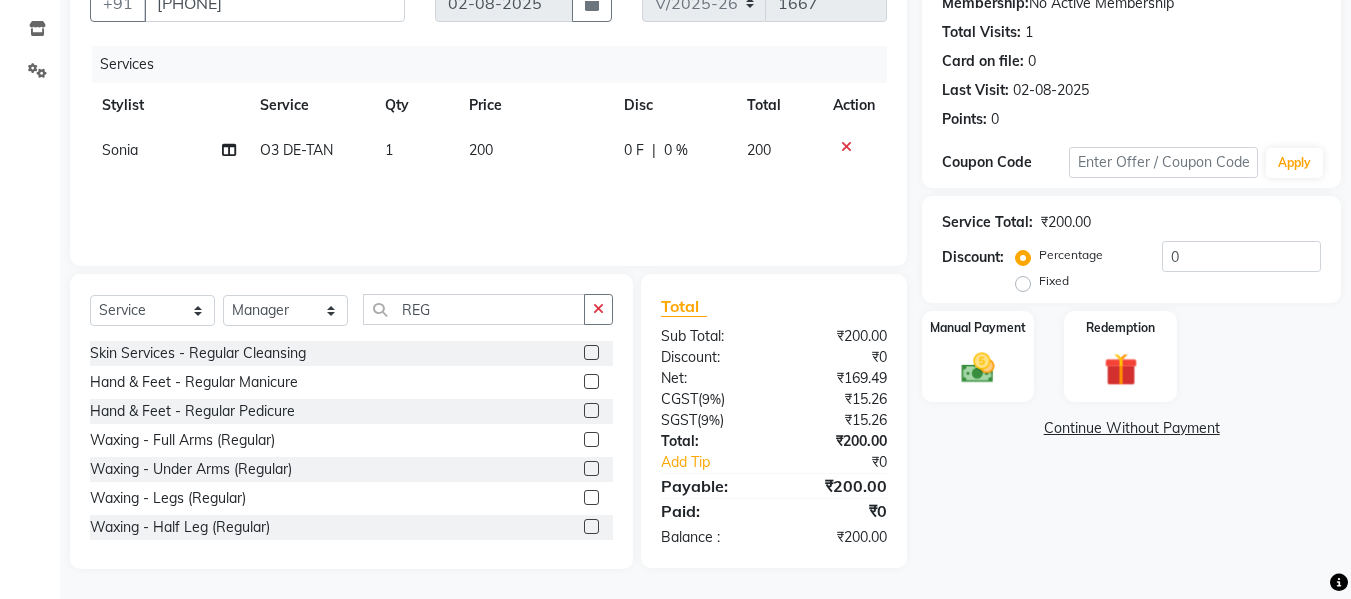 click 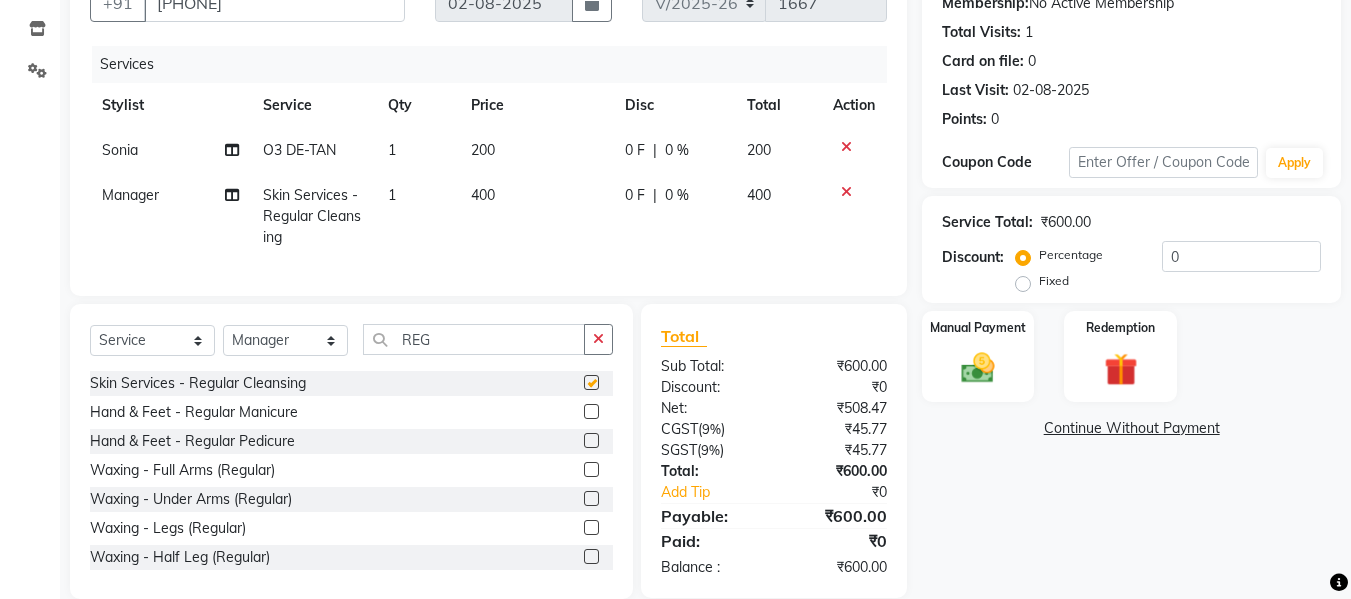 checkbox on "false" 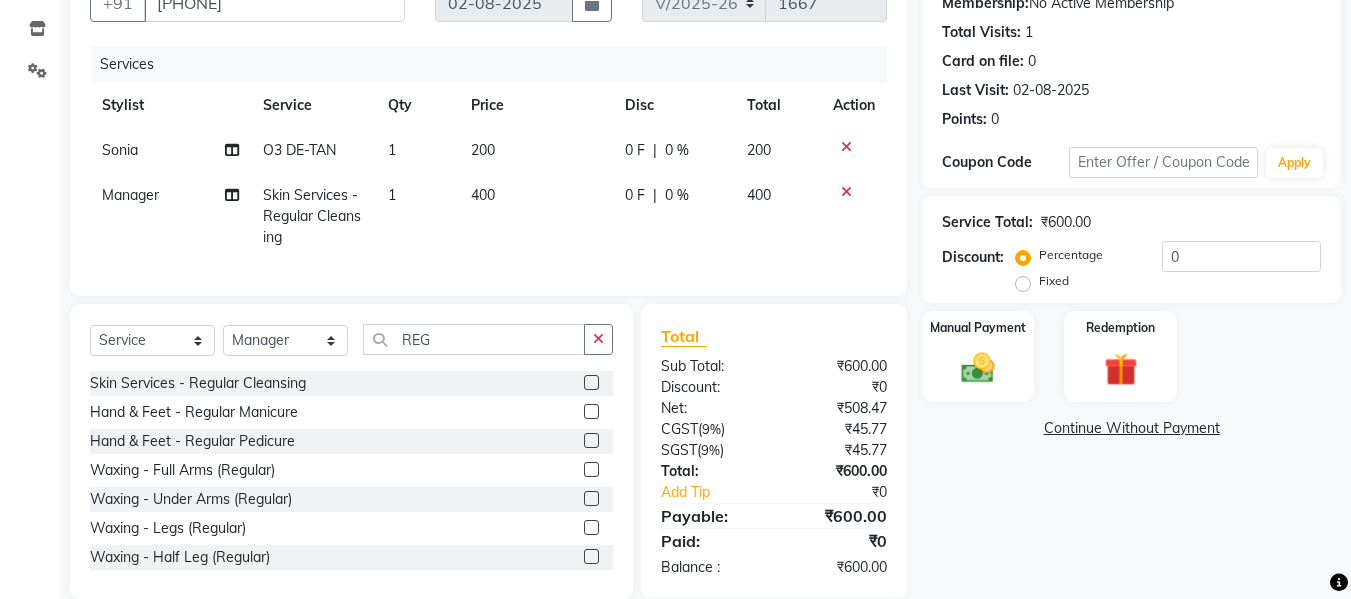 click on "400" 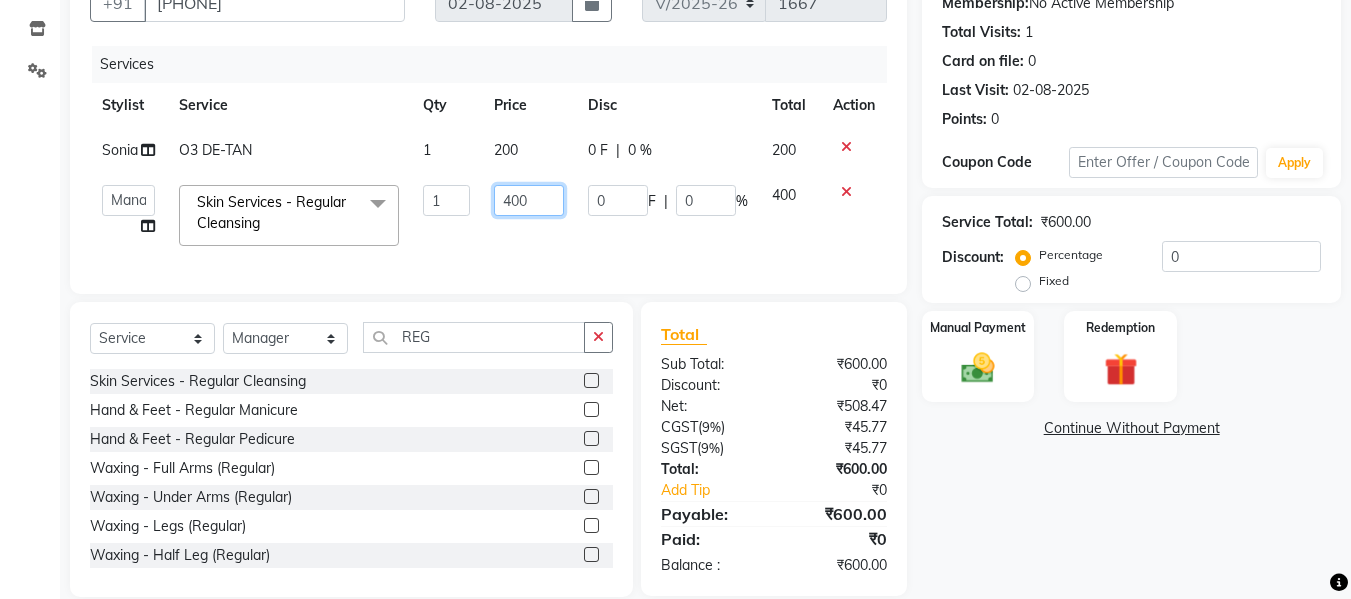 click on "400" 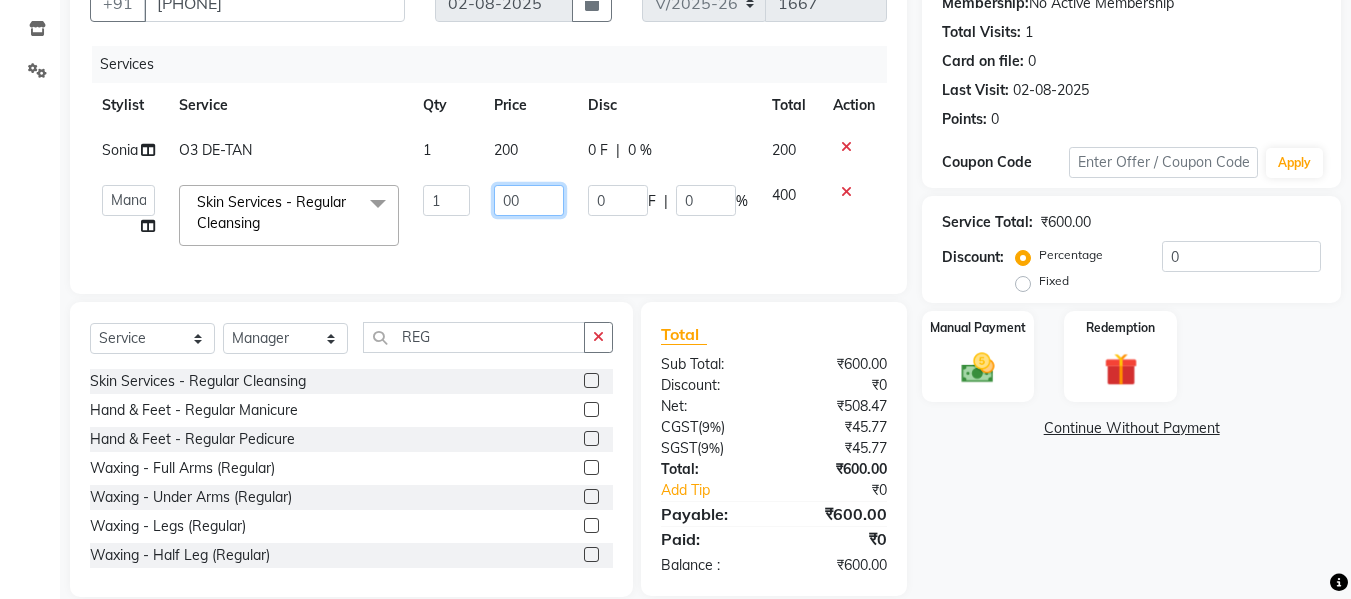 type on "500" 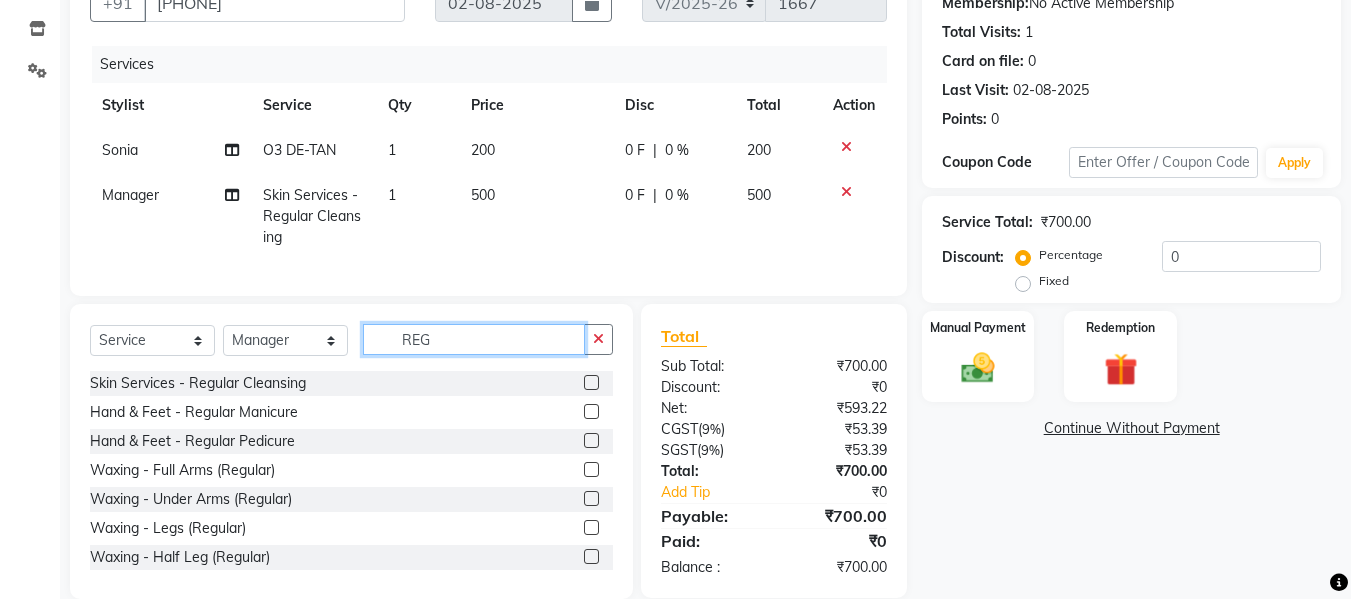 click on "REG" 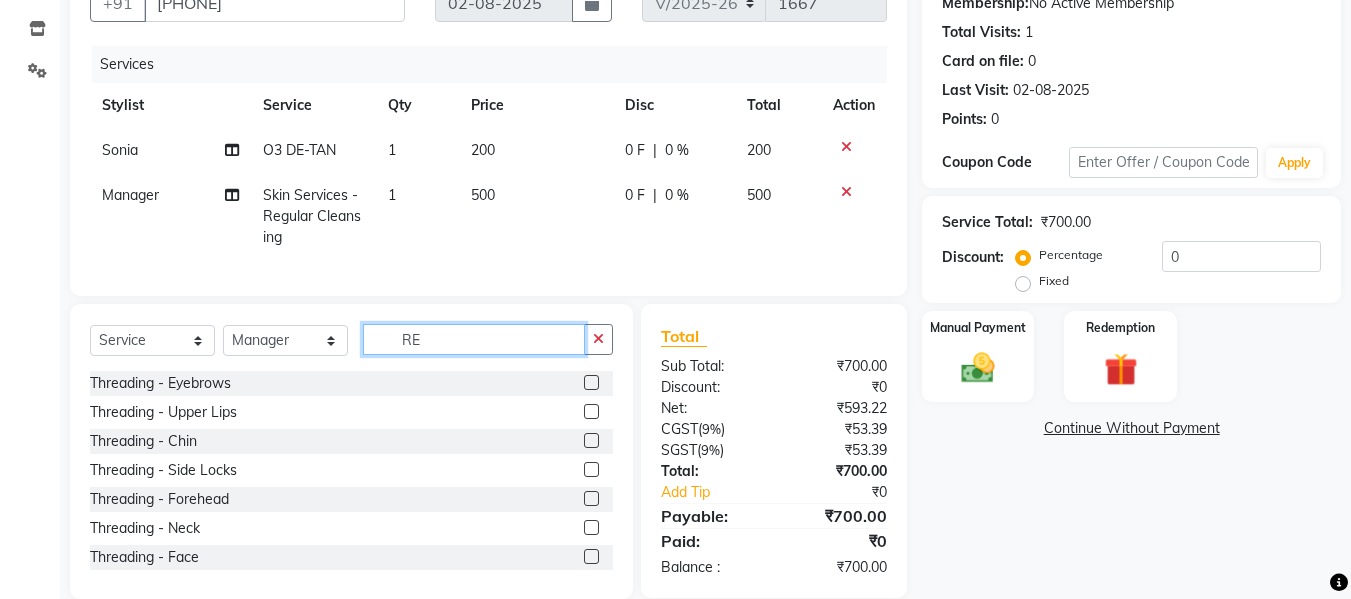 type on "R" 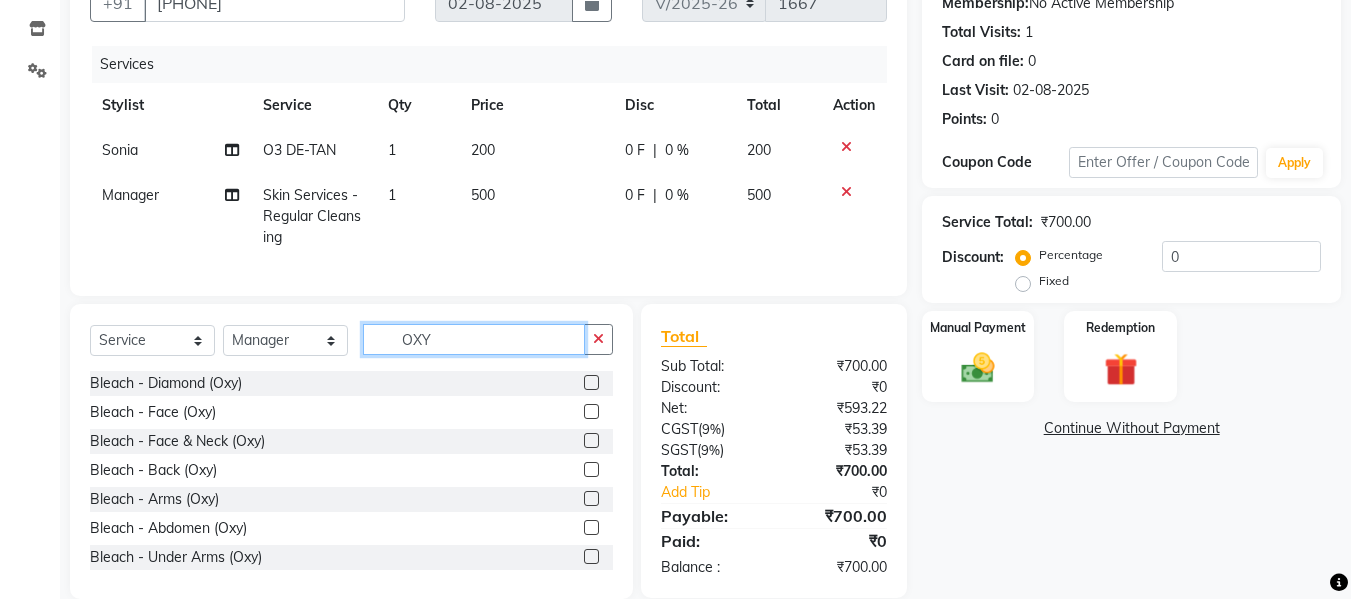 type on "OXY" 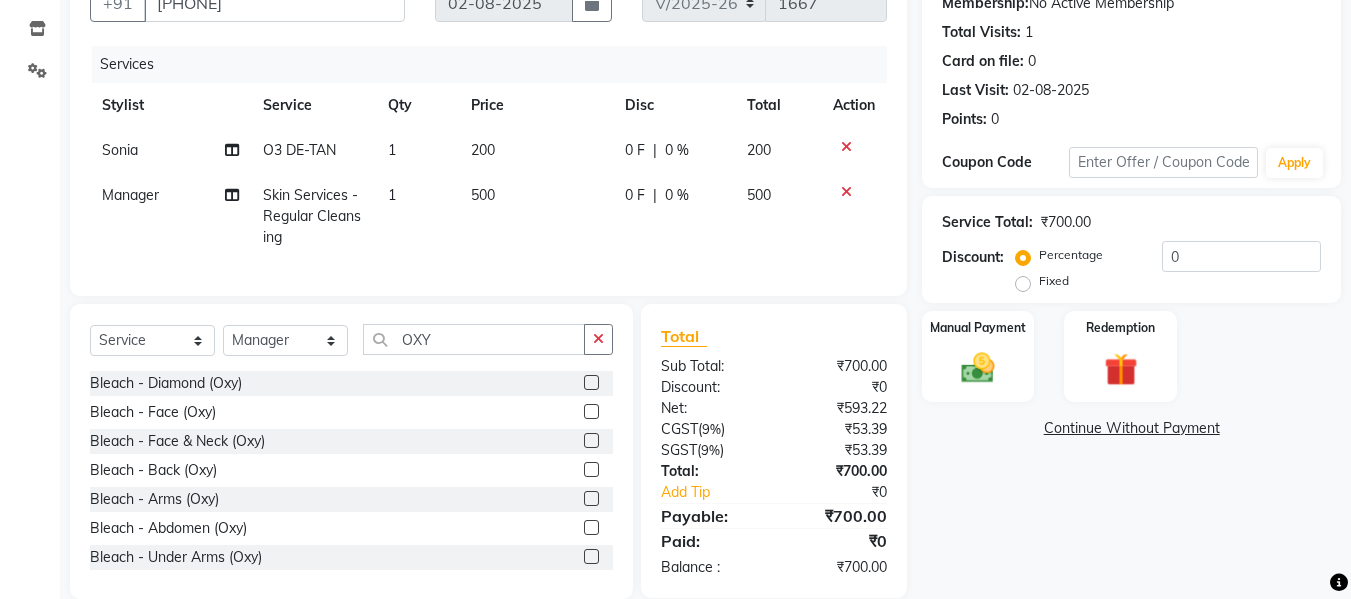 click 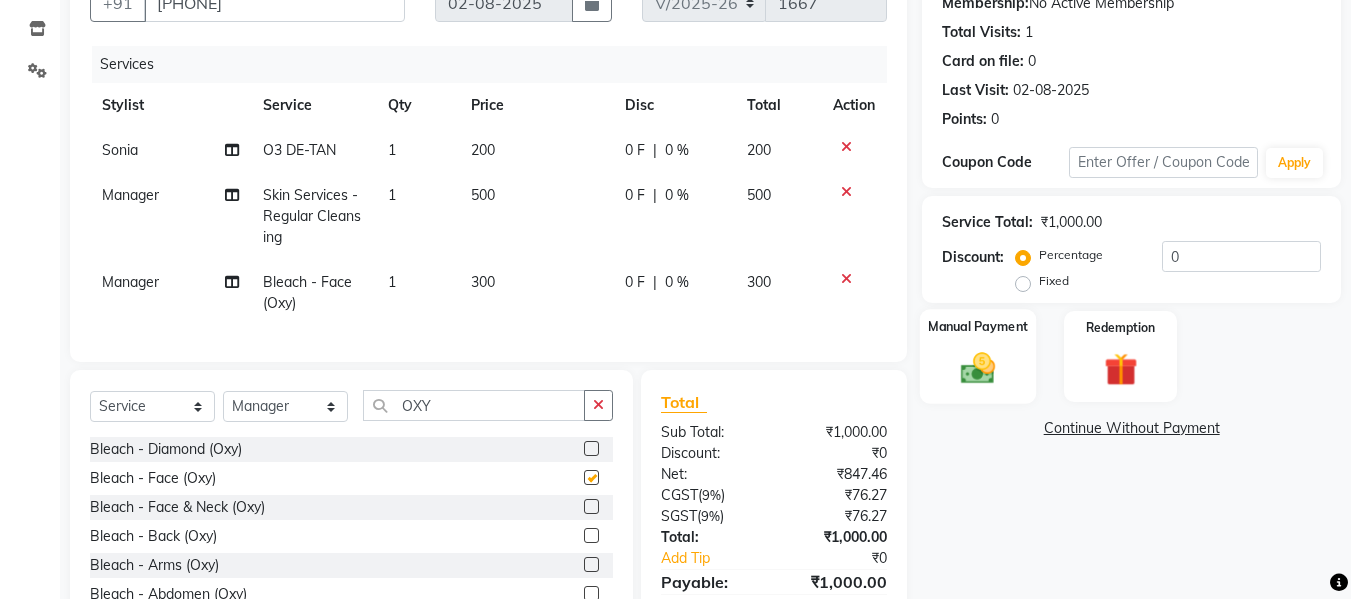 checkbox on "false" 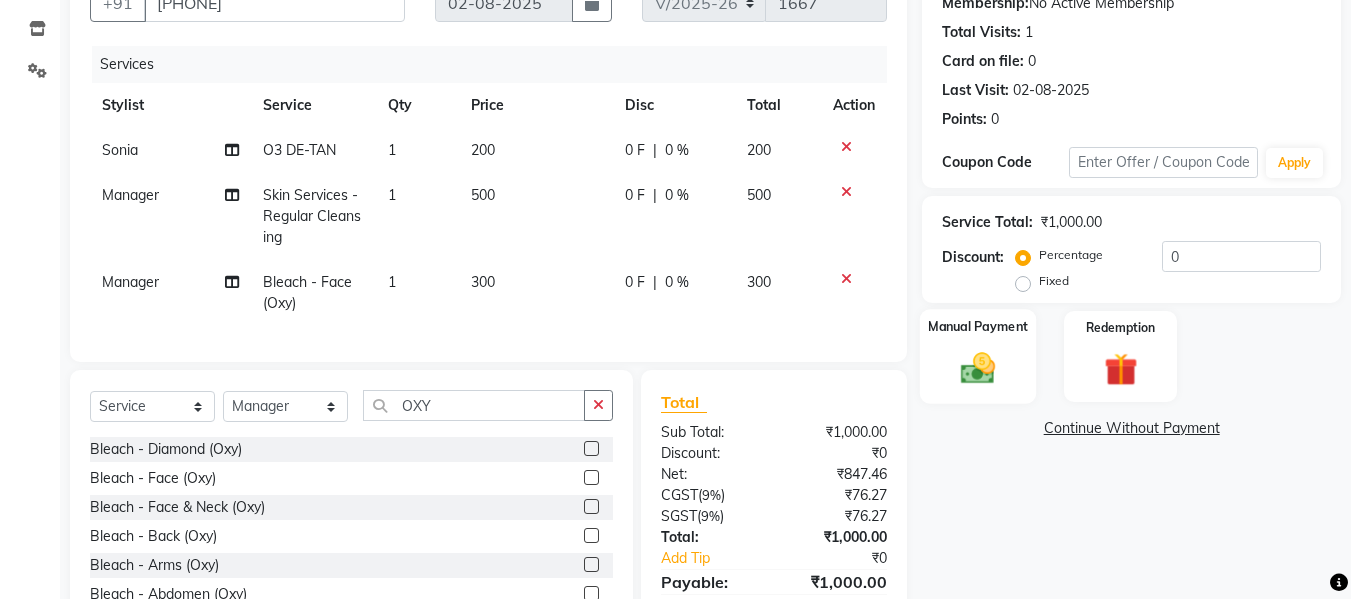 click 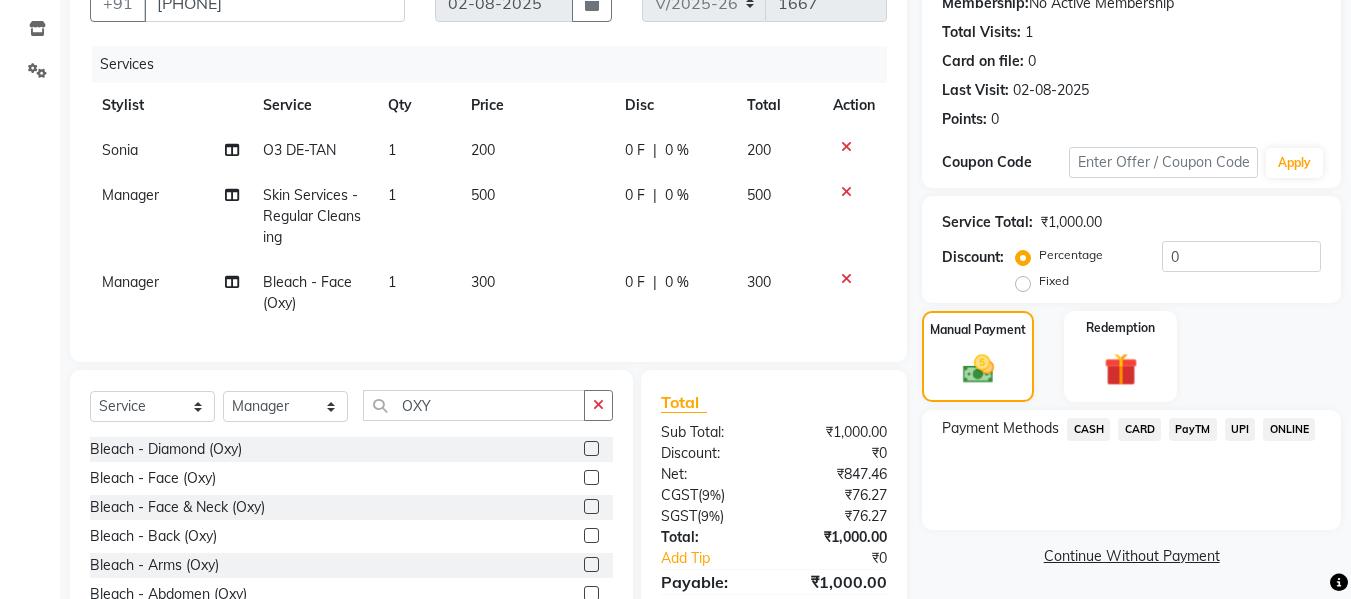 click on "UPI" 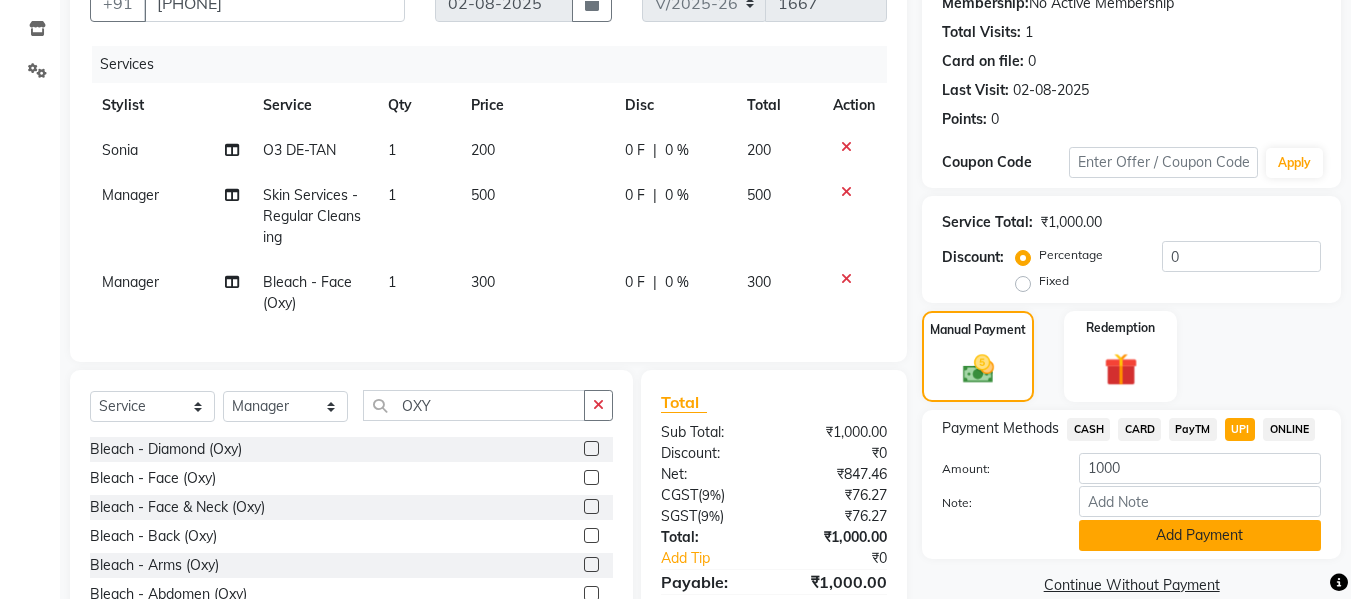 click on "Add Payment" 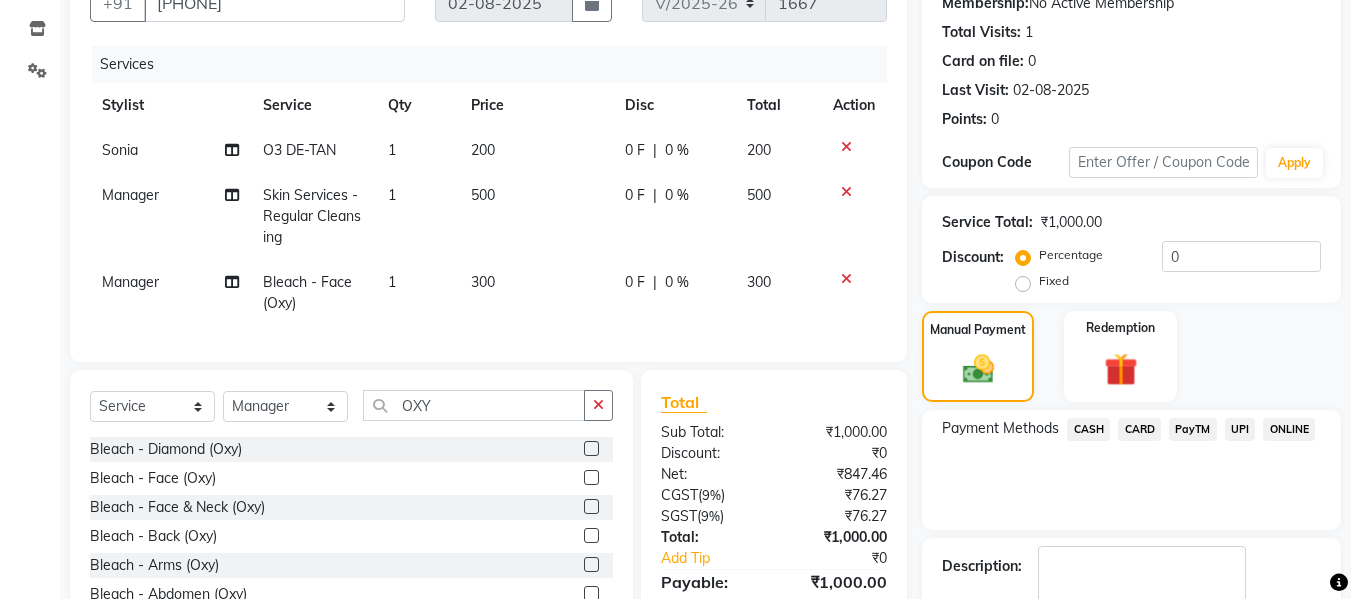 scroll, scrollTop: 354, scrollLeft: 0, axis: vertical 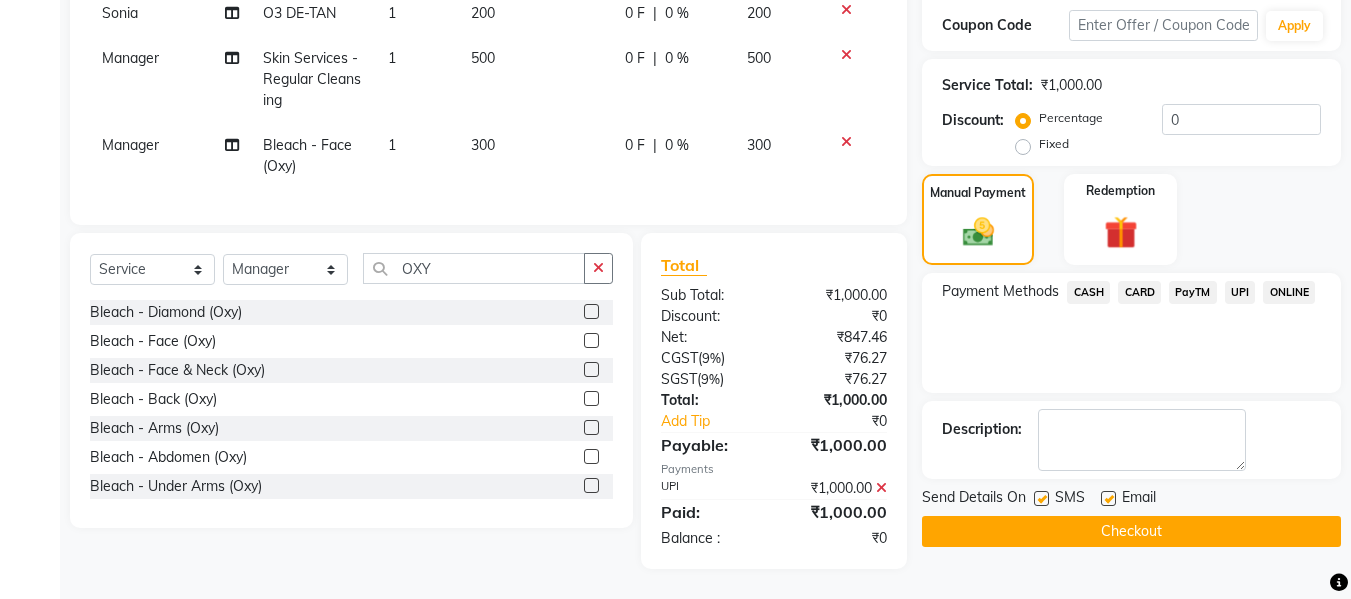 click on "Checkout" 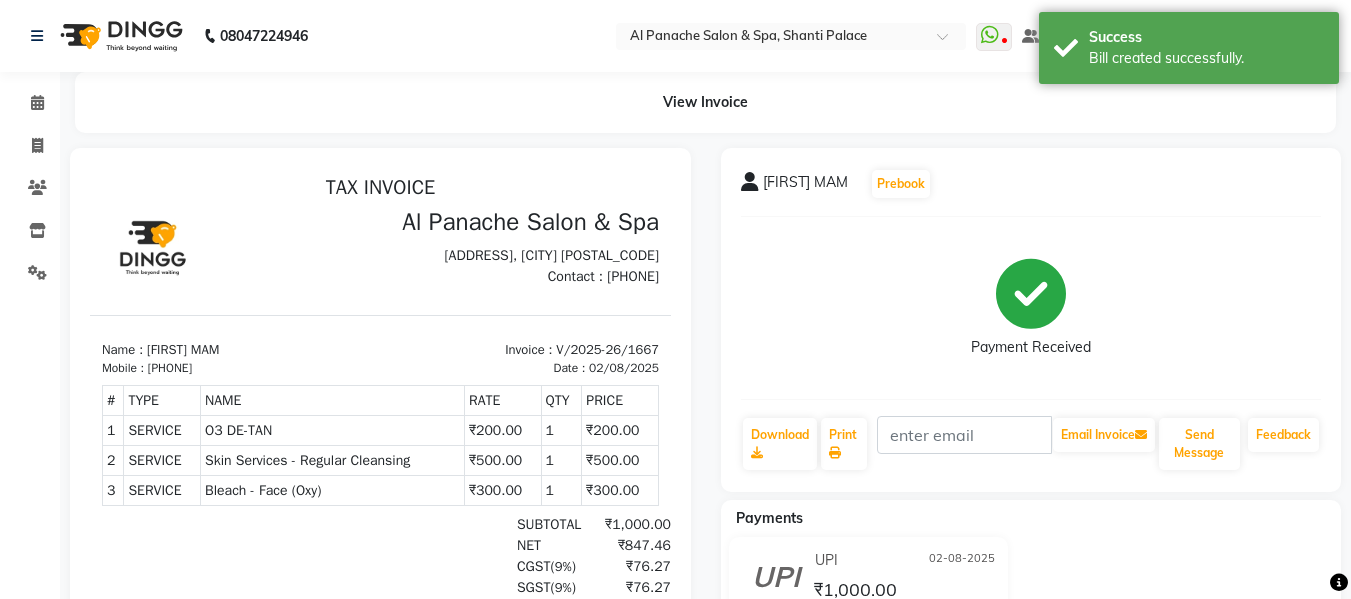 scroll, scrollTop: 0, scrollLeft: 0, axis: both 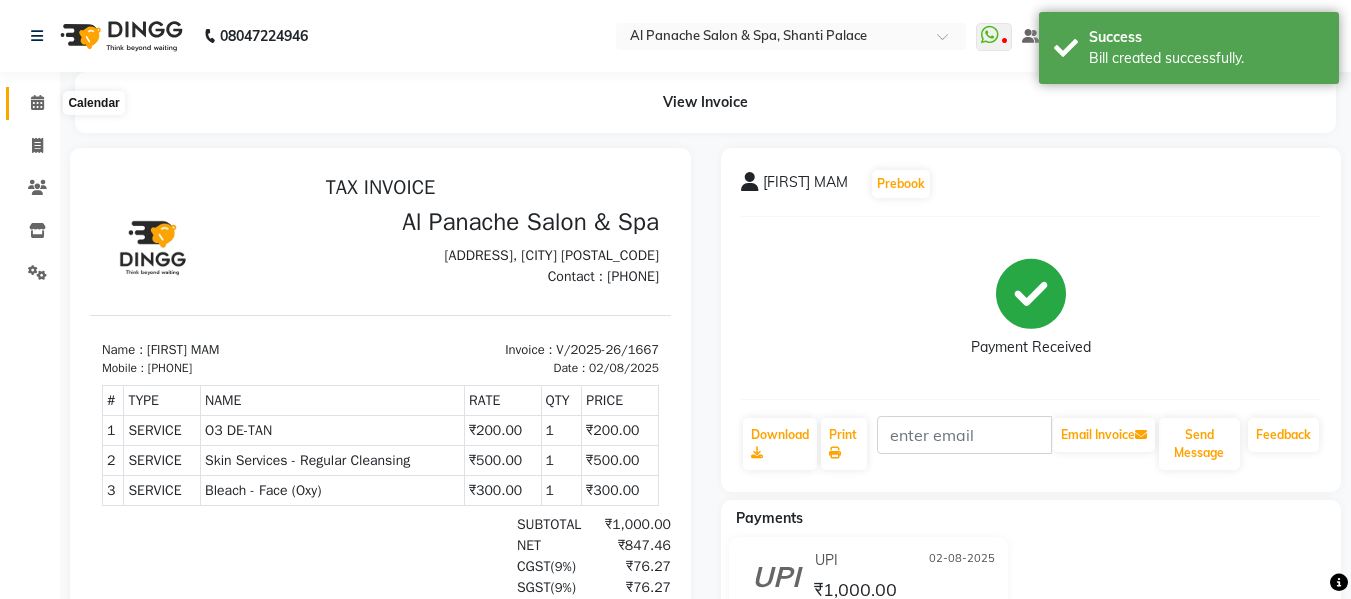 click 